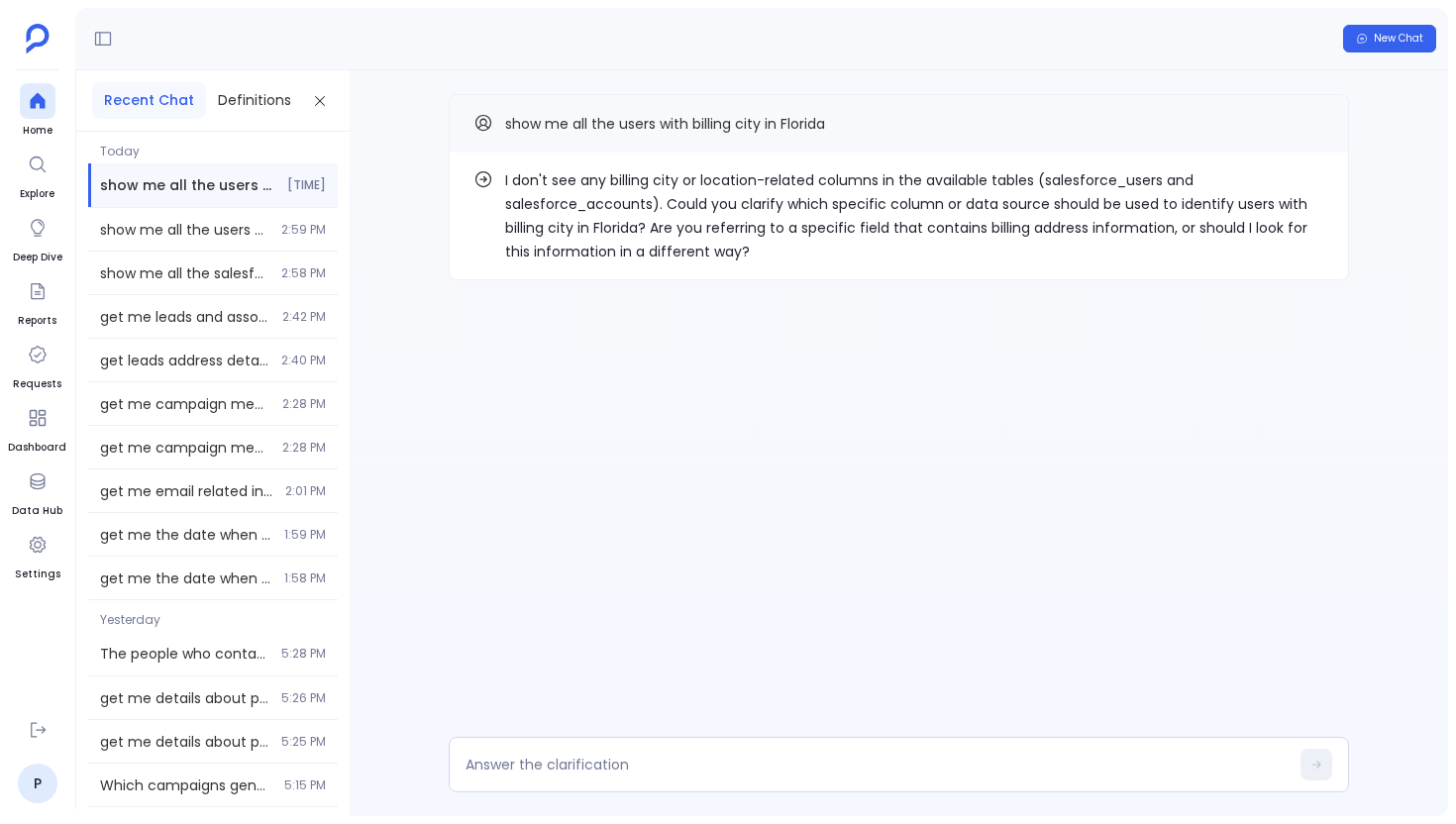 scroll, scrollTop: 0, scrollLeft: 0, axis: both 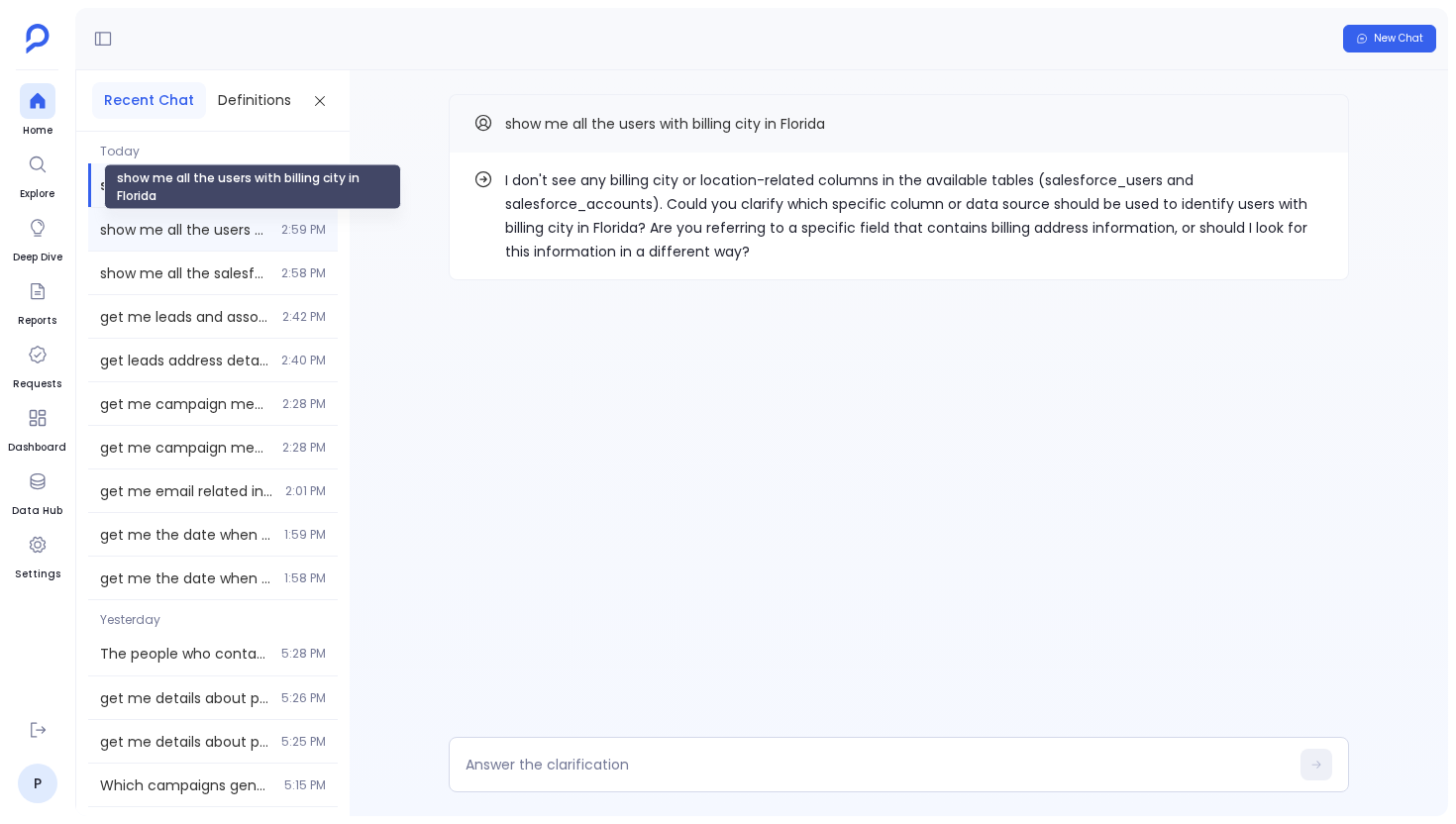 click on "show me all the users with billing city in Florida" at bounding box center (184, 230) 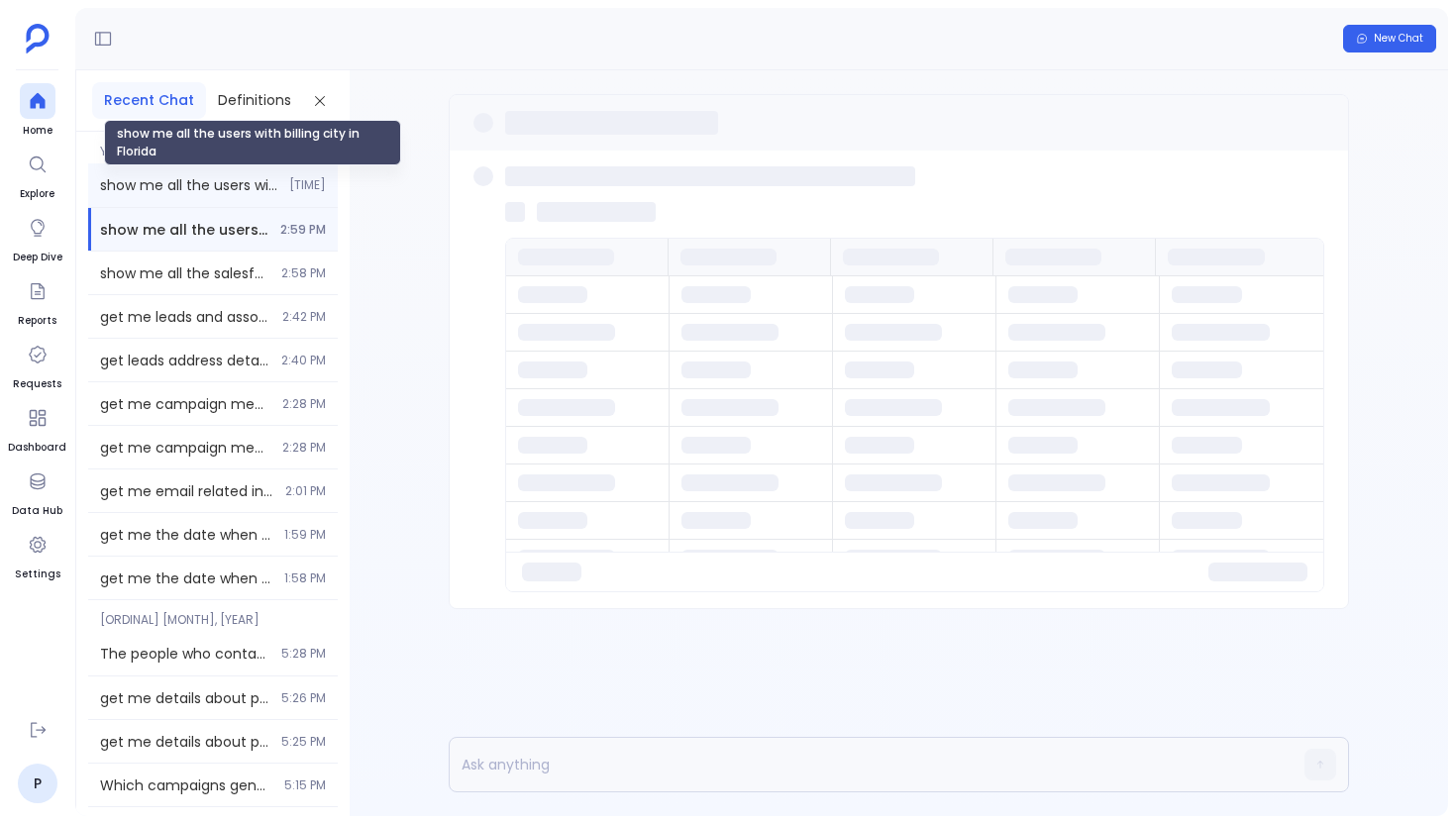click on "show me all the users with billing city in Florida" at bounding box center [188, 185] 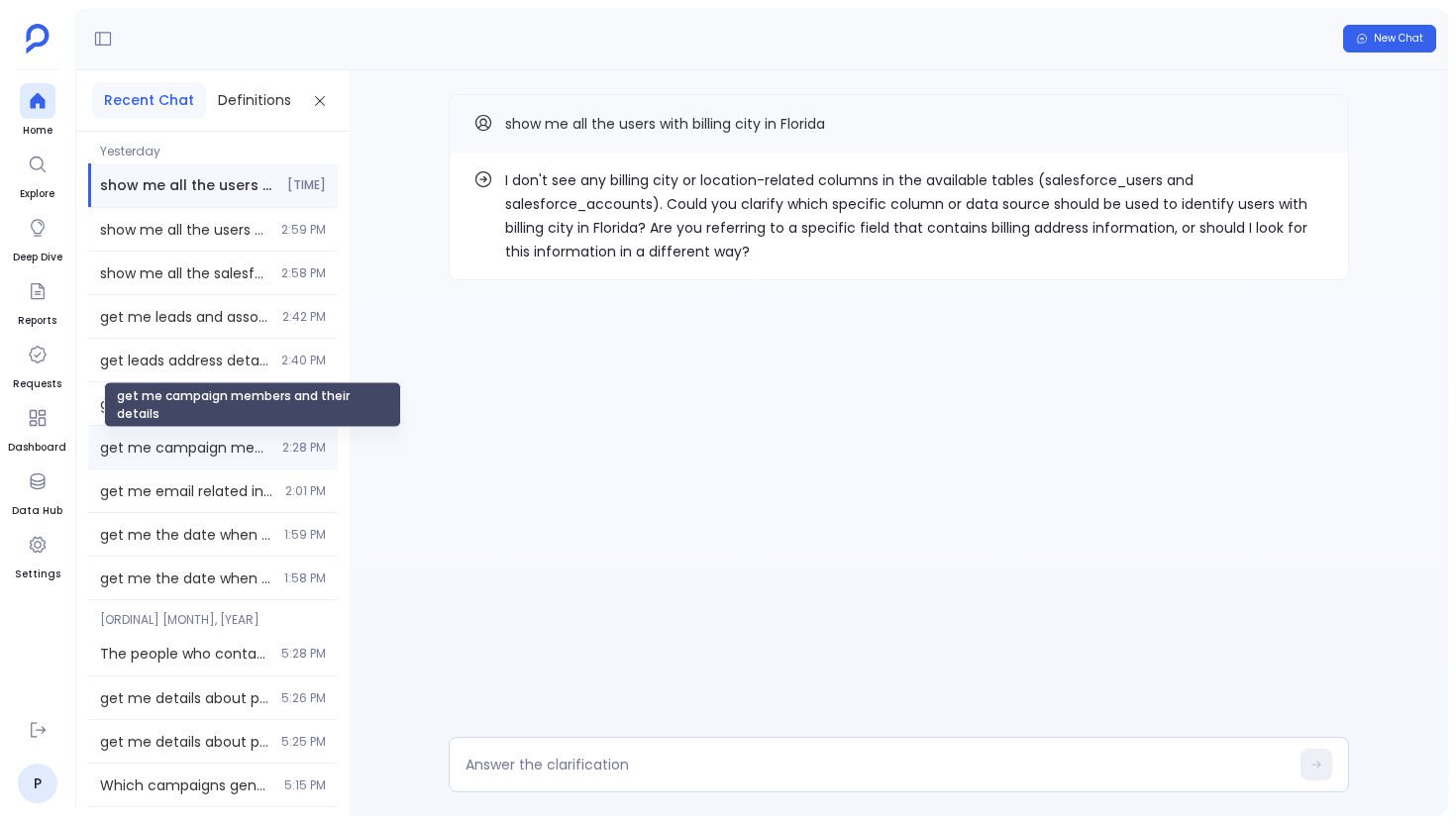 click on "get me campaign members and their details" at bounding box center (185, 448) 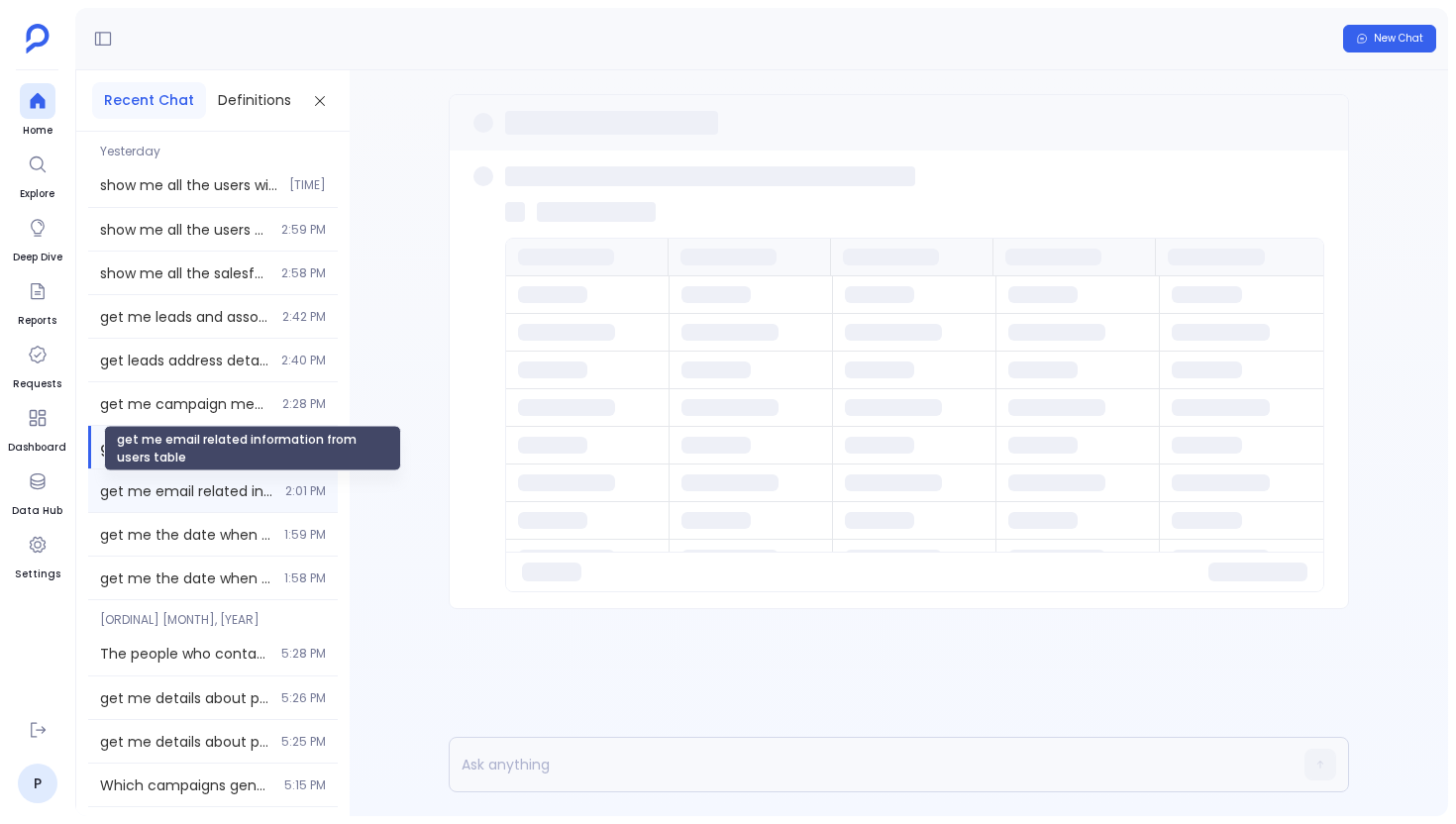 click on "get me email related information from users table" at bounding box center (186, 491) 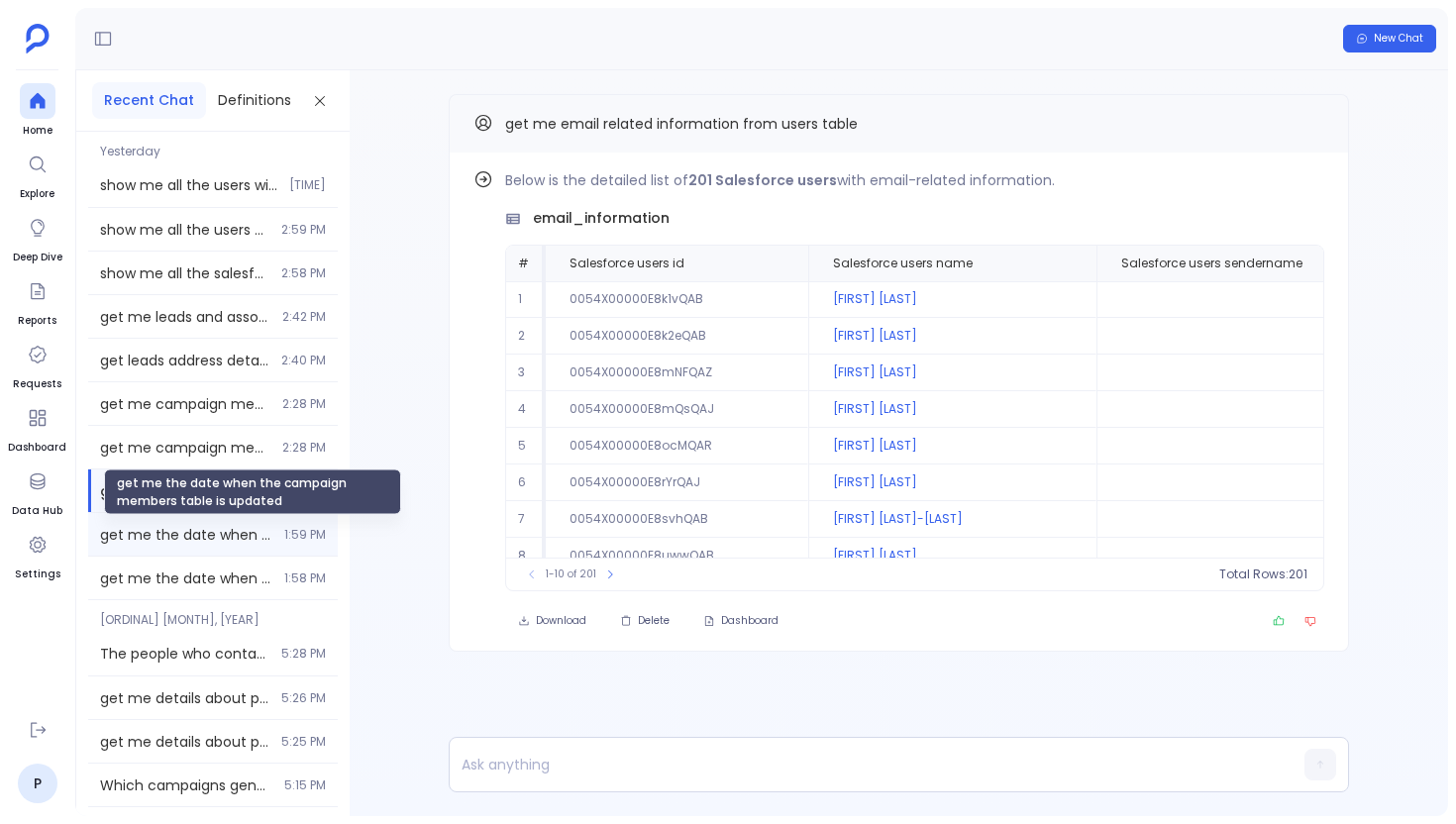 click on "get me the date when the campaign members table is updated" at bounding box center [186, 535] 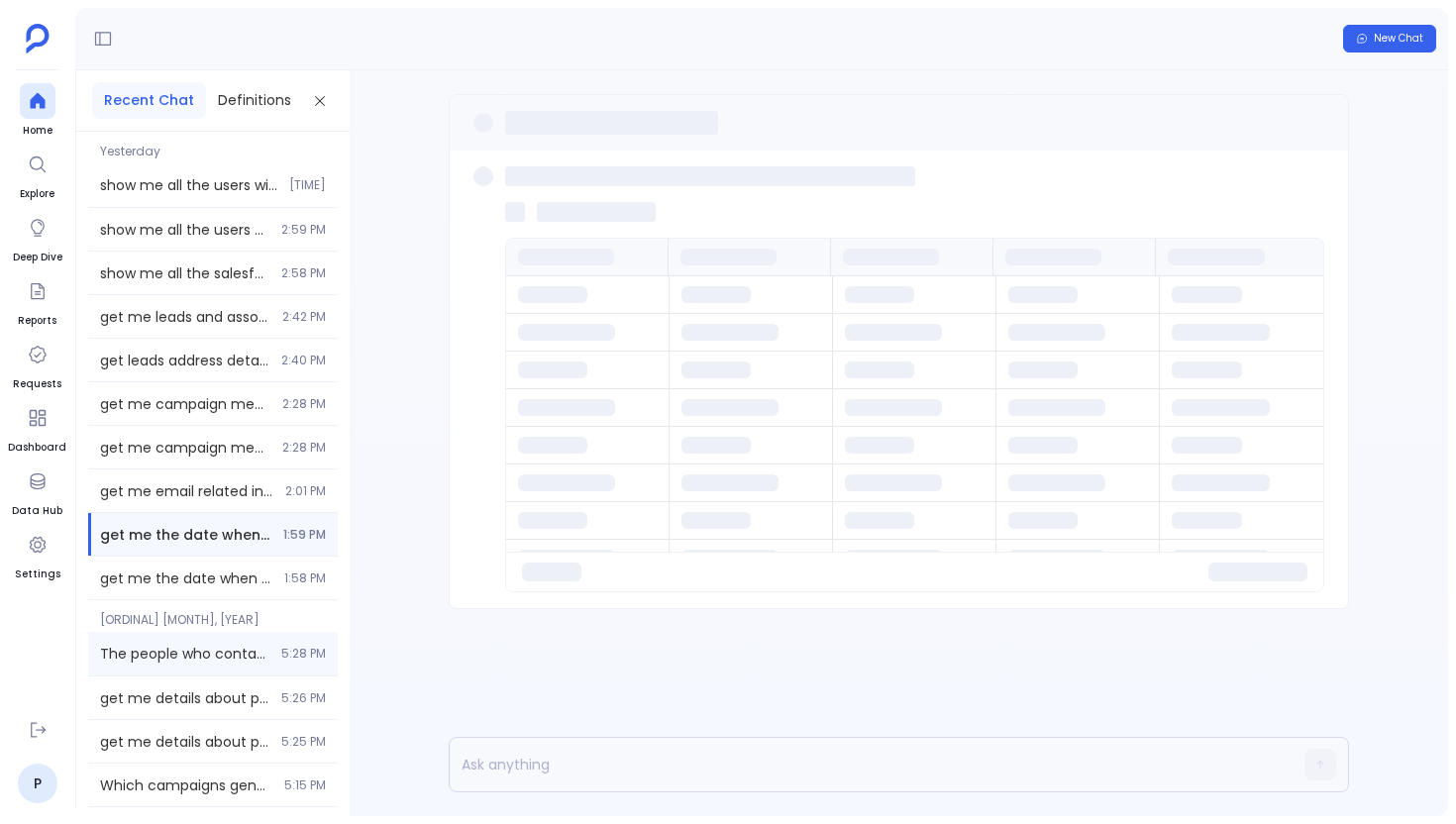 click on "The people who contacted salesforce users via email 5:28 PM" at bounding box center [213, 654] 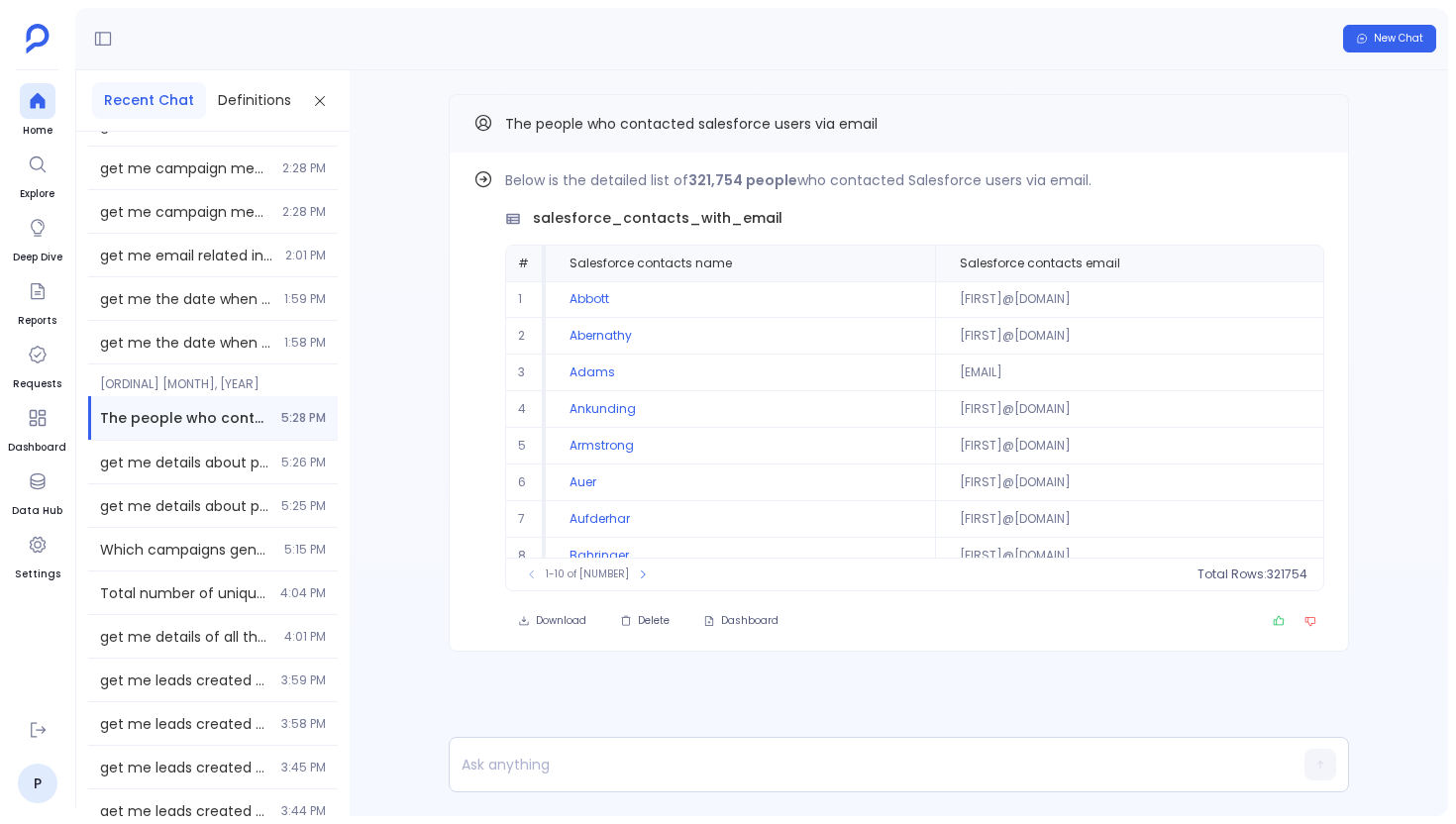 scroll, scrollTop: 240, scrollLeft: 0, axis: vertical 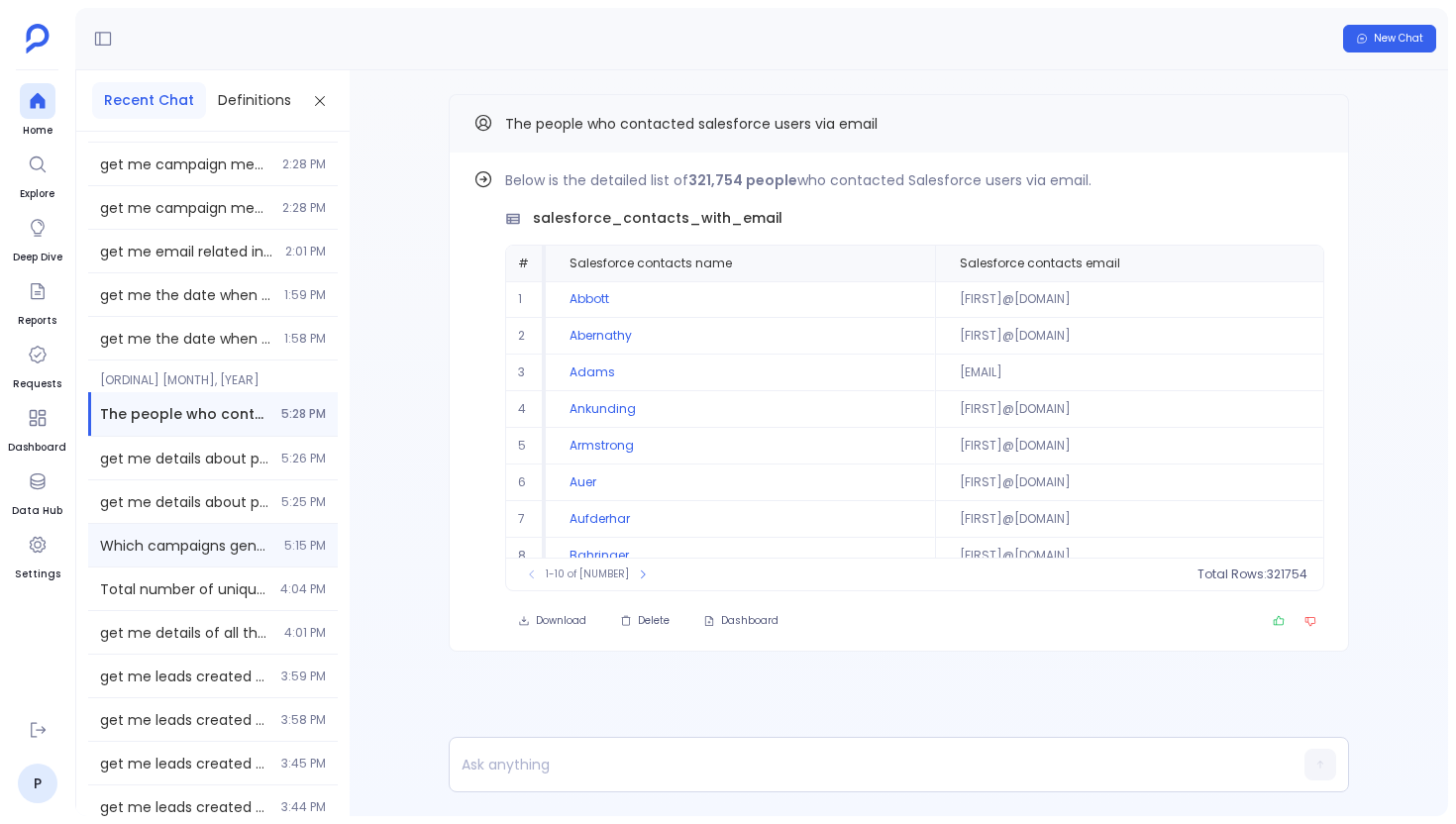 click on "Which campaigns generate the highest ROI in terms of closed-won opportunity value? 5:15 PM" at bounding box center [213, 545] 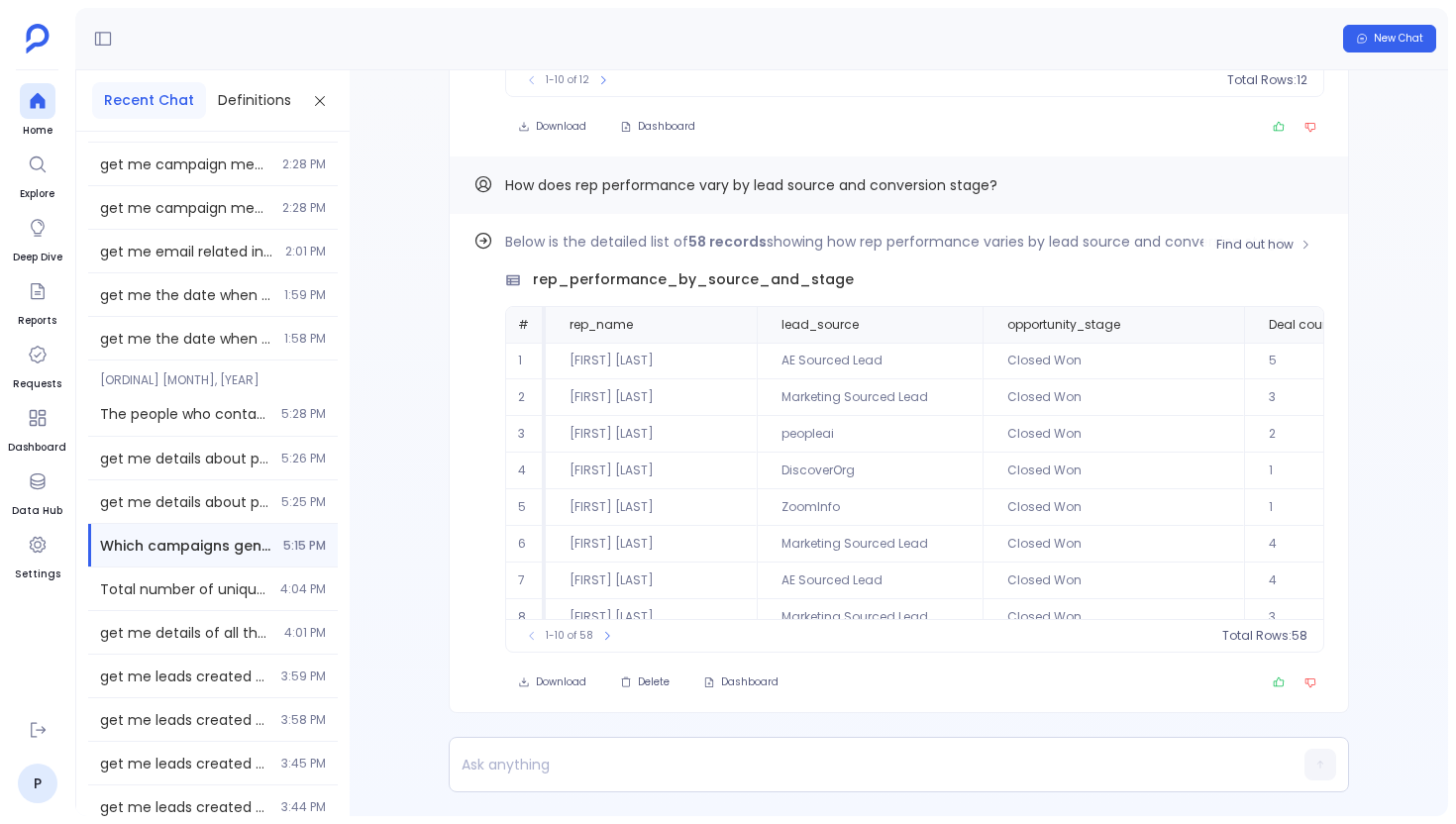 scroll, scrollTop: -1074, scrollLeft: 0, axis: vertical 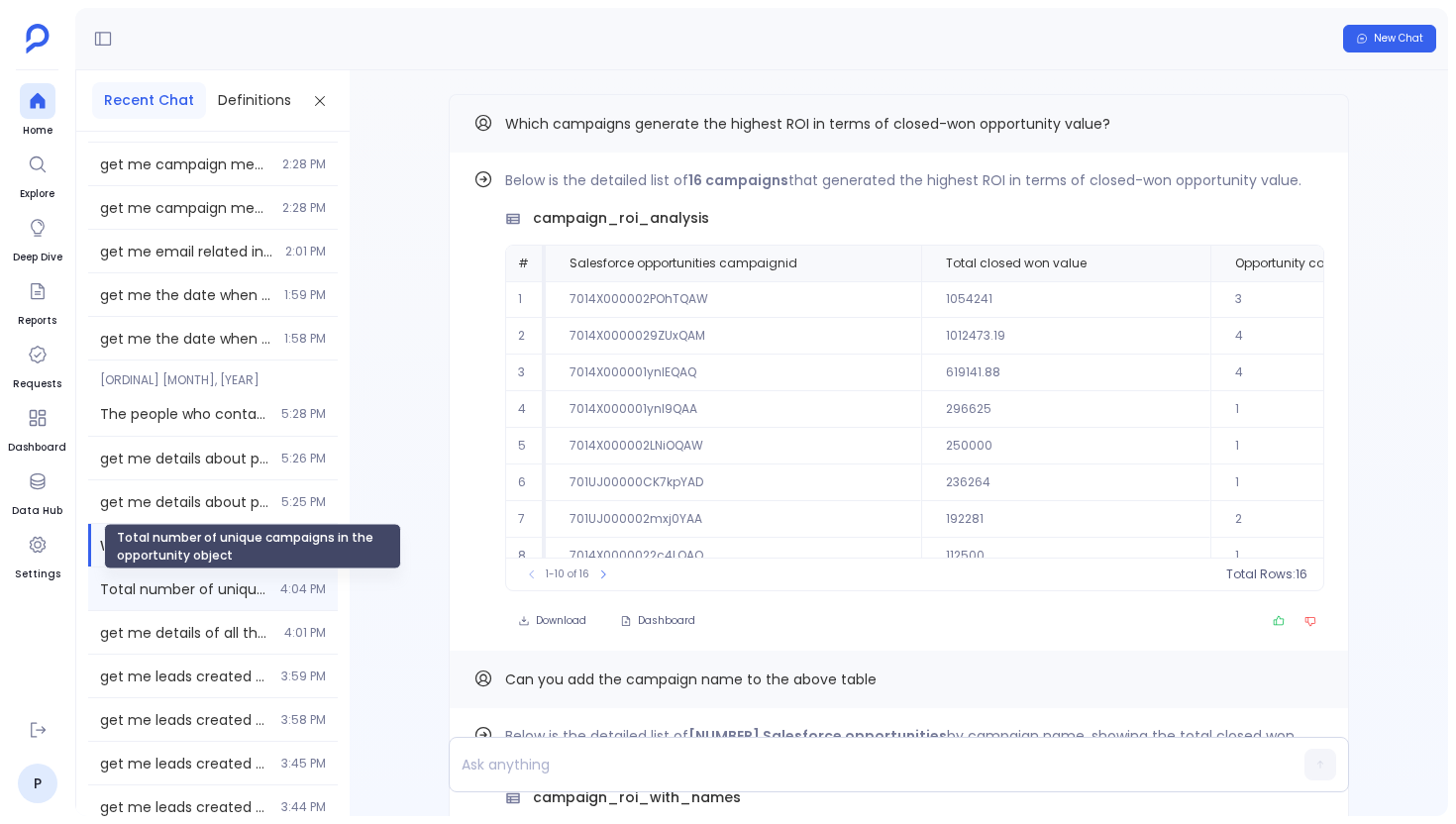 click on "Total number of unique campaigns in the opportunity object" at bounding box center (184, 589) 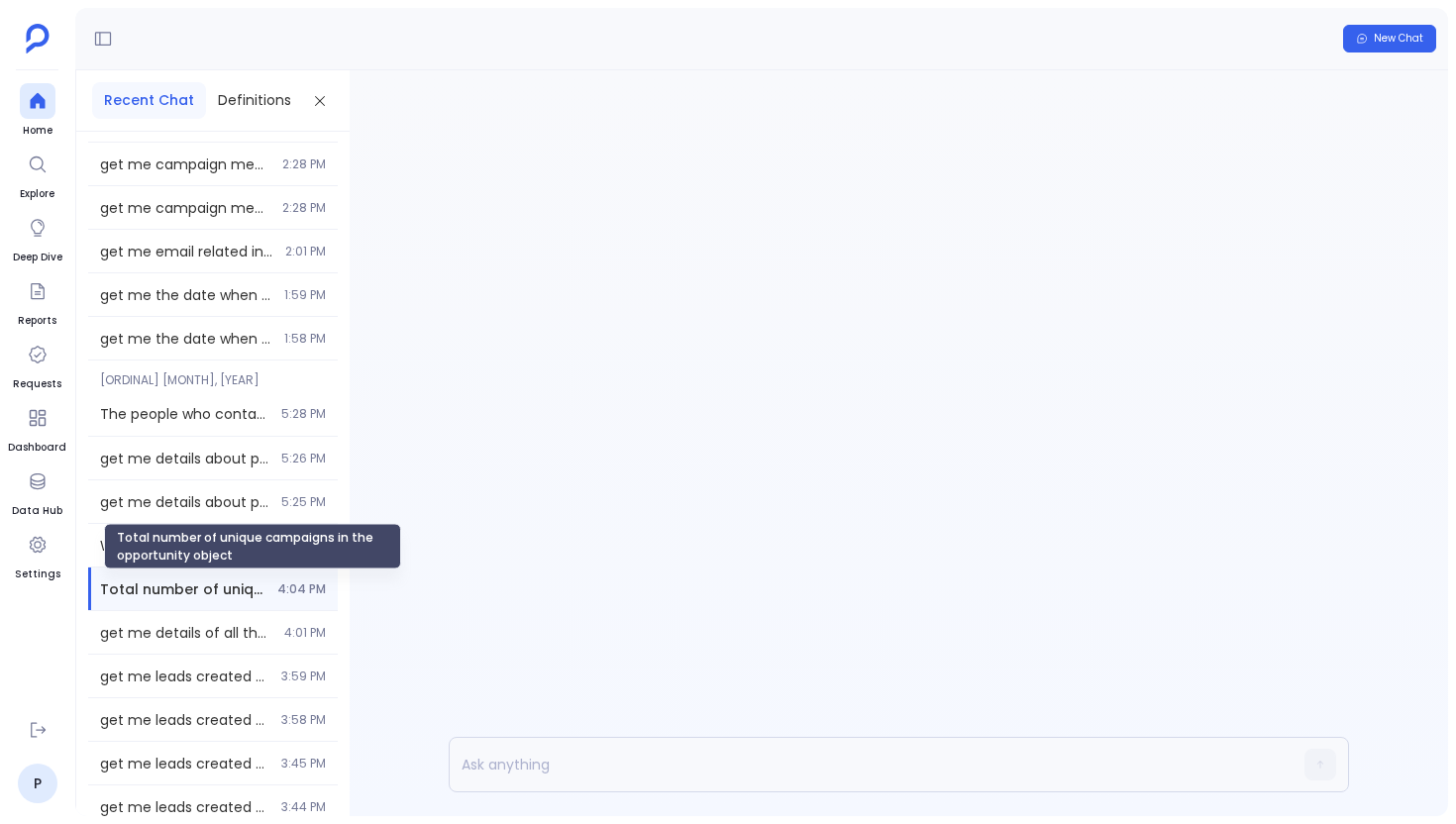 scroll, scrollTop: 0, scrollLeft: 0, axis: both 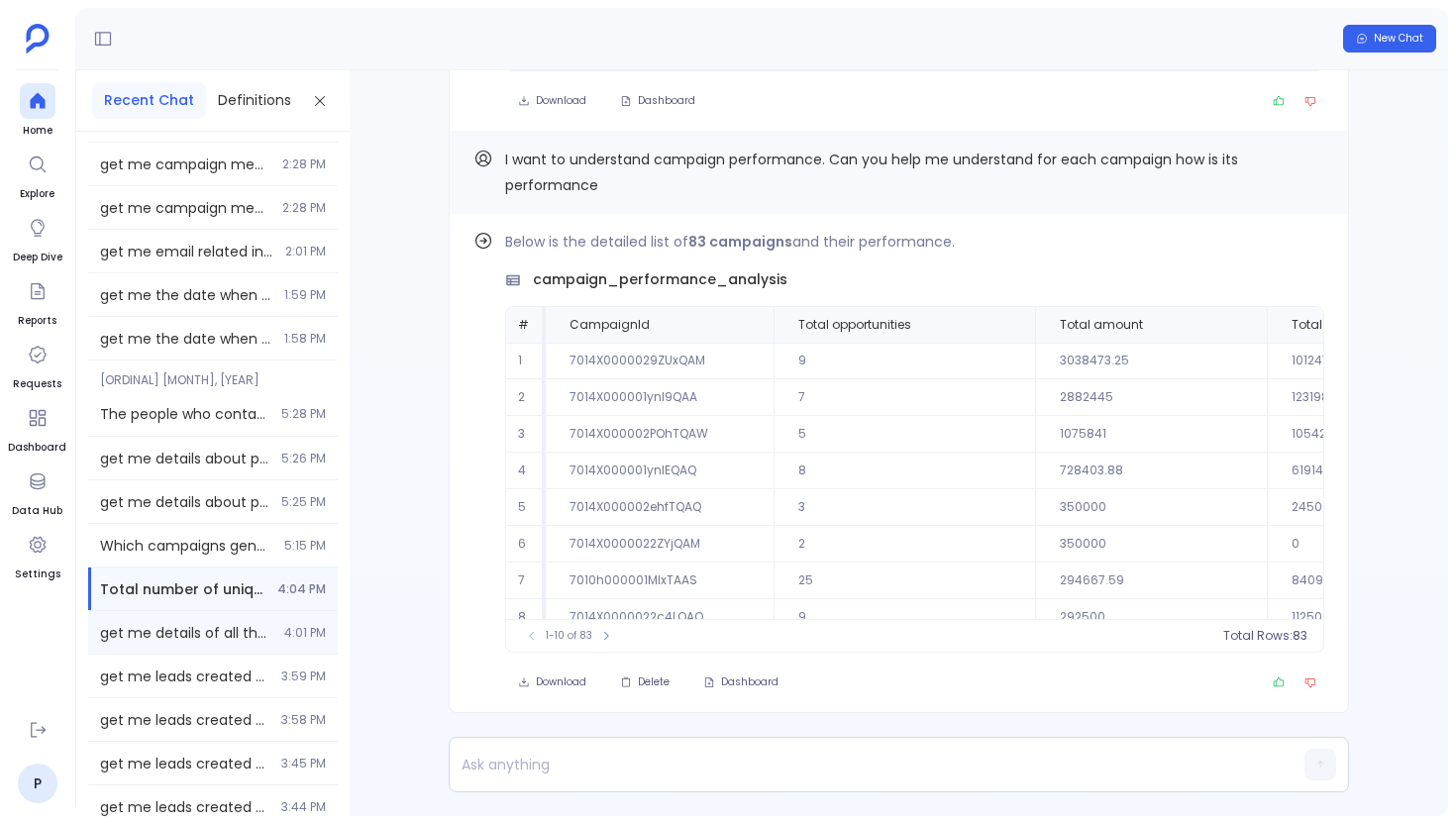 click on "get me details of all the members updated last week" at bounding box center [186, 633] 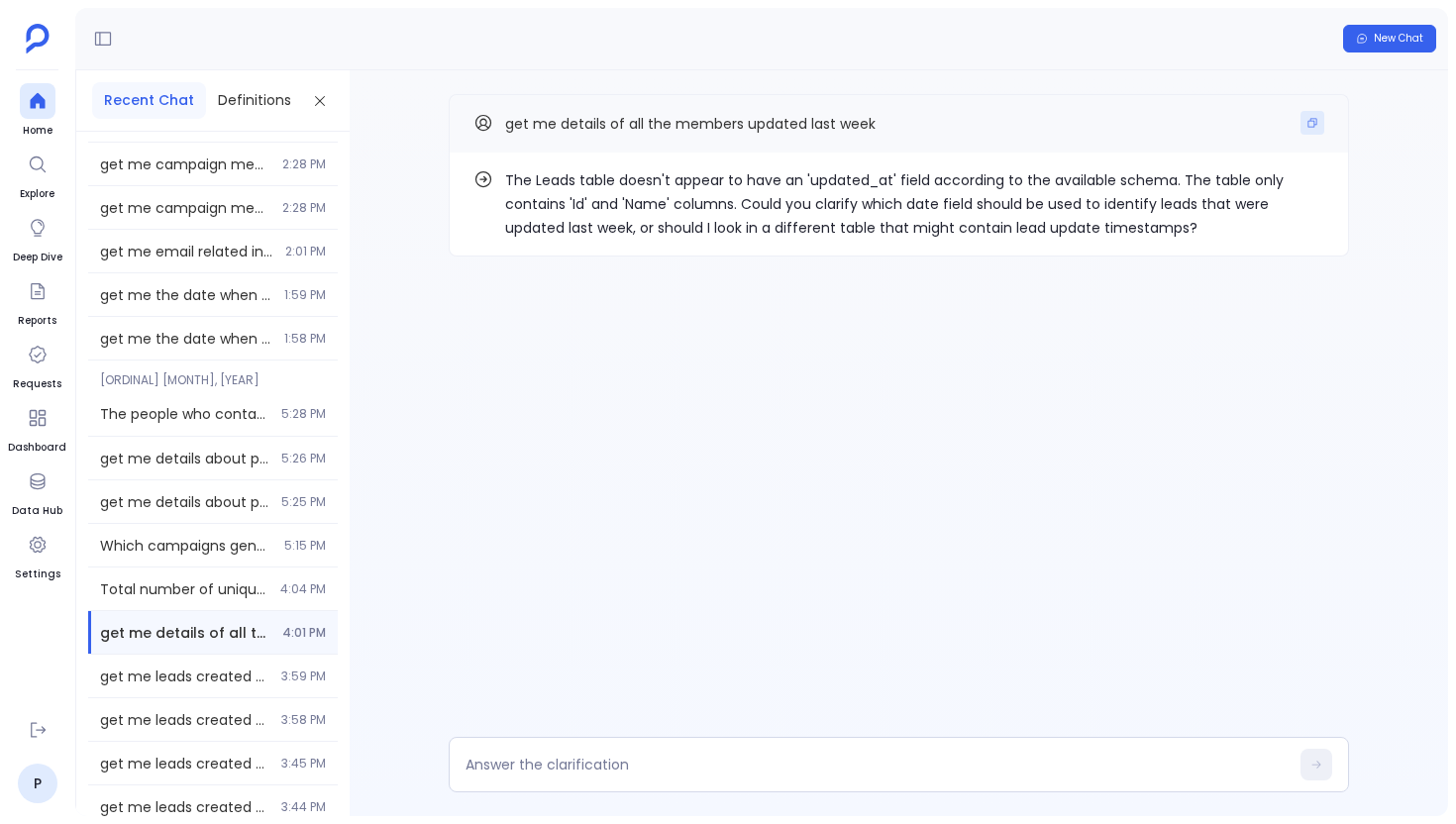 click at bounding box center (1312, 123) 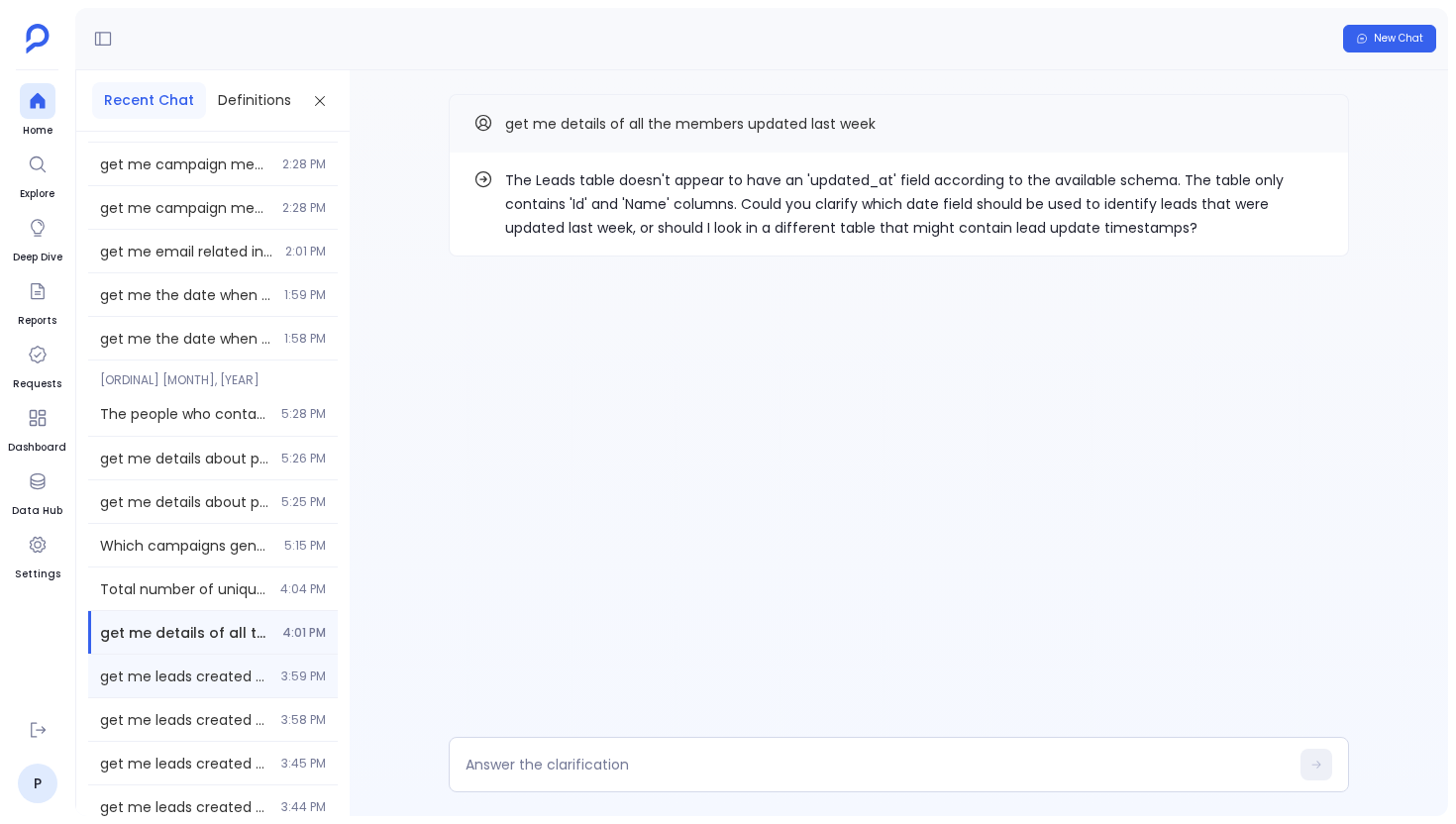 click on "get me leads created data ? 3:59 PM" at bounding box center [213, 675] 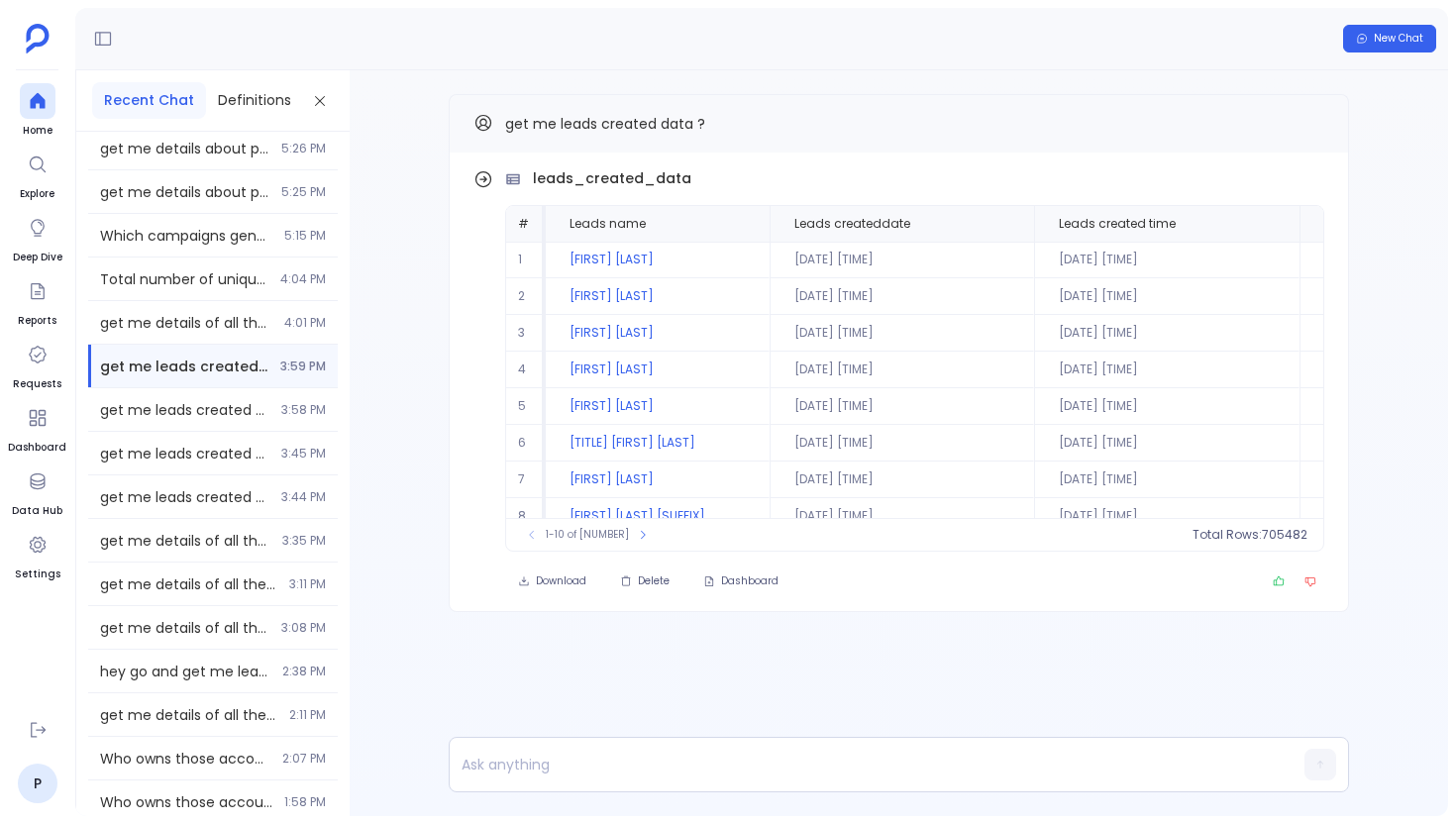 scroll, scrollTop: 548, scrollLeft: 0, axis: vertical 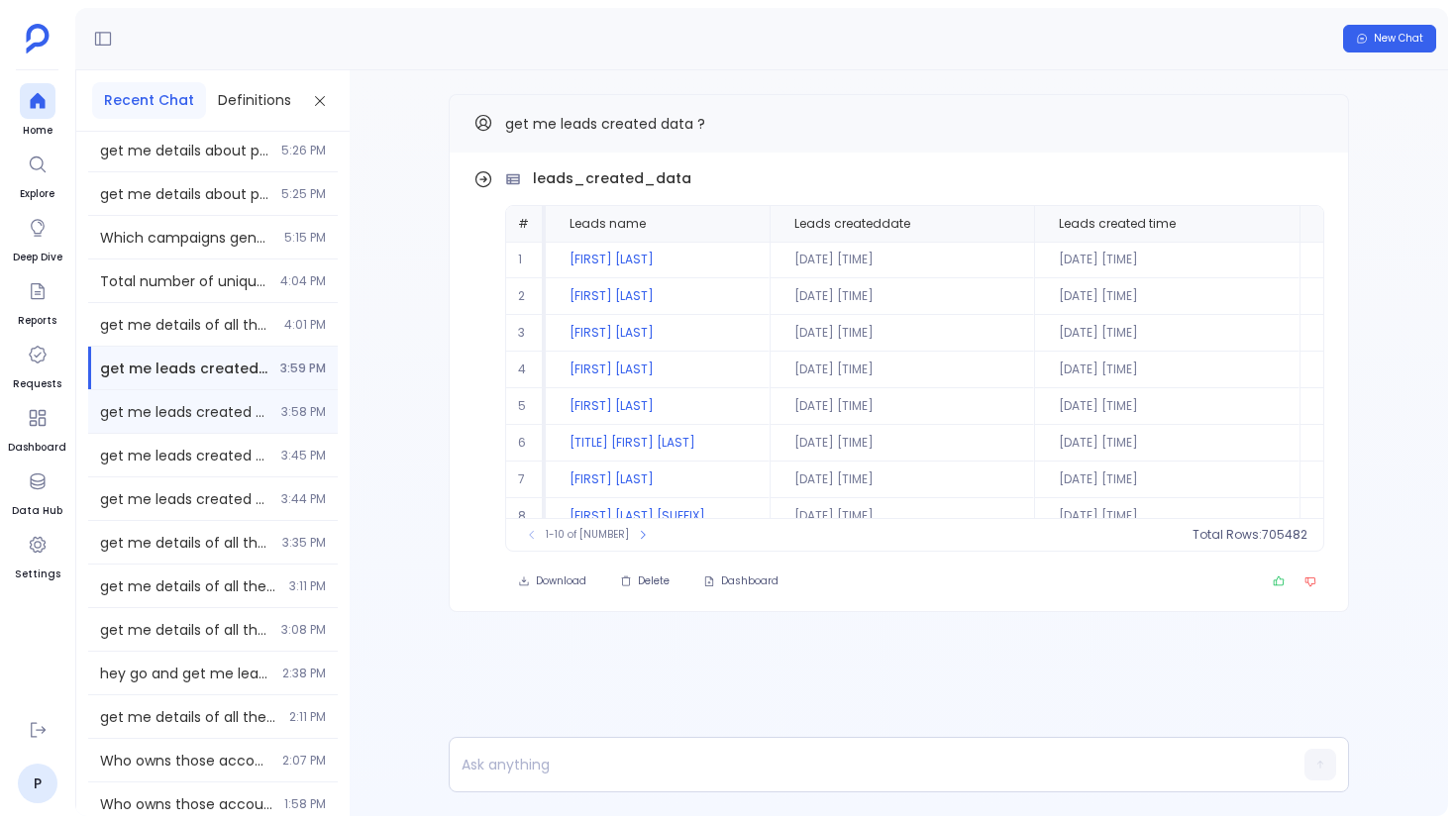 click on "get me leads created data and salesforce campaign members in a single table 3:58 PM" at bounding box center [213, 411] 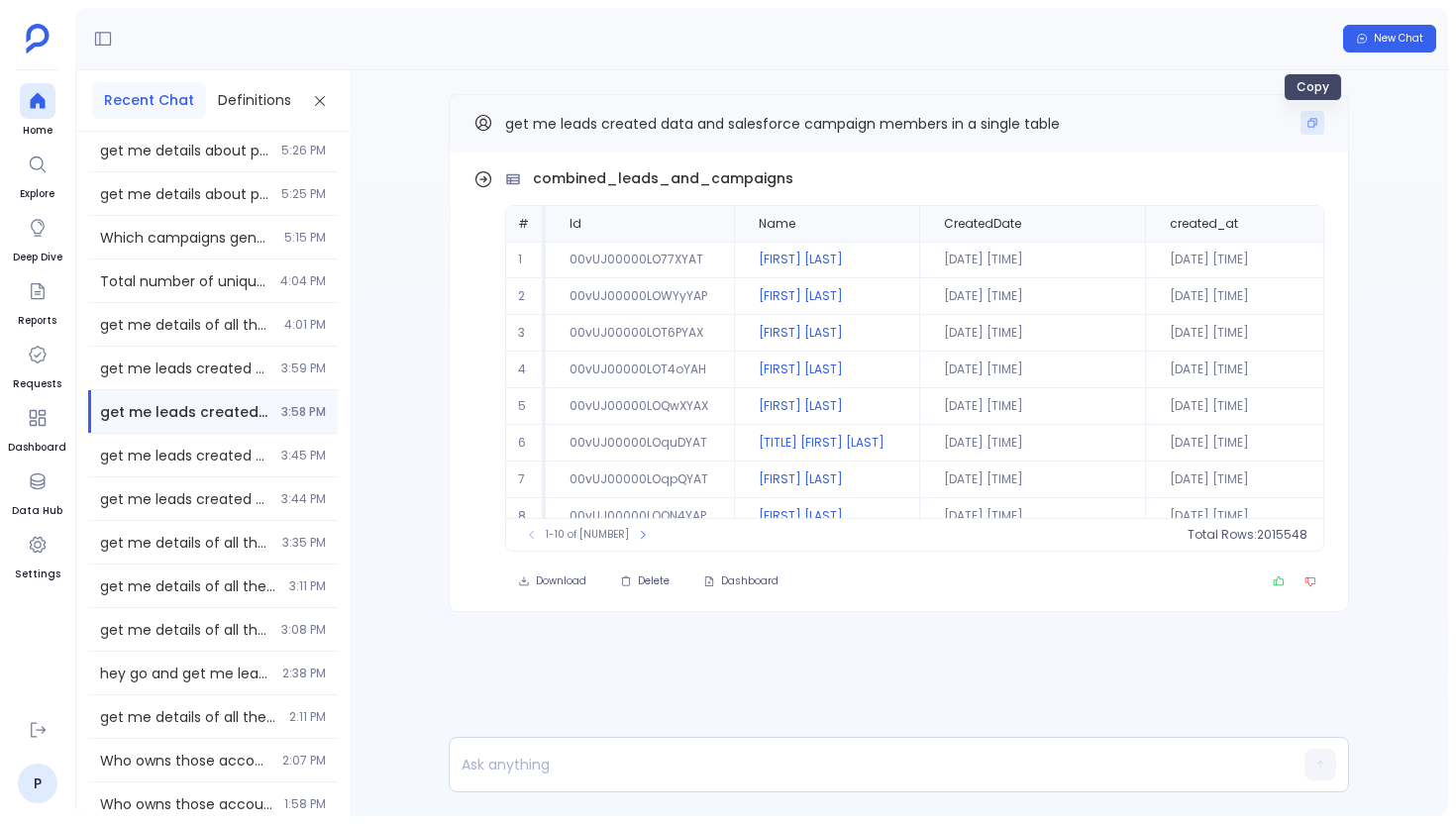 click 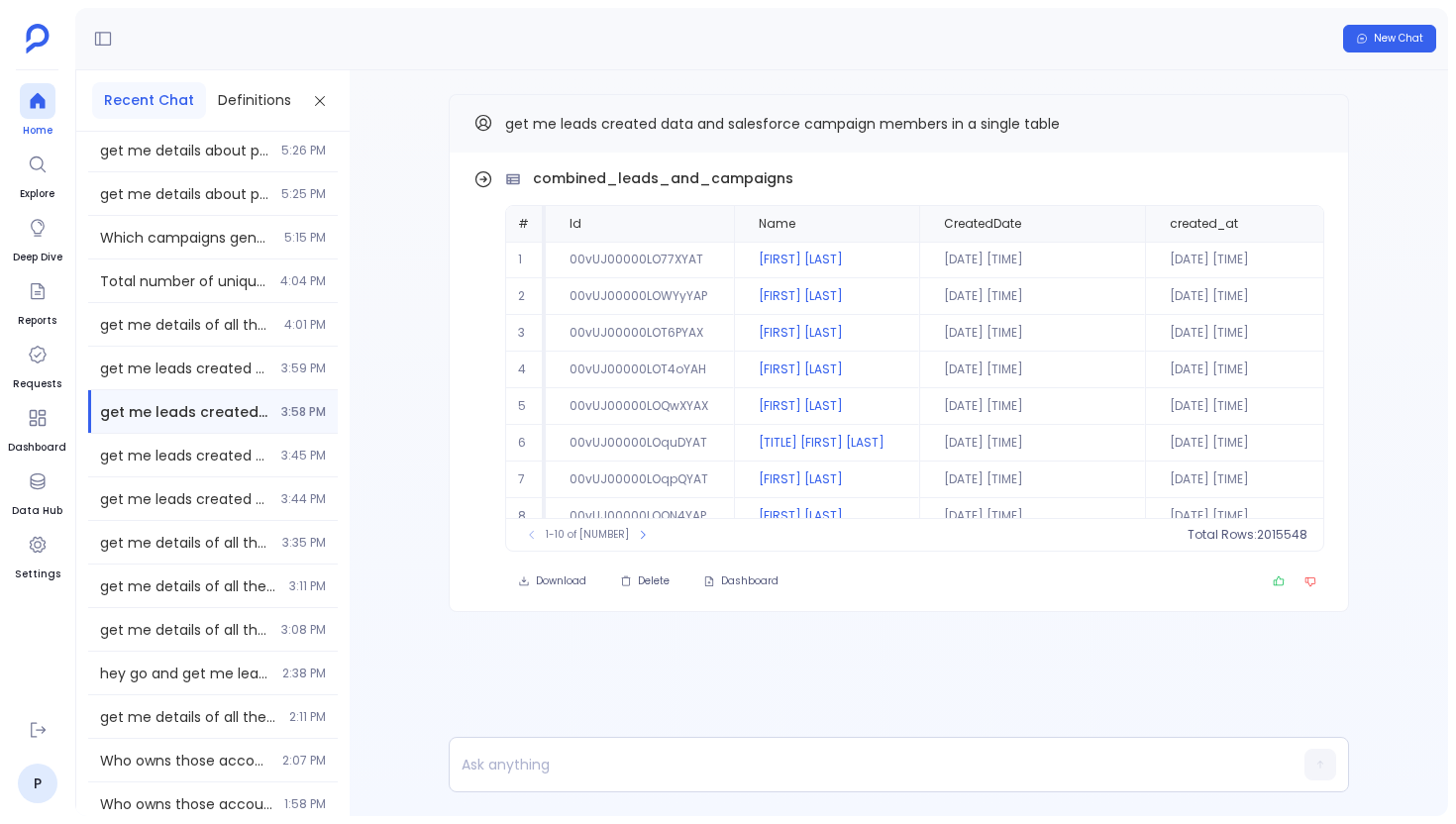 click at bounding box center [38, 101] 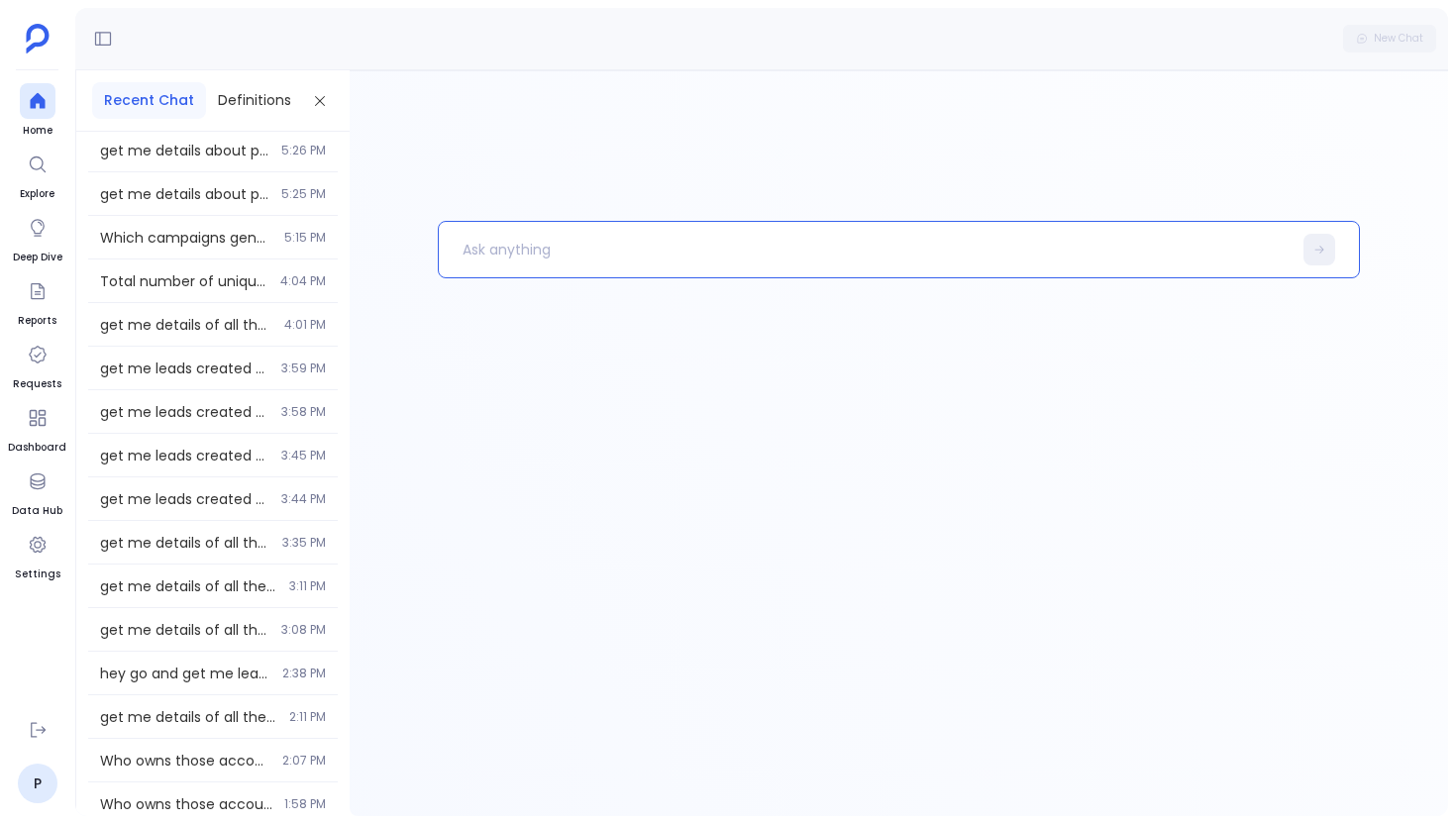 click at bounding box center (865, 250) 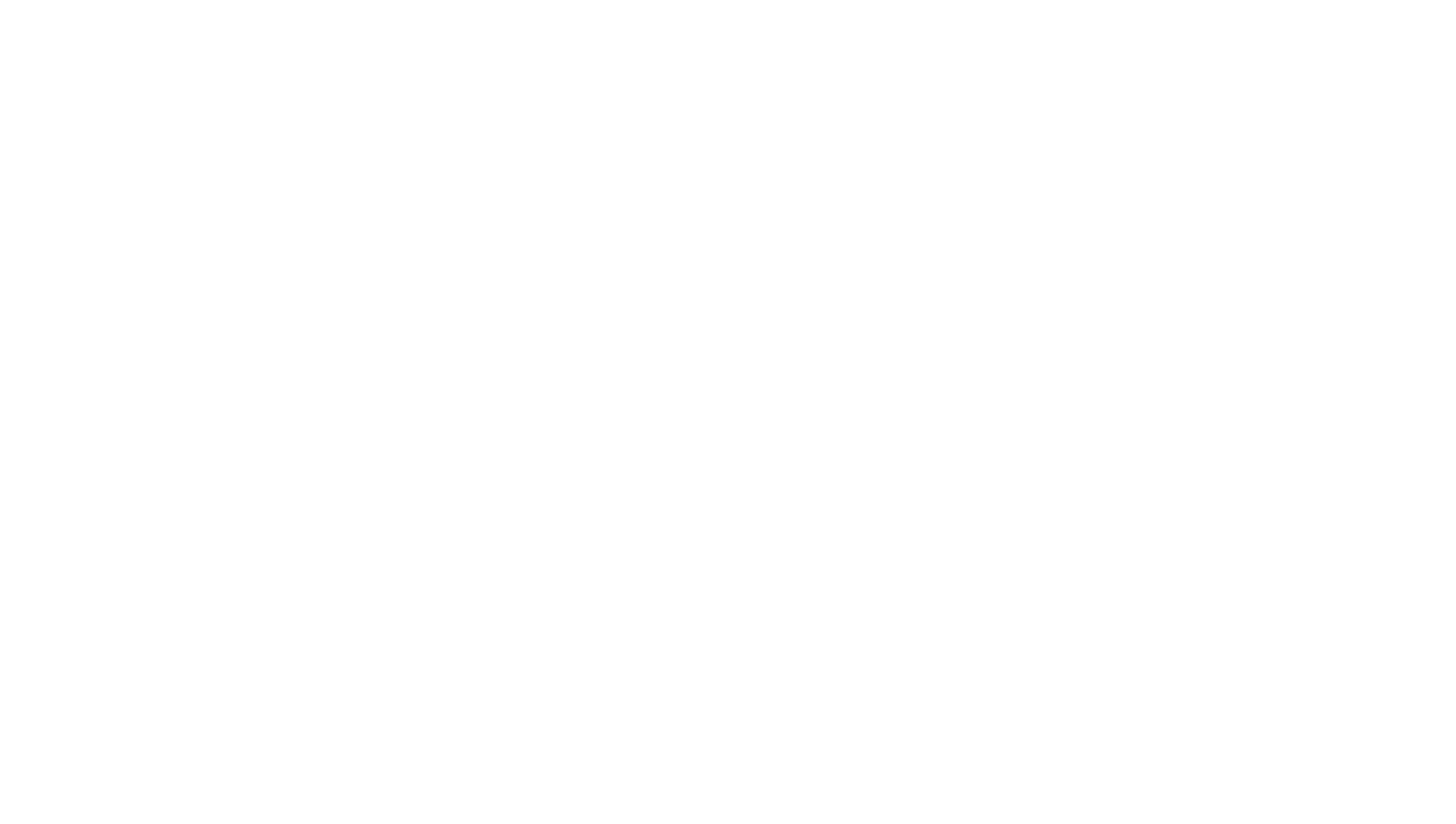 scroll, scrollTop: 0, scrollLeft: 0, axis: both 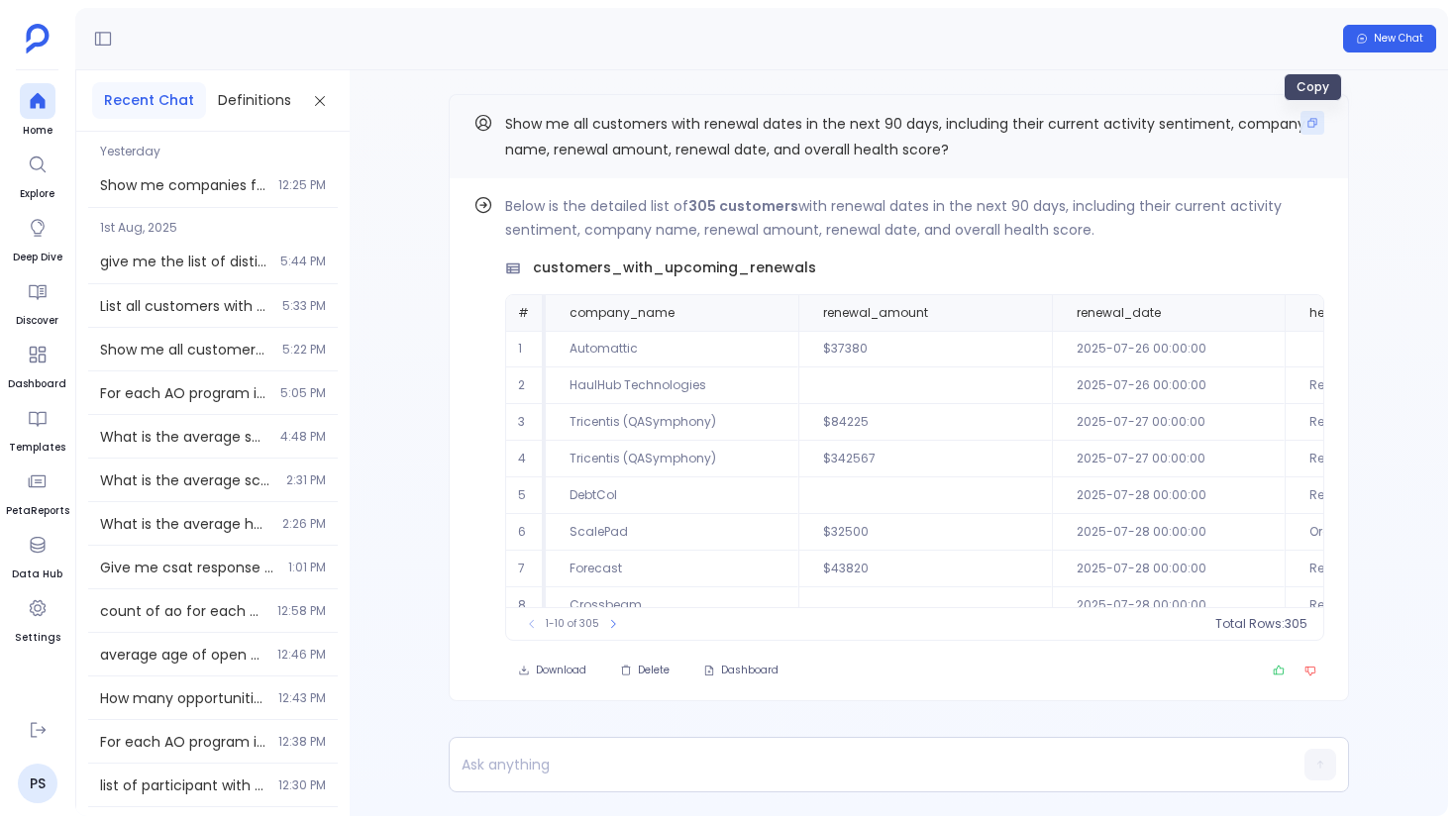 click 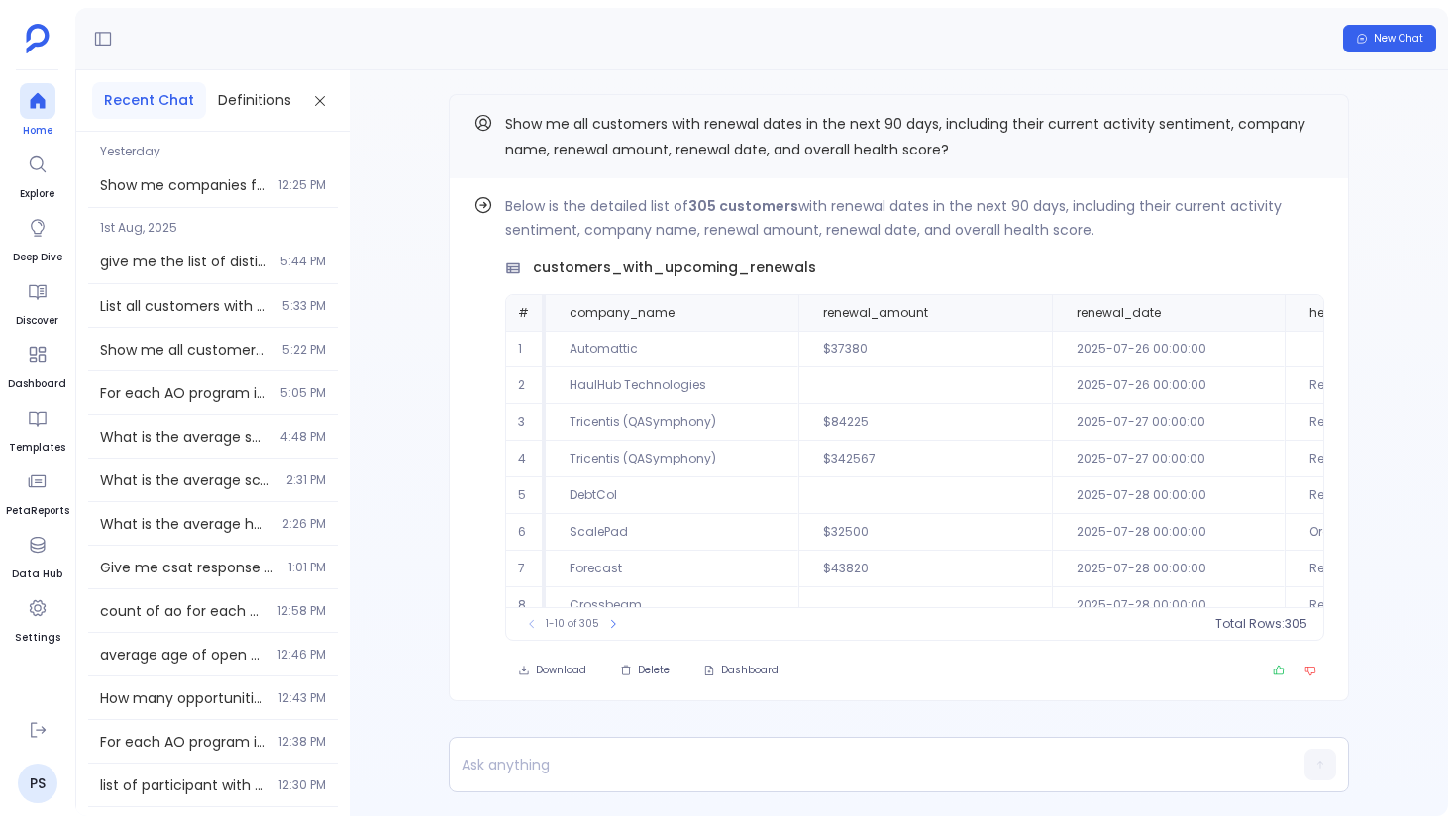 click 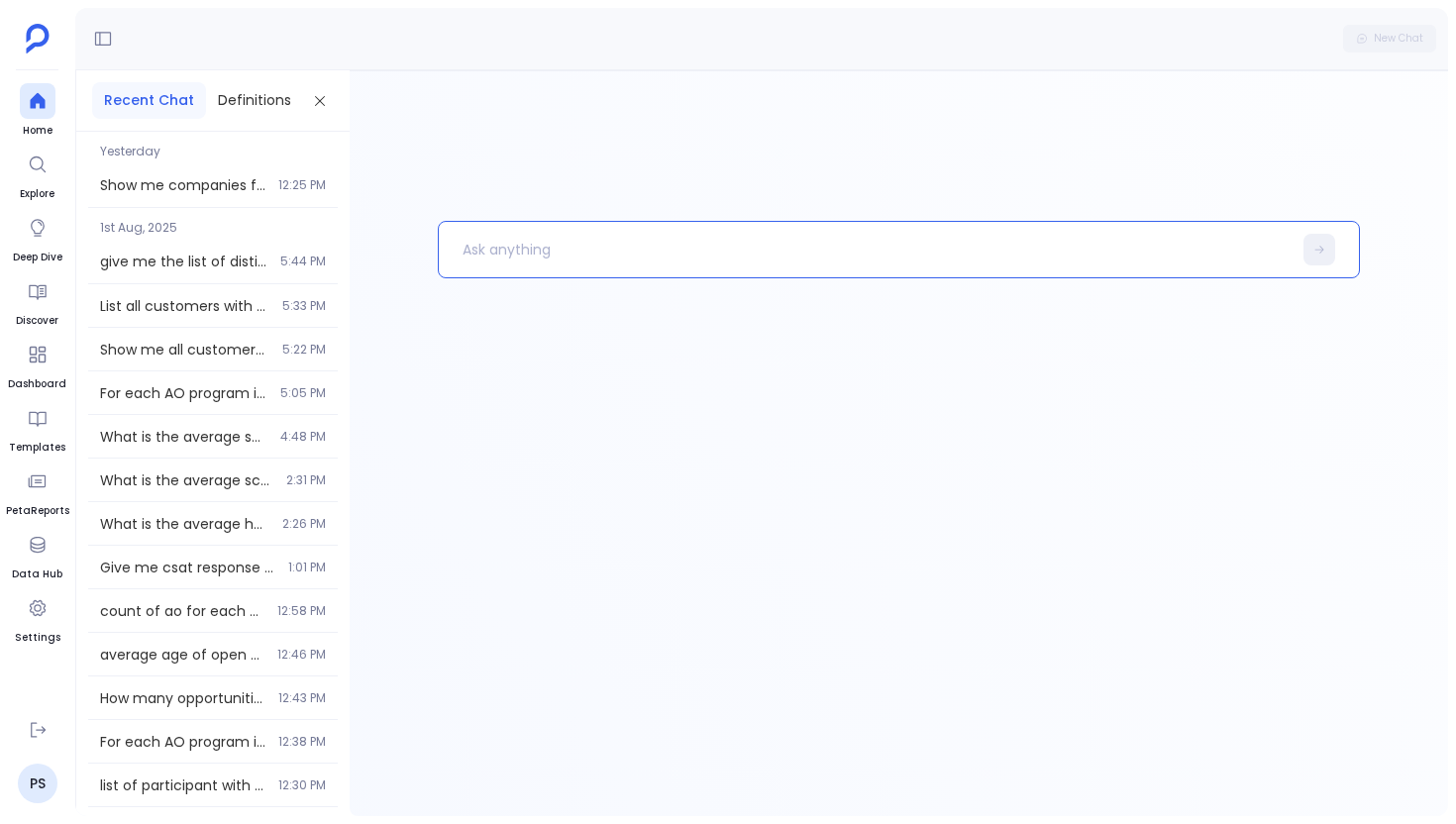click at bounding box center [865, 250] 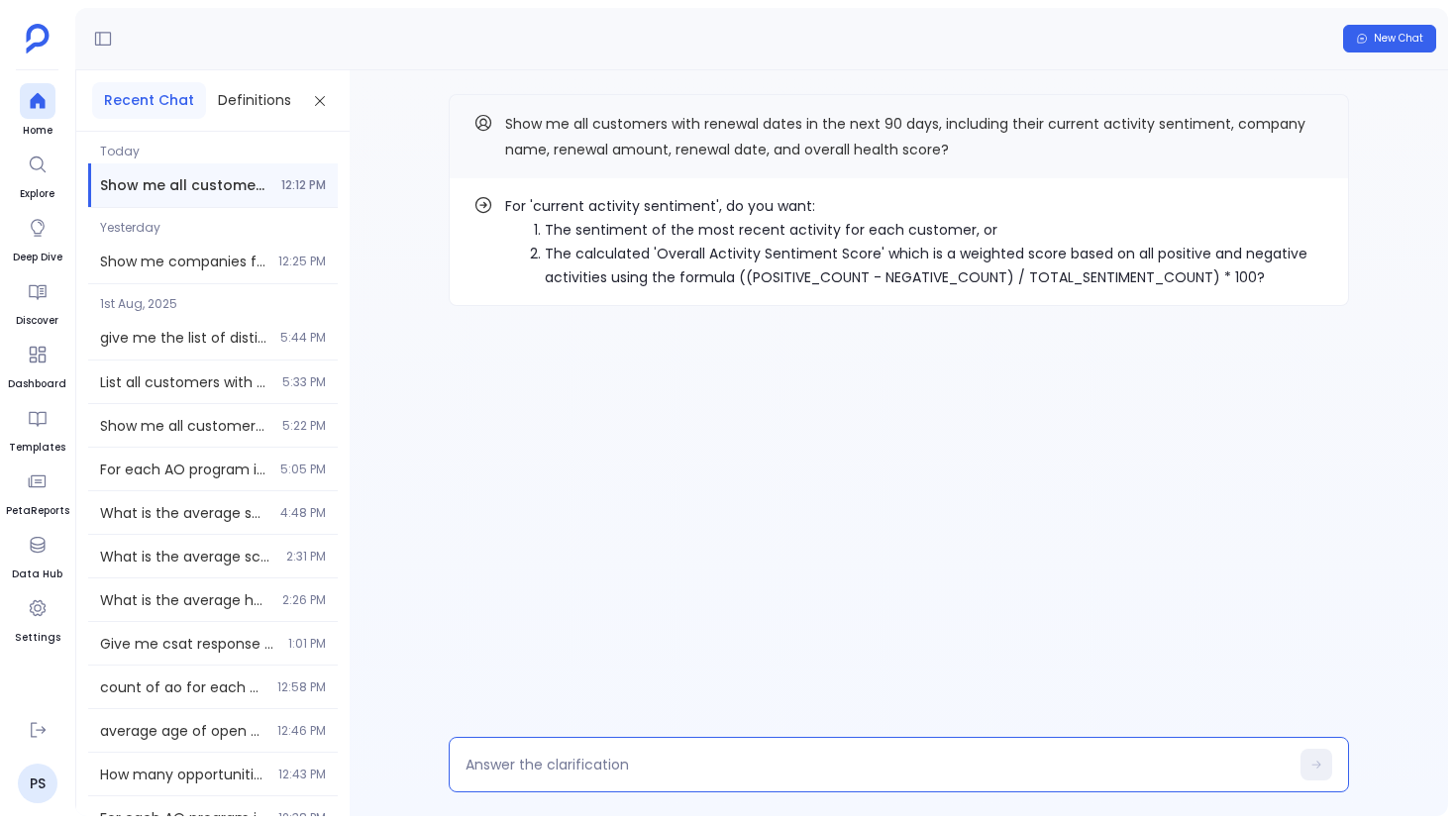 click at bounding box center [877, 765] 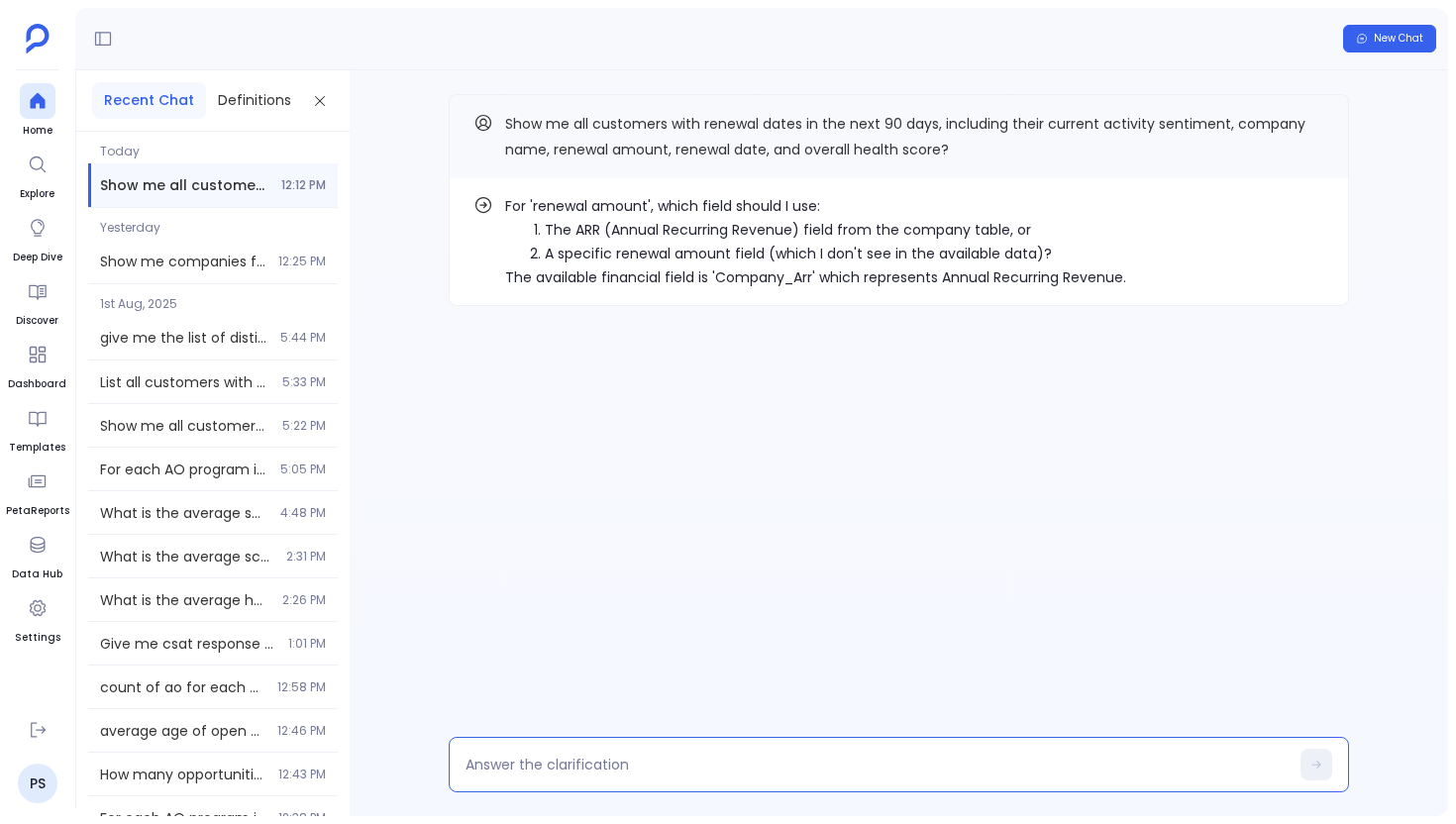 type on "1" 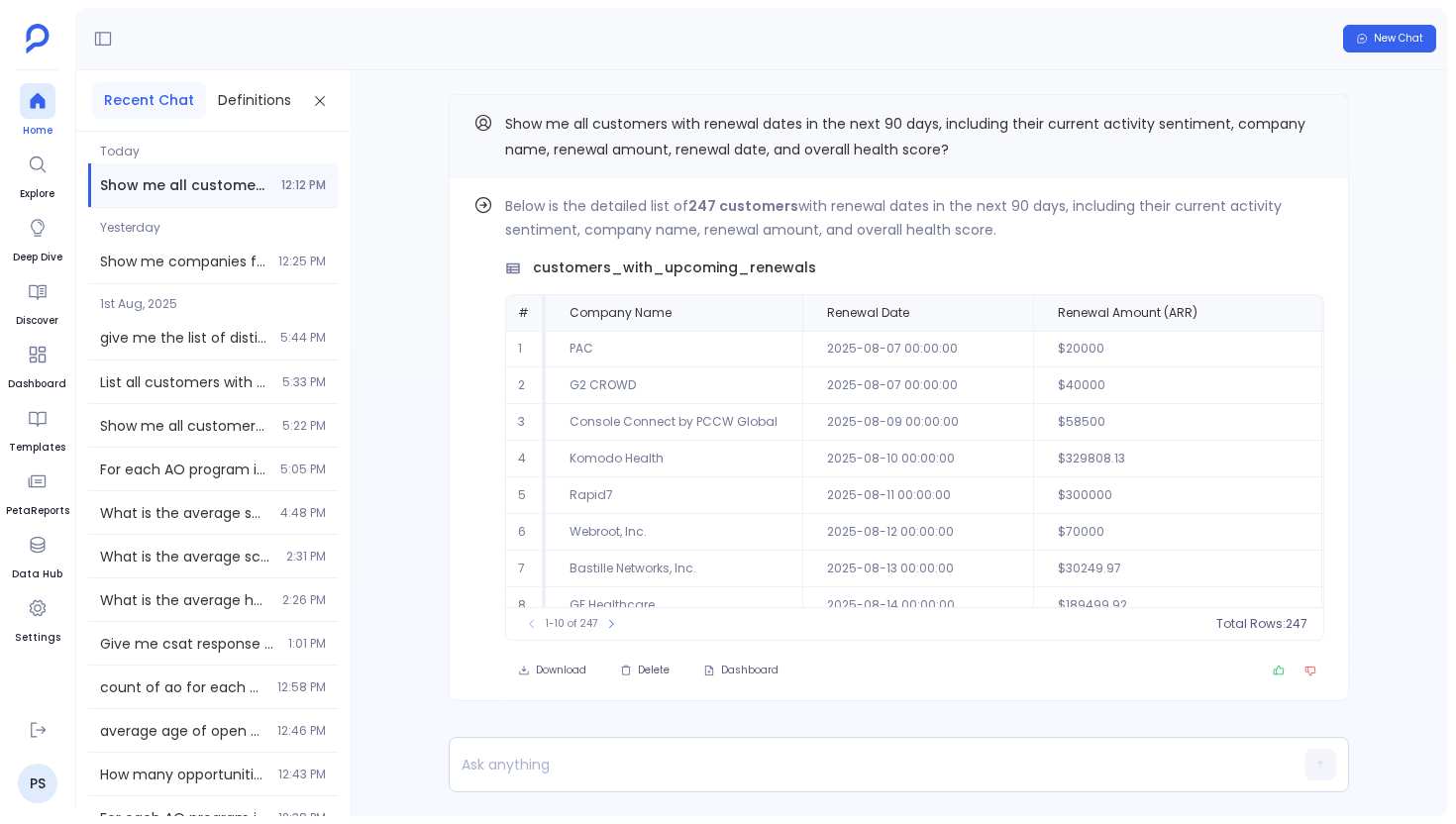 click 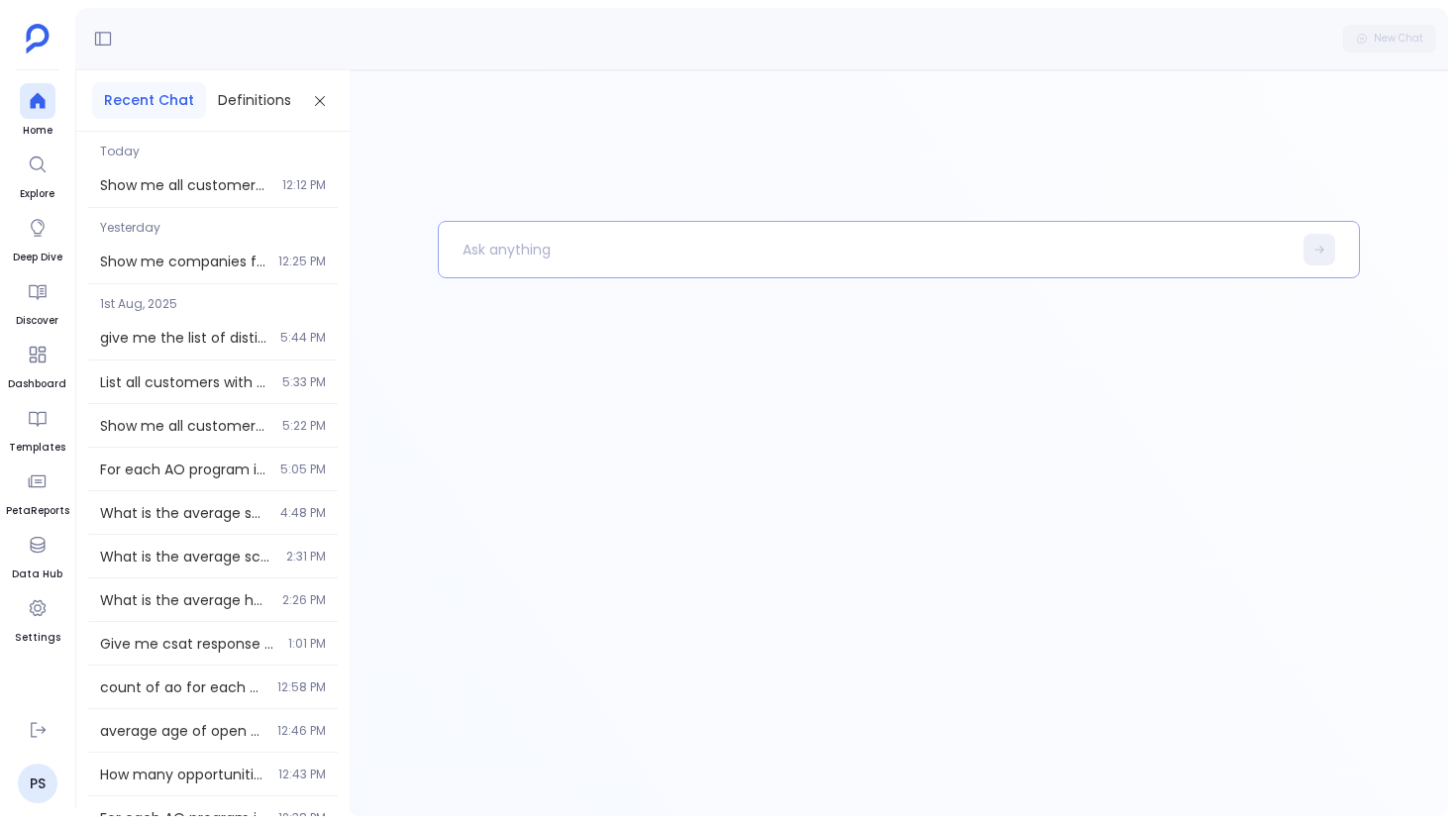 click at bounding box center [865, 250] 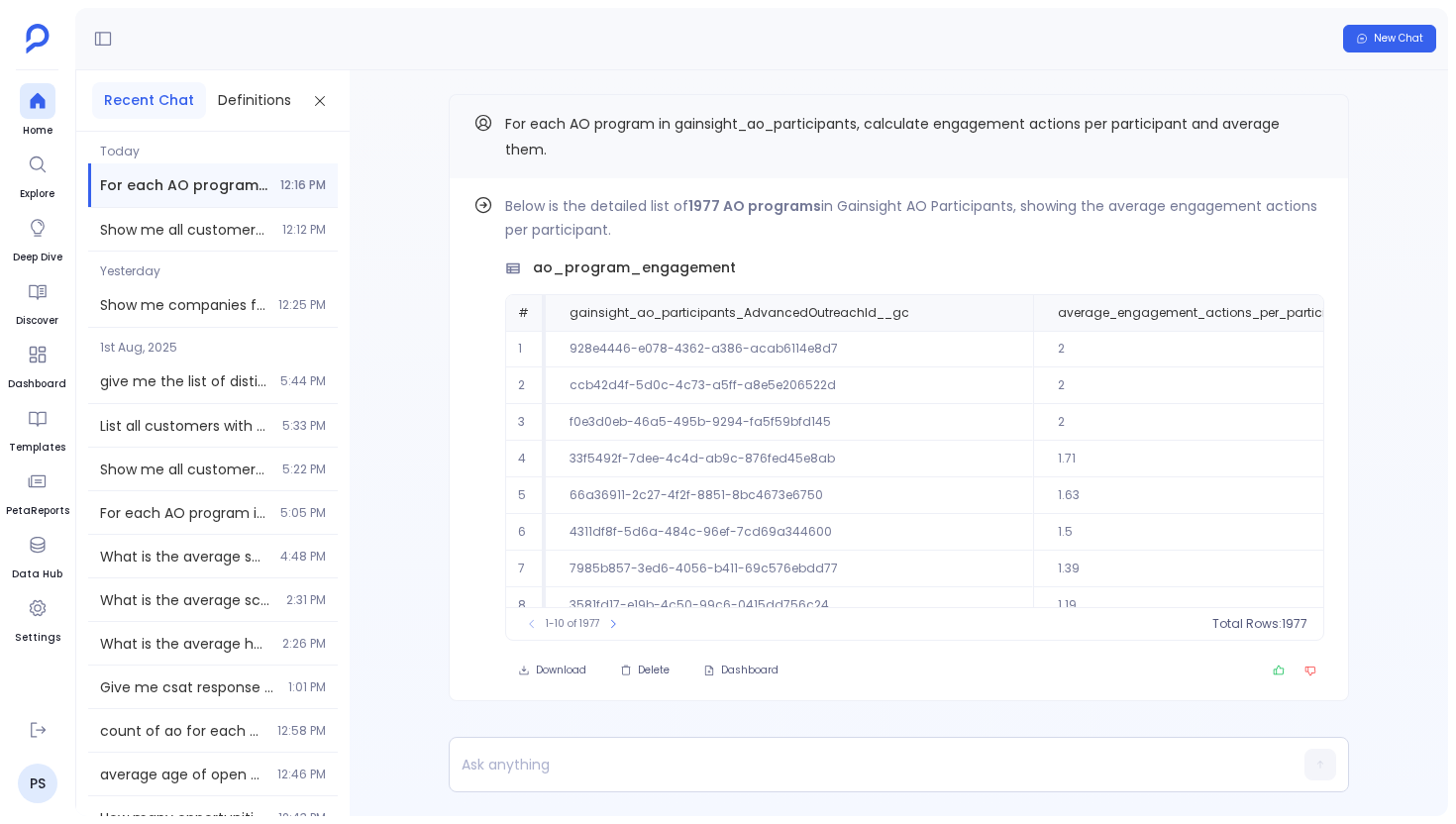 click on "Find out how Below is the detailed list of  1977 AO programs  in Gainsight AO Participants, showing the average engagement actions per participant. ao_program_engagement # gainsight_ao_participants_AdvancedOutreachId__gc average_engagement_actions_per_participant participant_count 1 928e4446-e078-4362-a386-acab6114e8d7 2 1 2 ccb42d4f-5d0c-4c73-a5ff-a8e5e206522d 2 1 3 f0e3d0eb-46a5-495b-9294-fa5f59bfd145 2 1 4 33f5492f-7dee-4c4d-ab9c-876fed45e8ab 1.71 56 5 66a36911-2c27-4f2f-8851-8bc4673e6750 1.63 30 6 4311df8f-5d6a-484c-96ef-7cd69a344600 1.5 2 7 7985b857-3ed6-4056-b411-69c576ebdd77 1.39 33 8 3581fd17-e19b-4c50-99c6-0415dd756c24 1.19 43 9 71a4fcd0-c3be-42cc-9b7f-4332278072db 1.17 54 10 8b49d096-133a-40b0-95ac-2baa2565aa2f 1.15 112
To pick up a draggable item, press the space bar.
While dragging, use the arrow keys to move the item.
Press space again to drop the item in its new position, or press escape to cancel.
1-10 of 1977 Total Rows:  1977 Download Delete Dashboard" at bounding box center (898, 437) 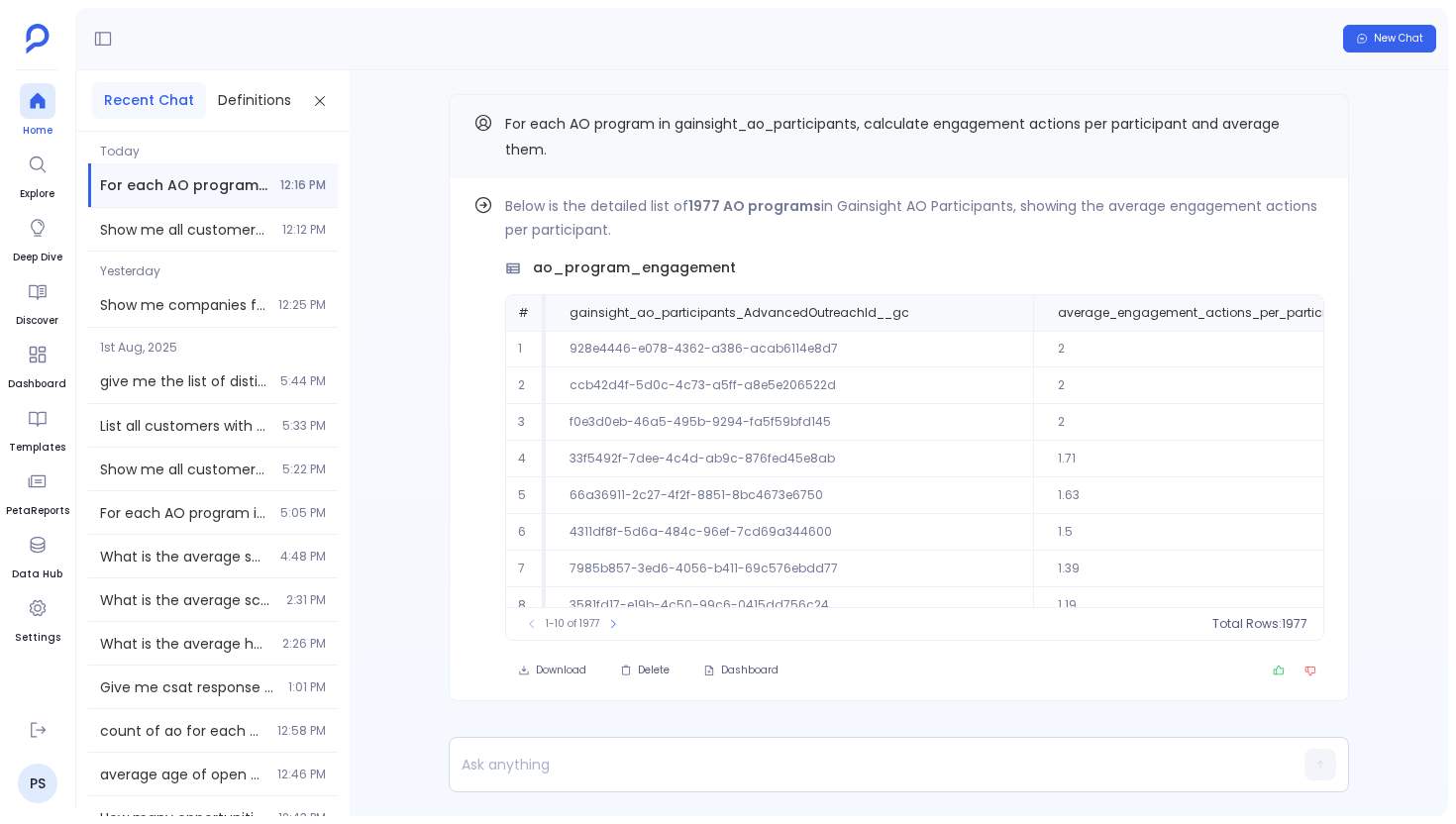 click at bounding box center (38, 101) 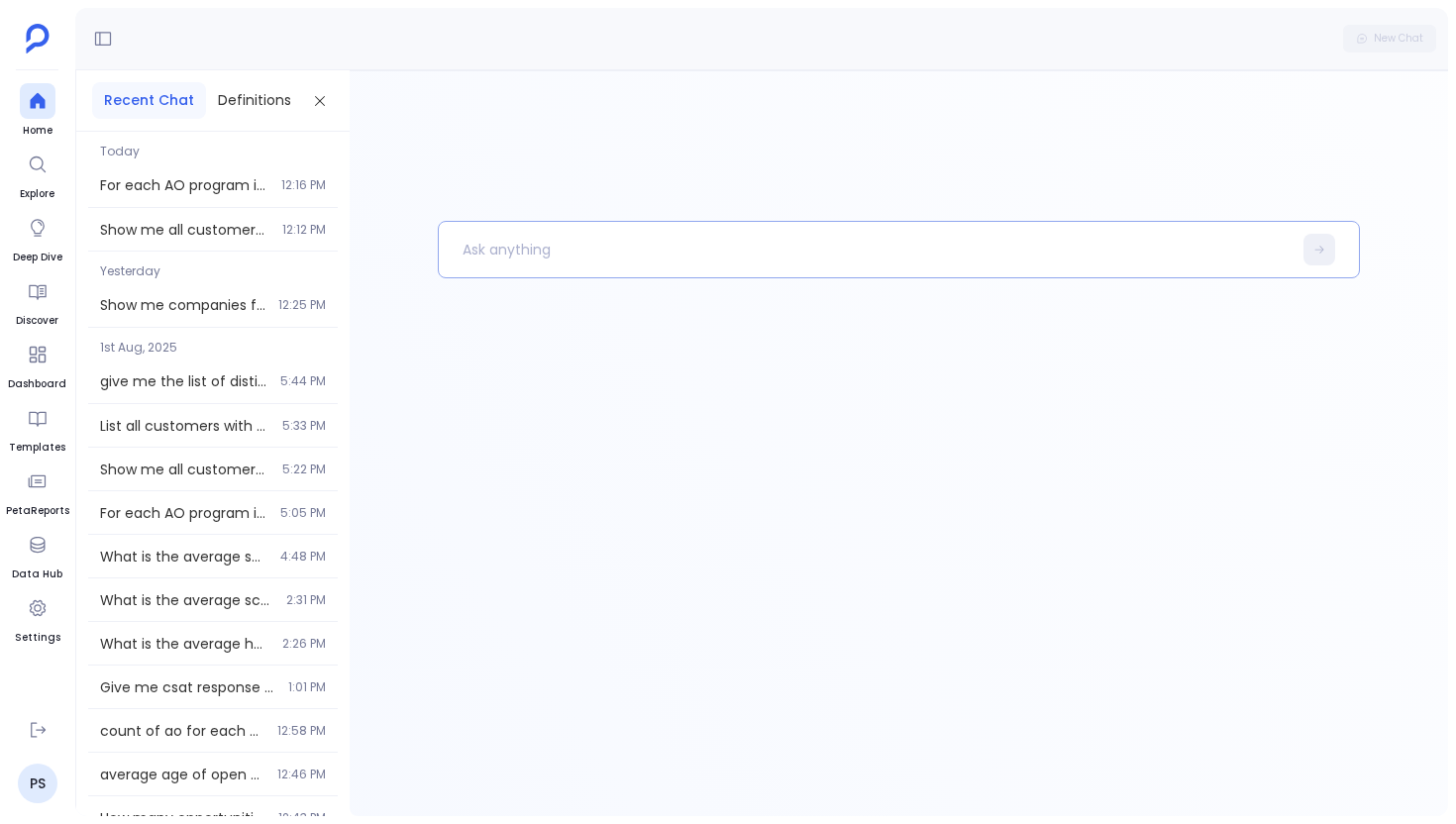 click at bounding box center (865, 250) 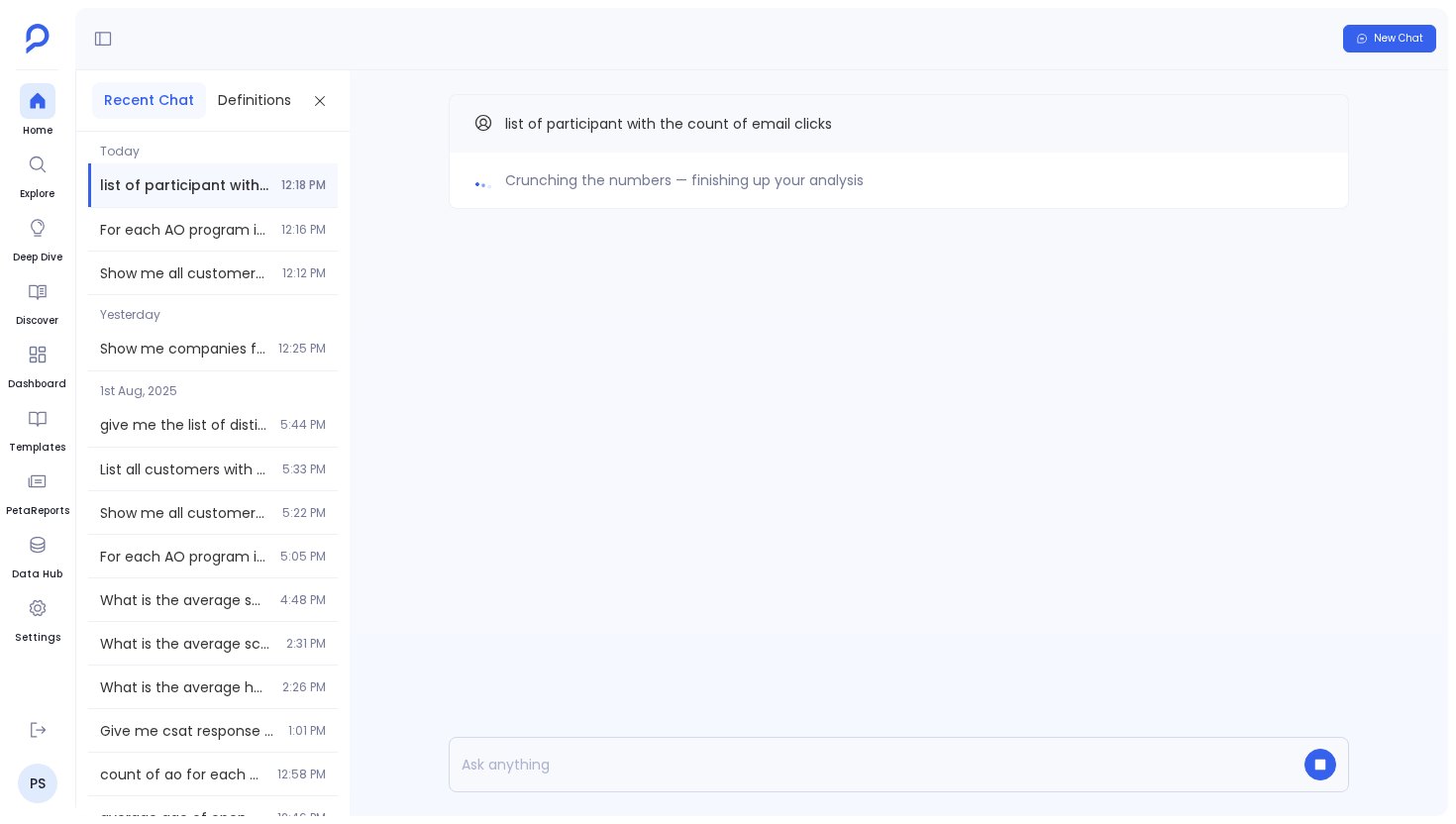 click on "Crunching the numbers — finishing up your analysis list of participant with the count of email clicks" at bounding box center [898, 191] 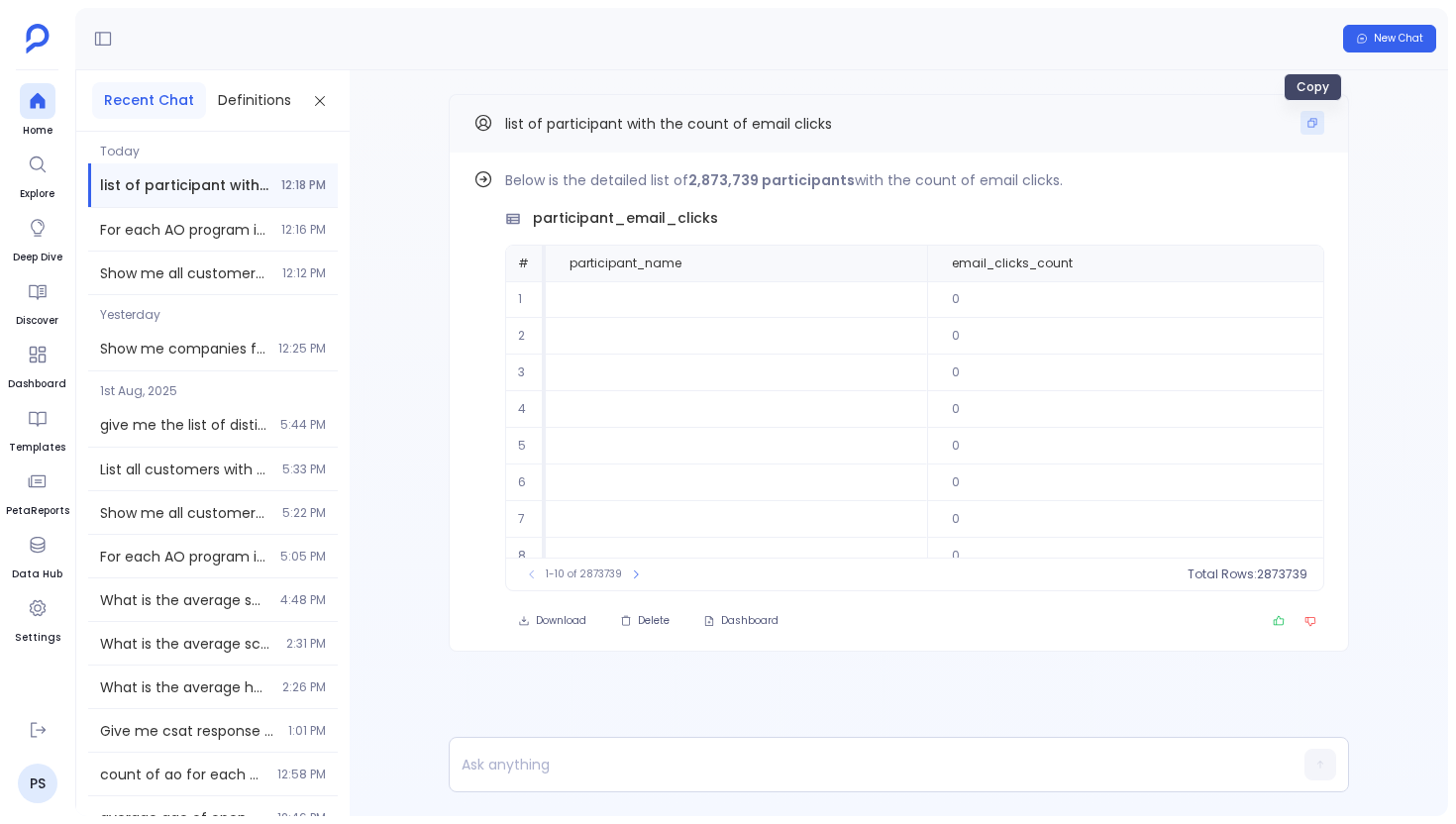 click 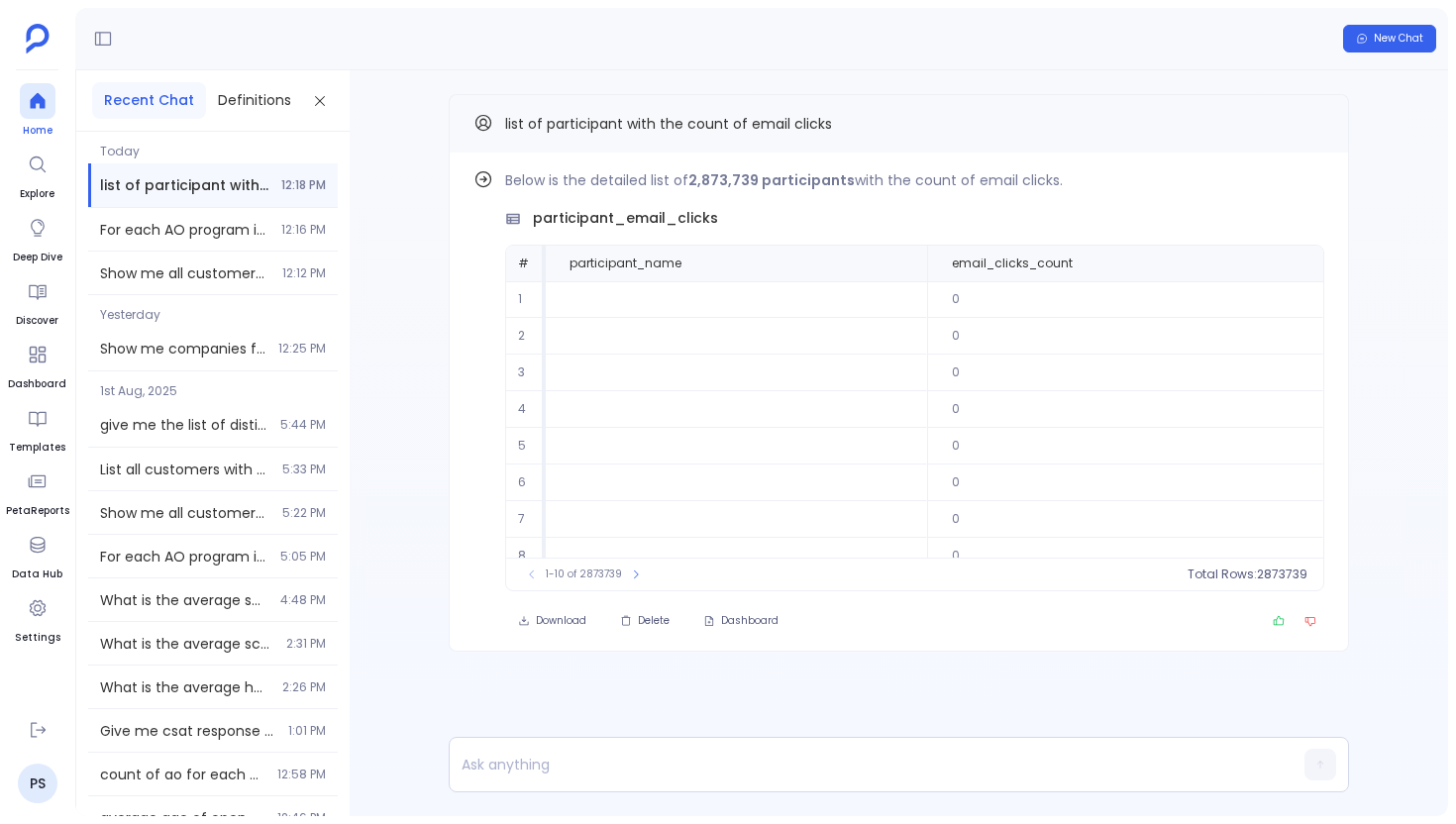 click 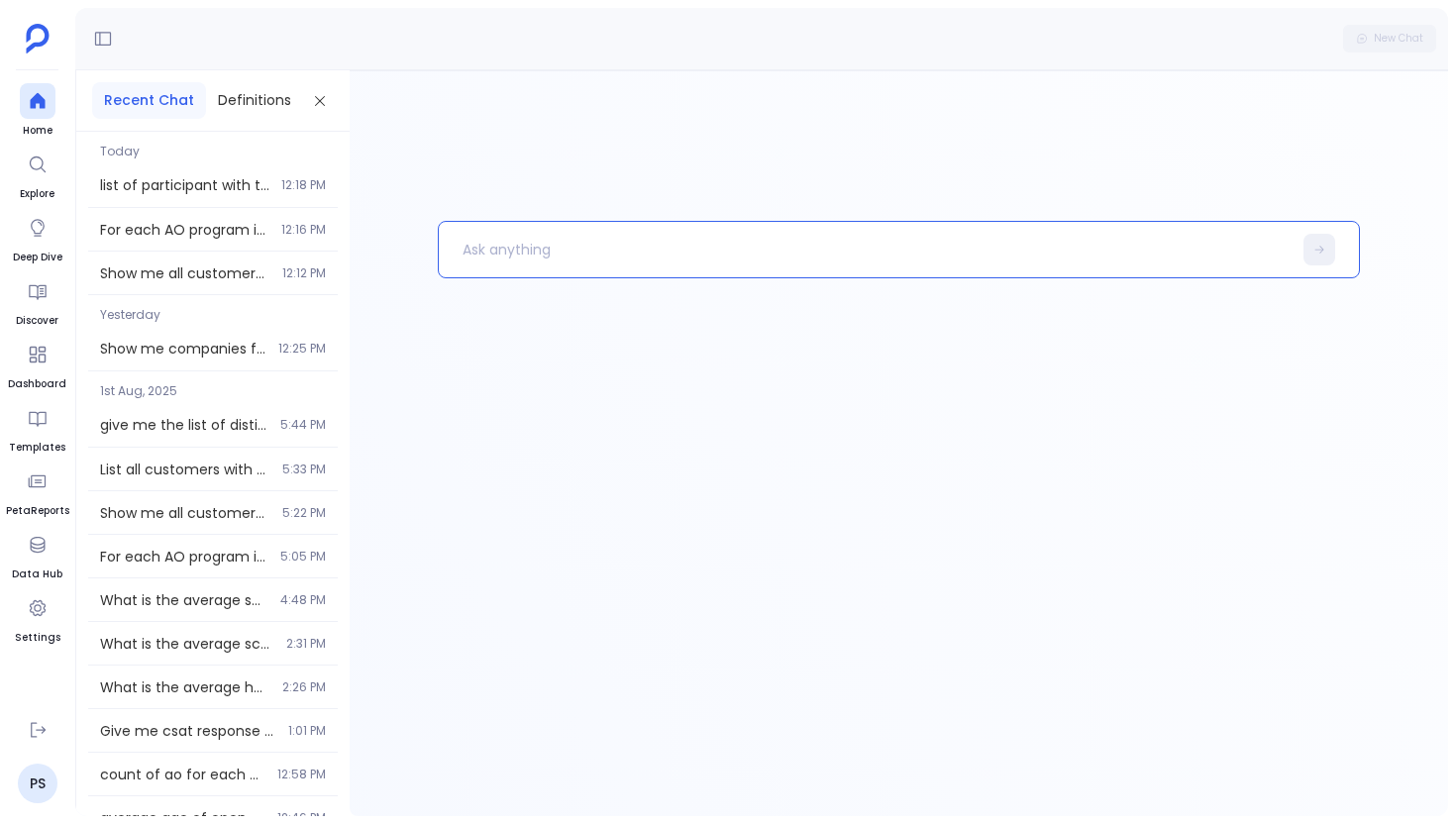 click at bounding box center (898, 250) 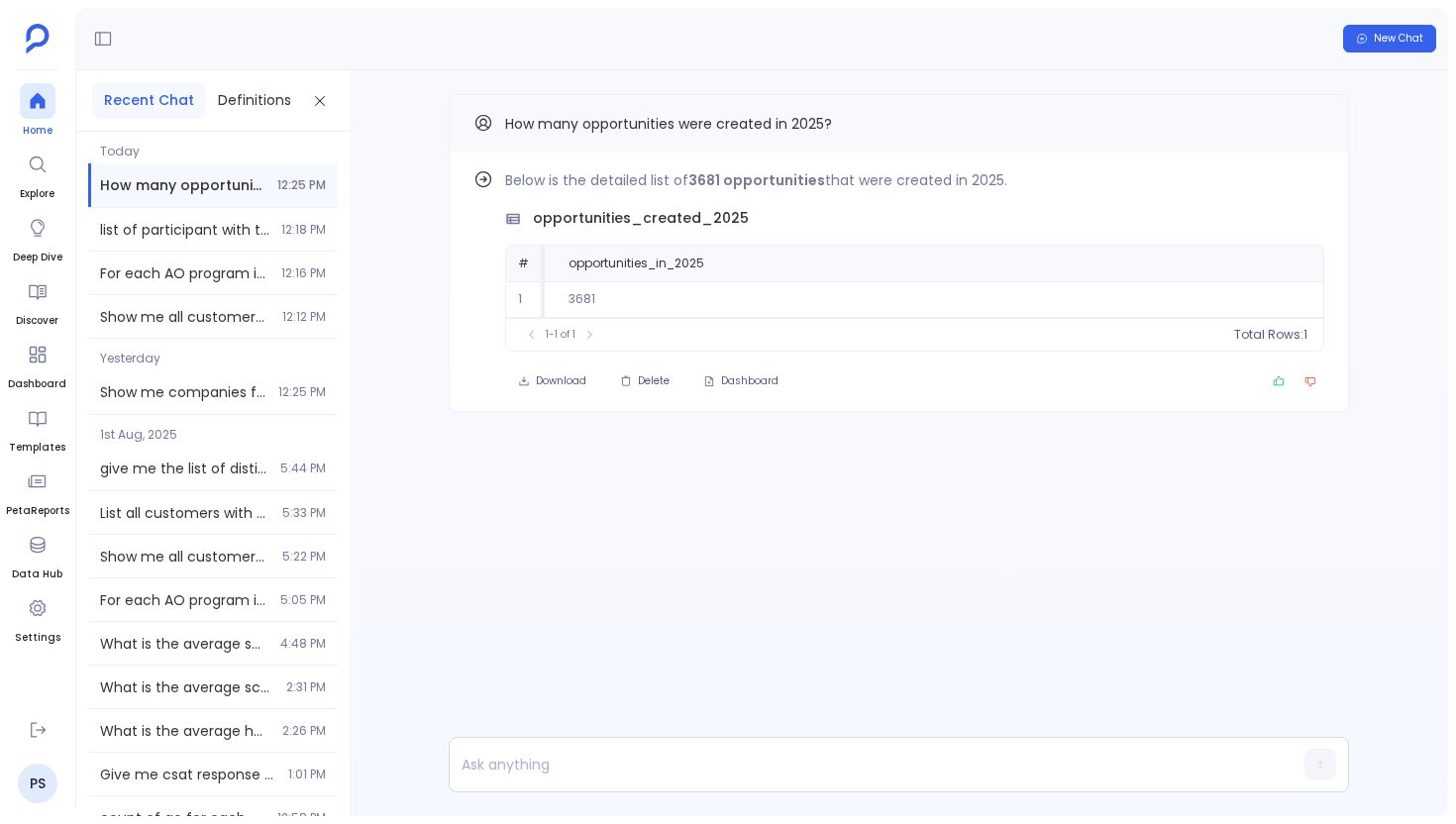 click at bounding box center (38, 101) 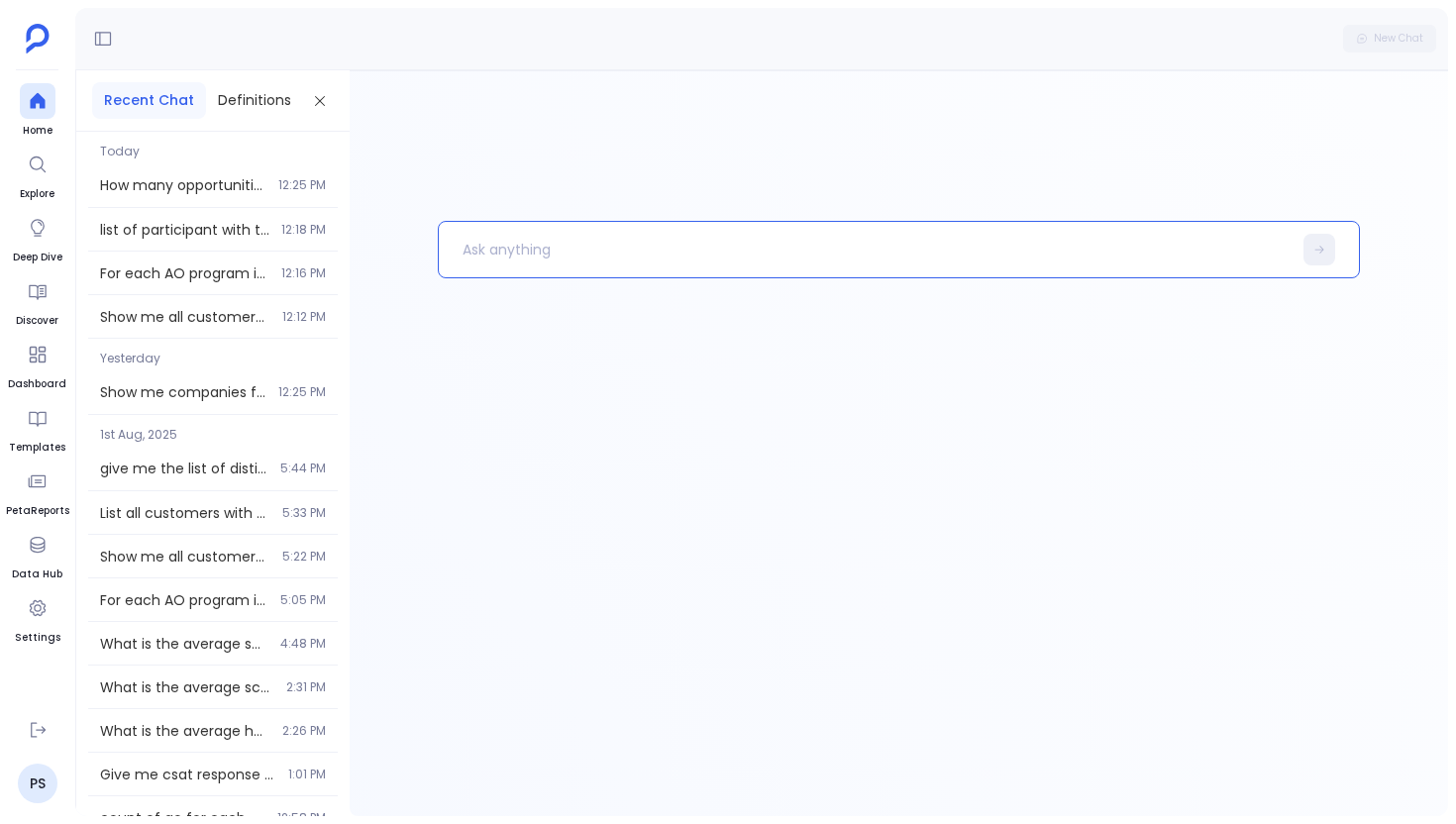 click at bounding box center (865, 250) 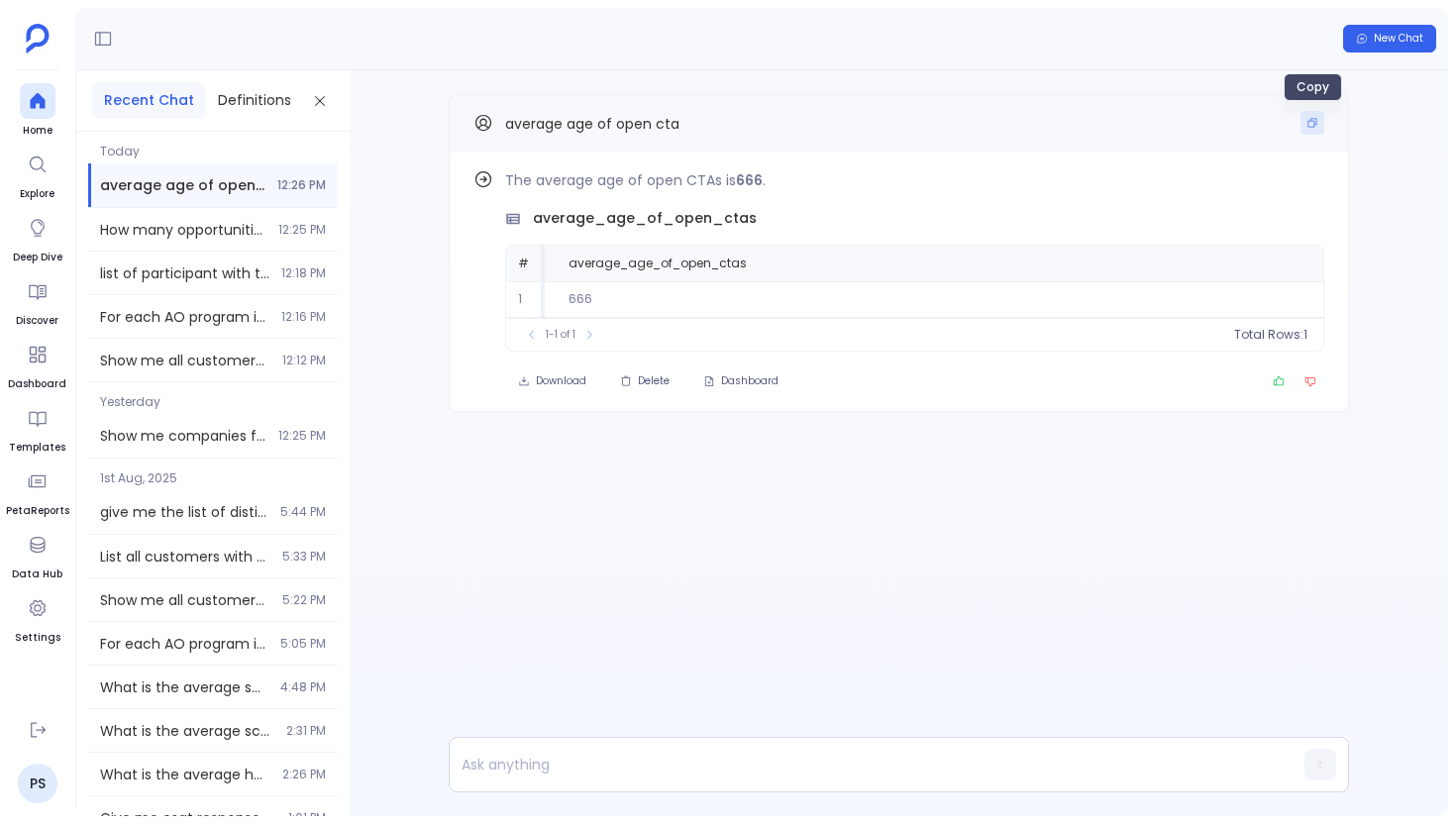 click 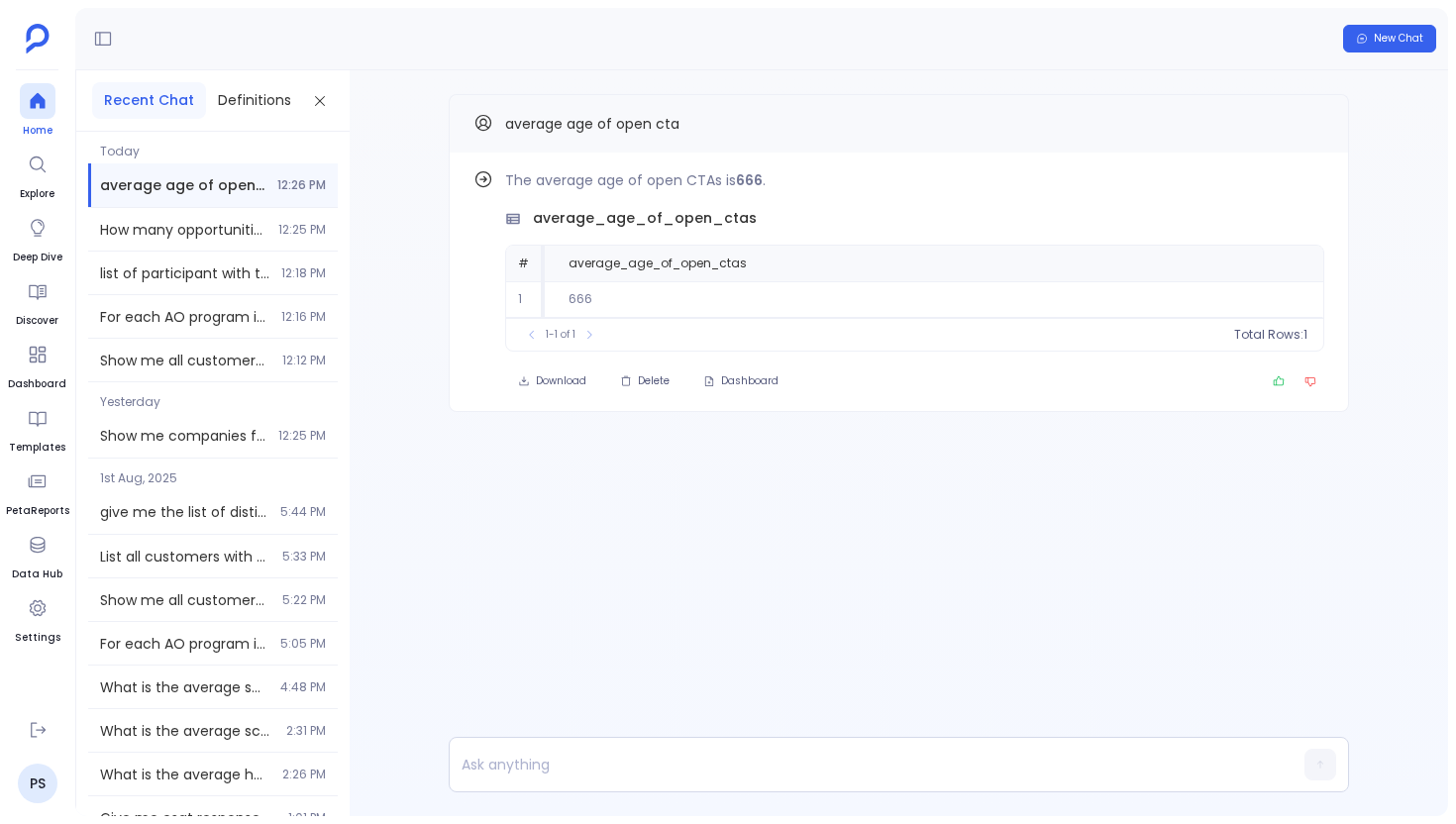 click 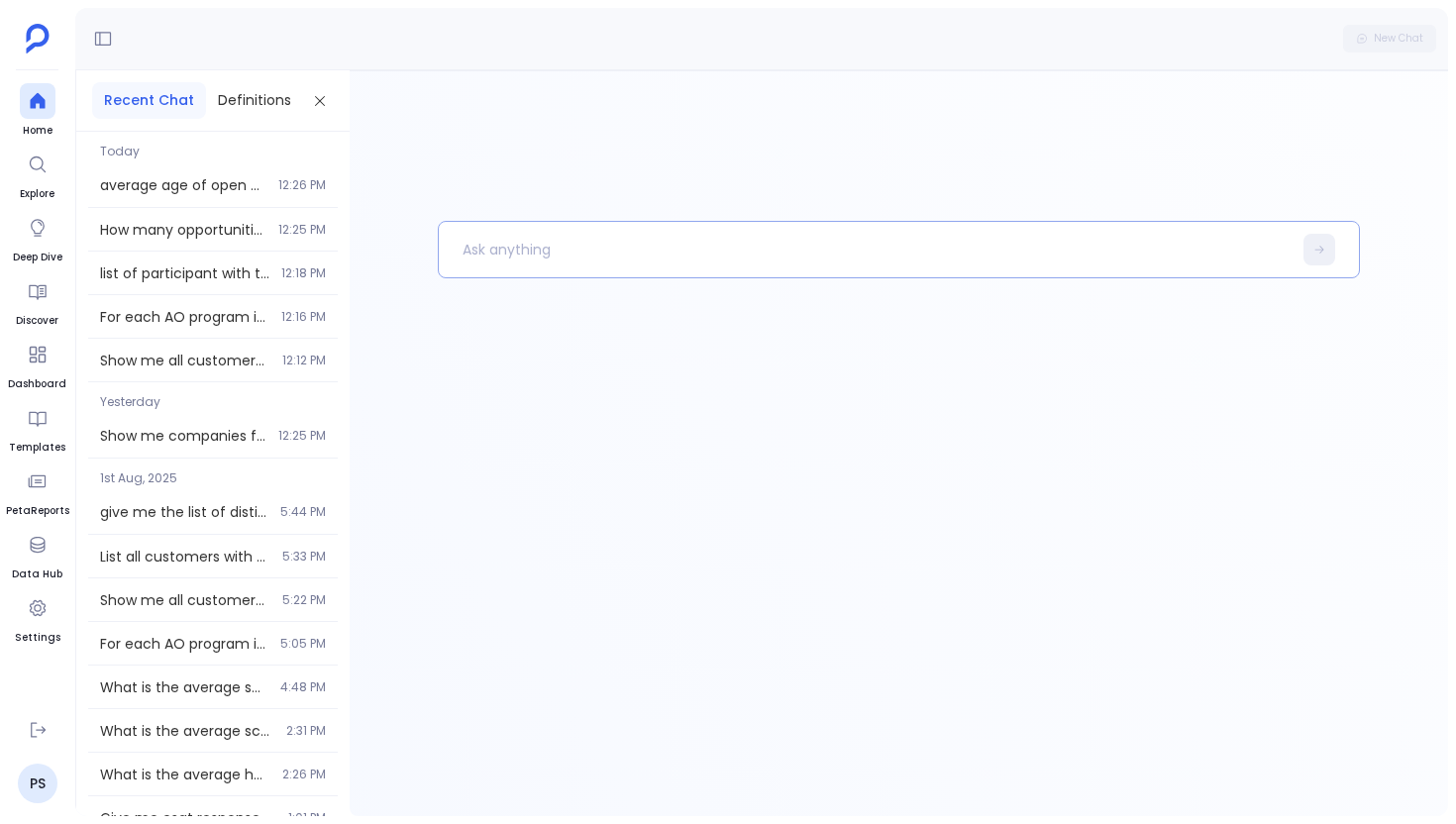 click at bounding box center (865, 250) 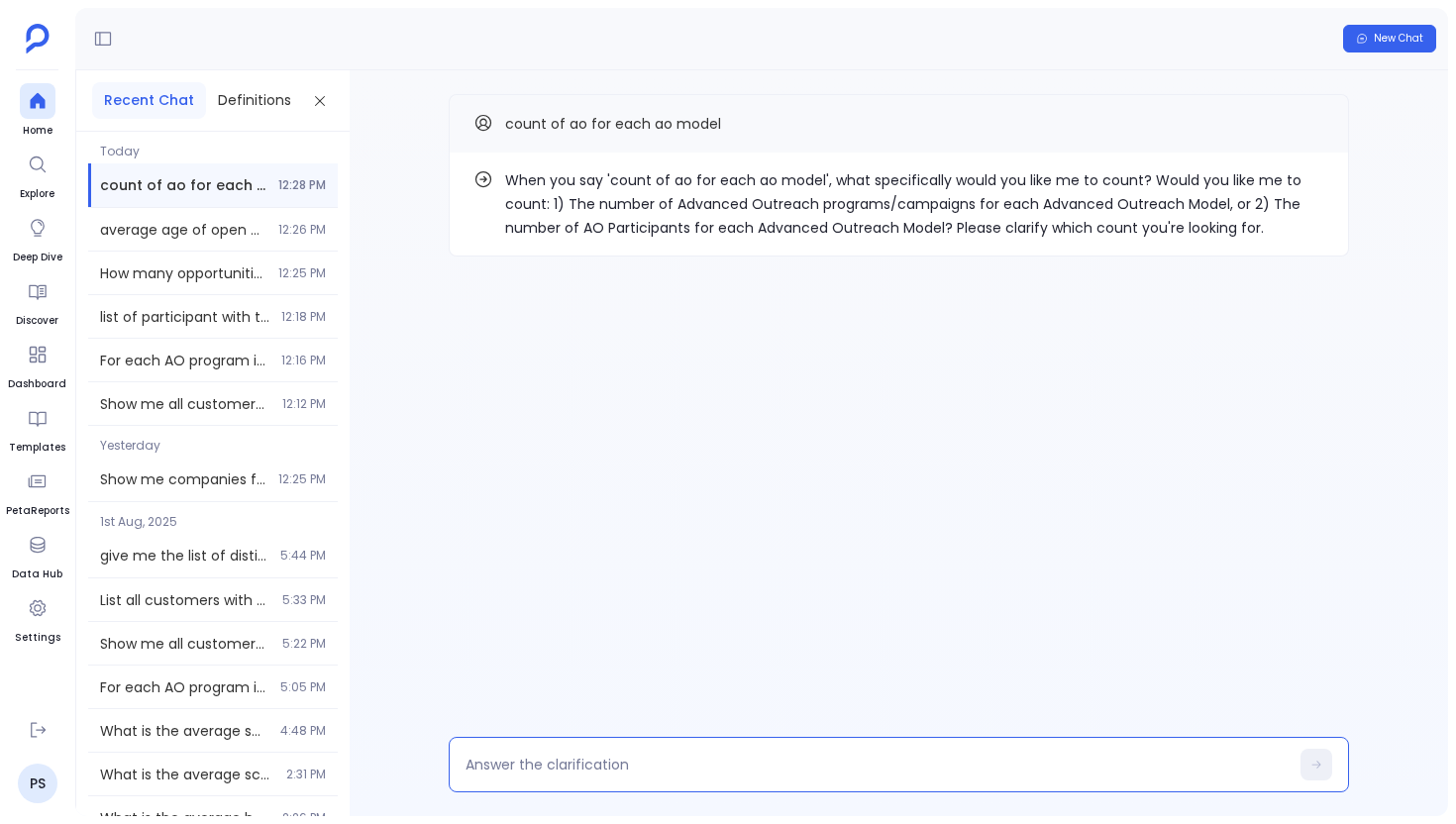 click at bounding box center [877, 765] 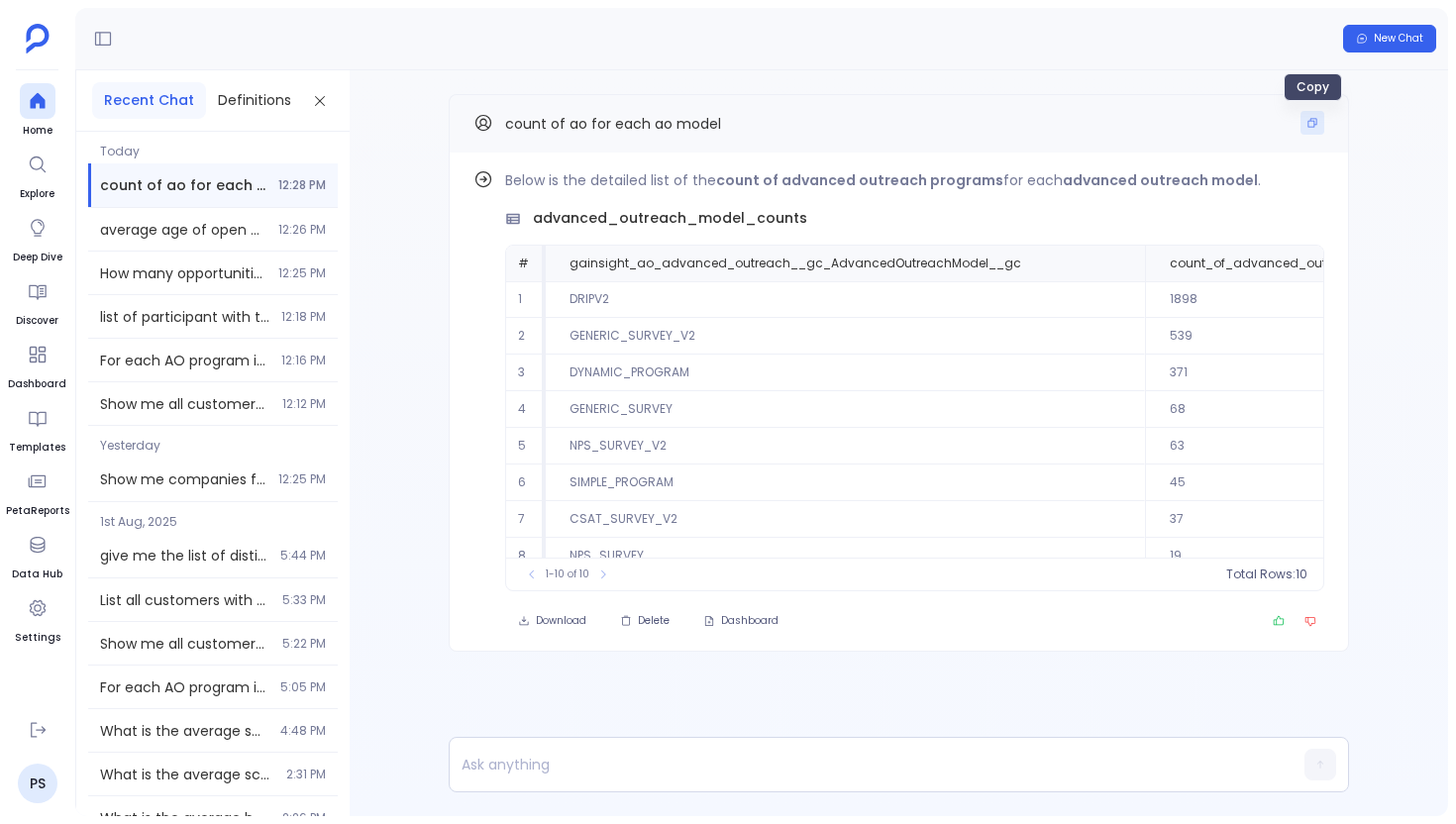 click at bounding box center (1312, 123) 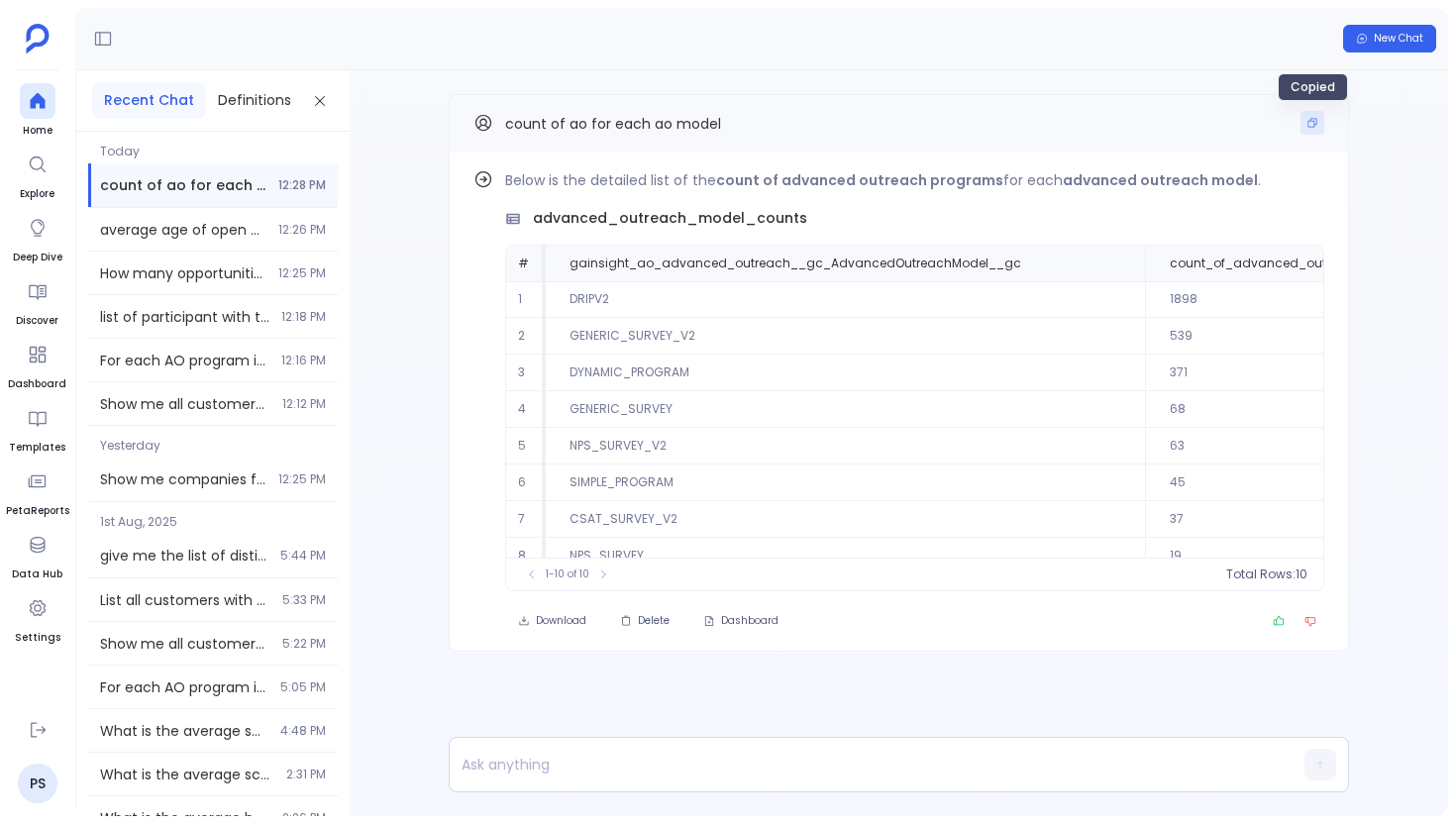 type 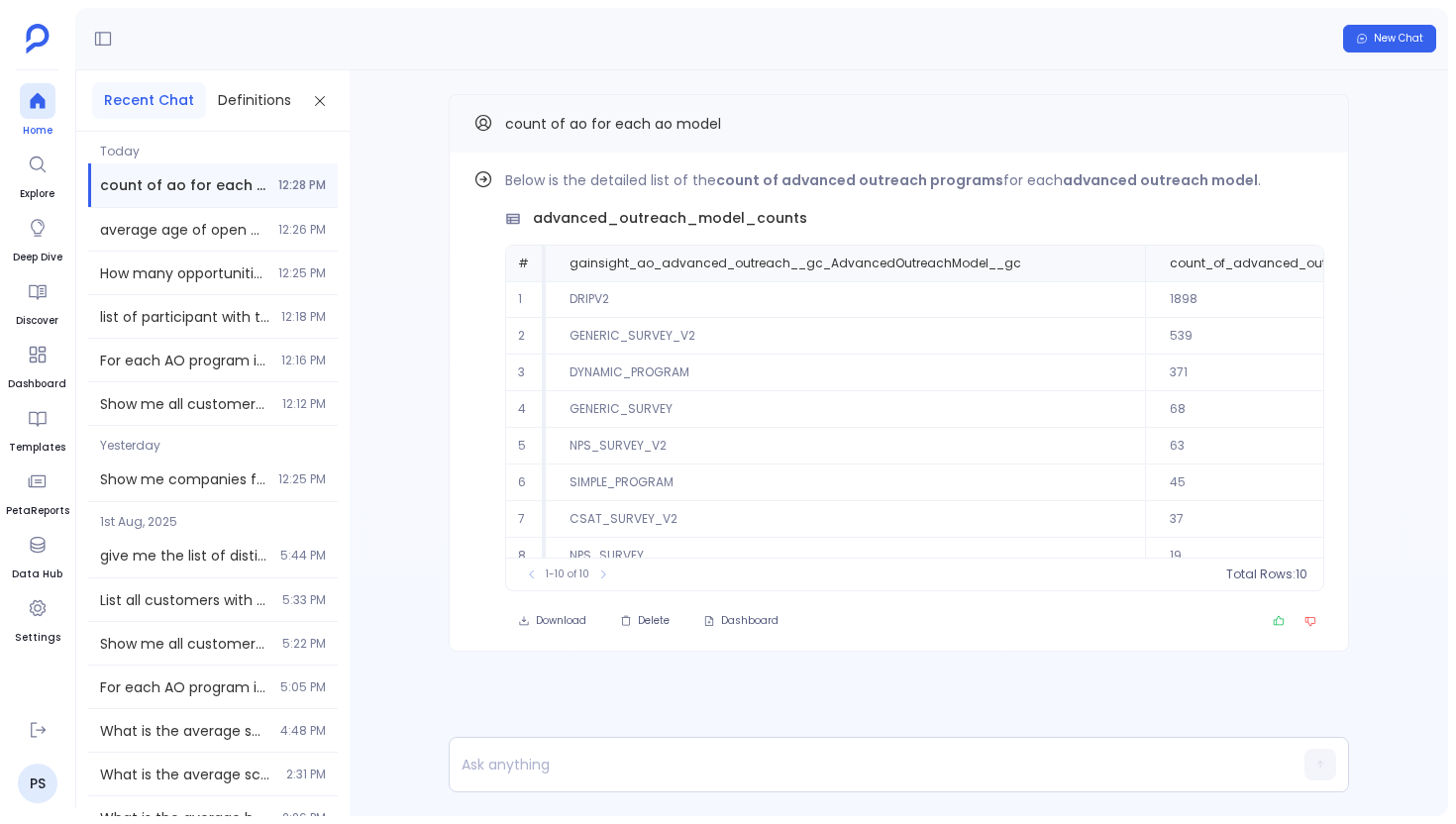 click at bounding box center [38, 101] 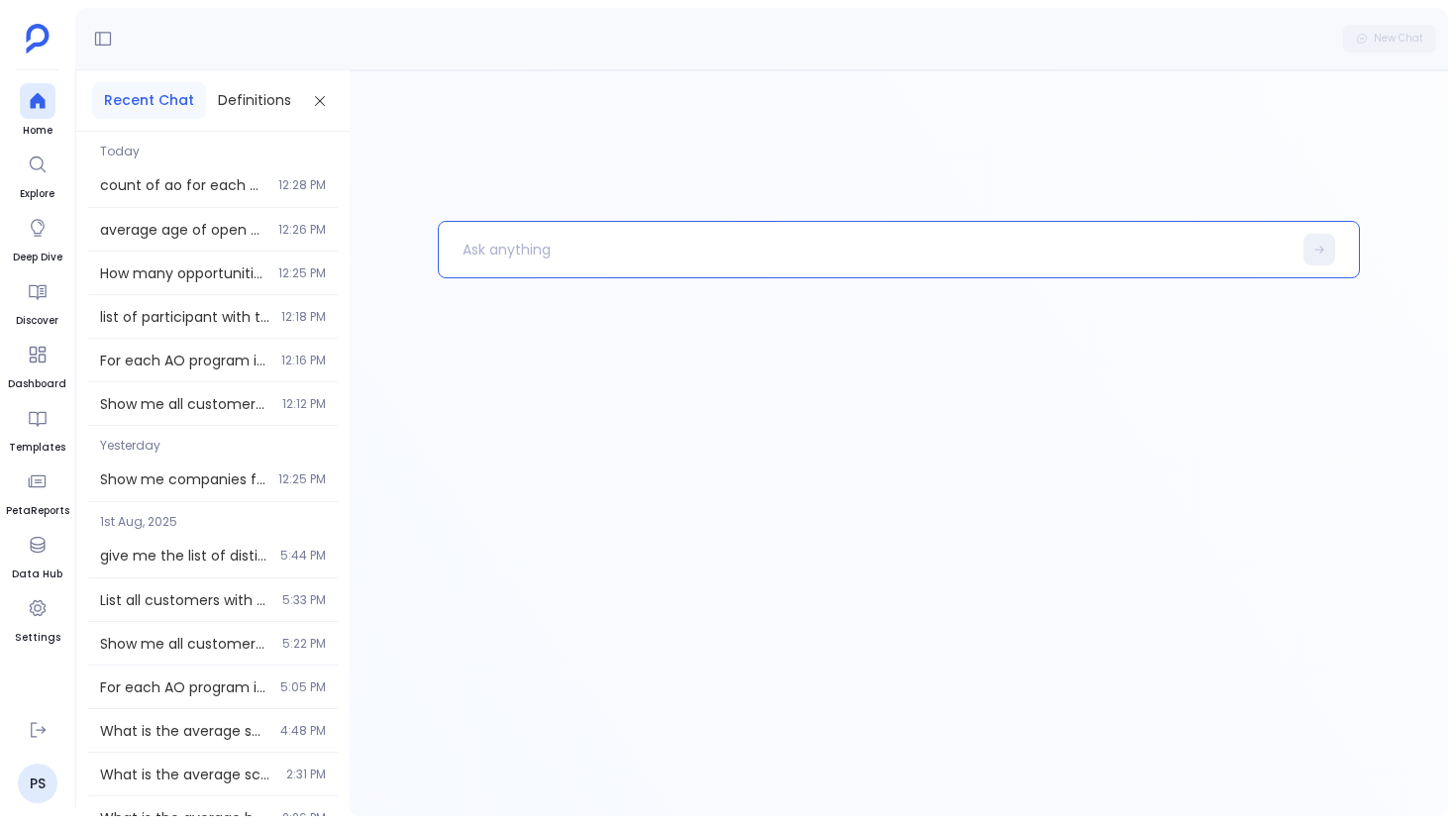 click at bounding box center [898, 443] 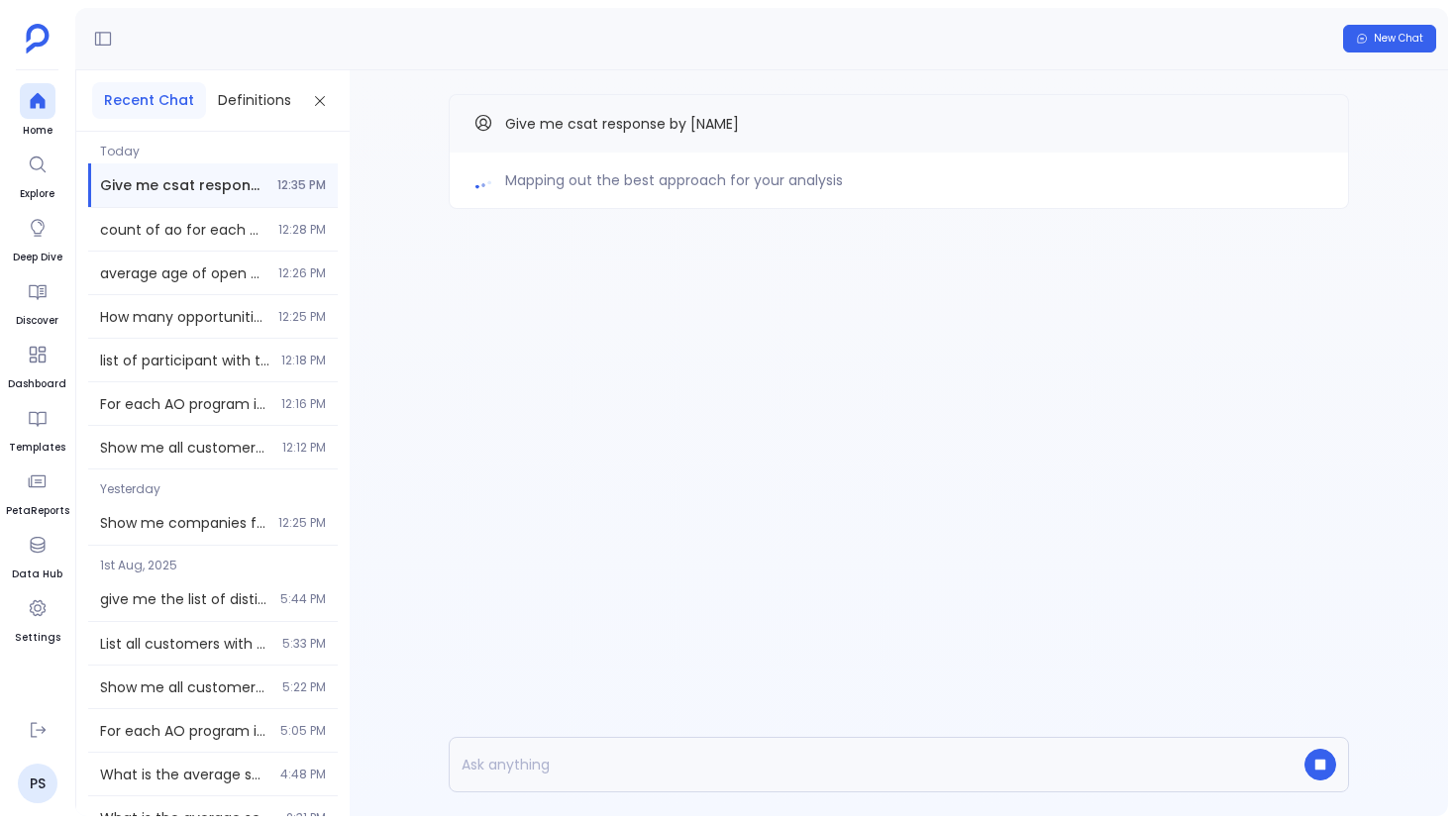 click on "Mapping out the best approach for your analysis Give me csat response by David Egret" at bounding box center (898, 443) 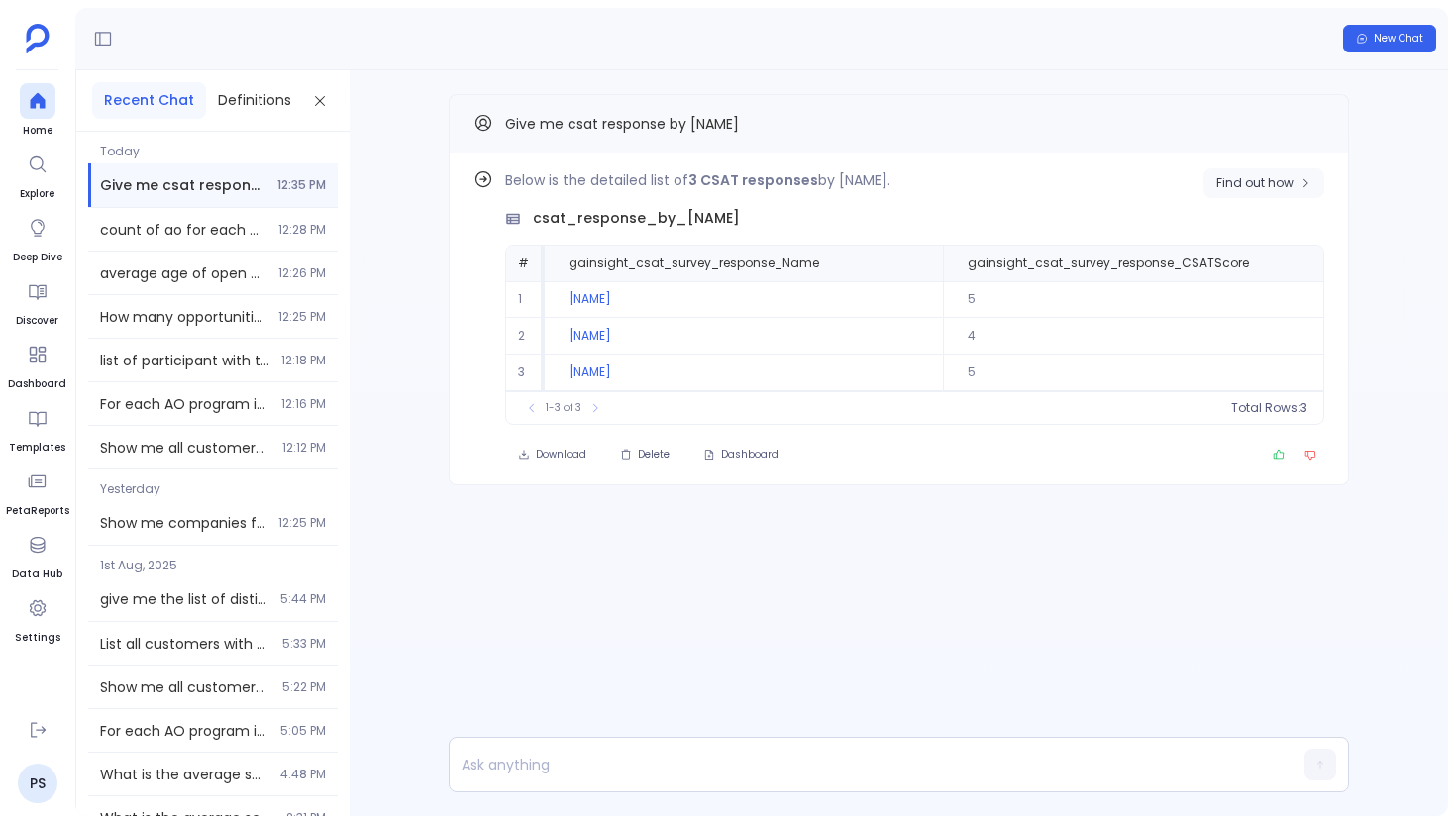 click on "Find out how" at bounding box center (1255, 183) 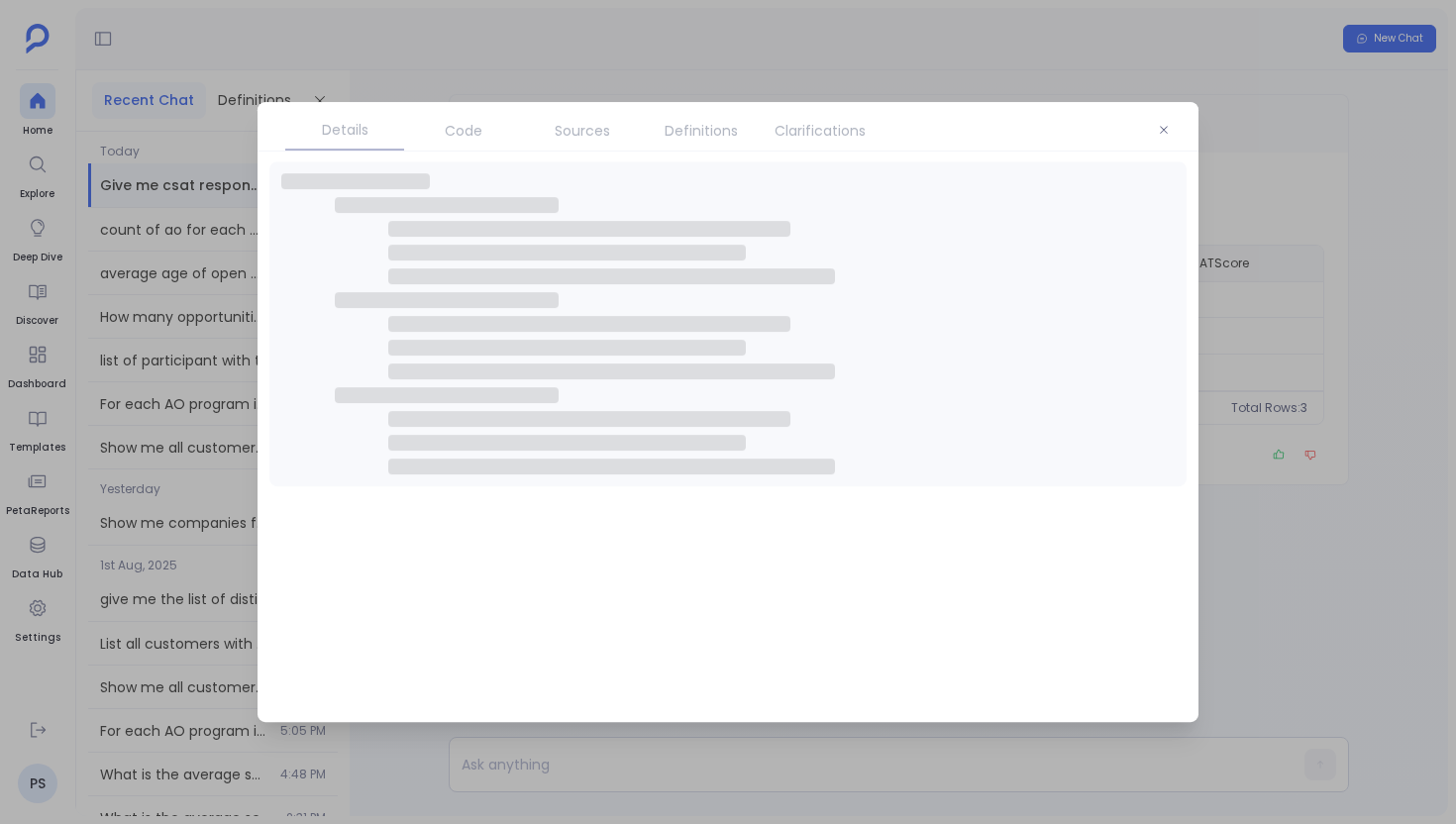 click on "Definitions" at bounding box center (701, 131) 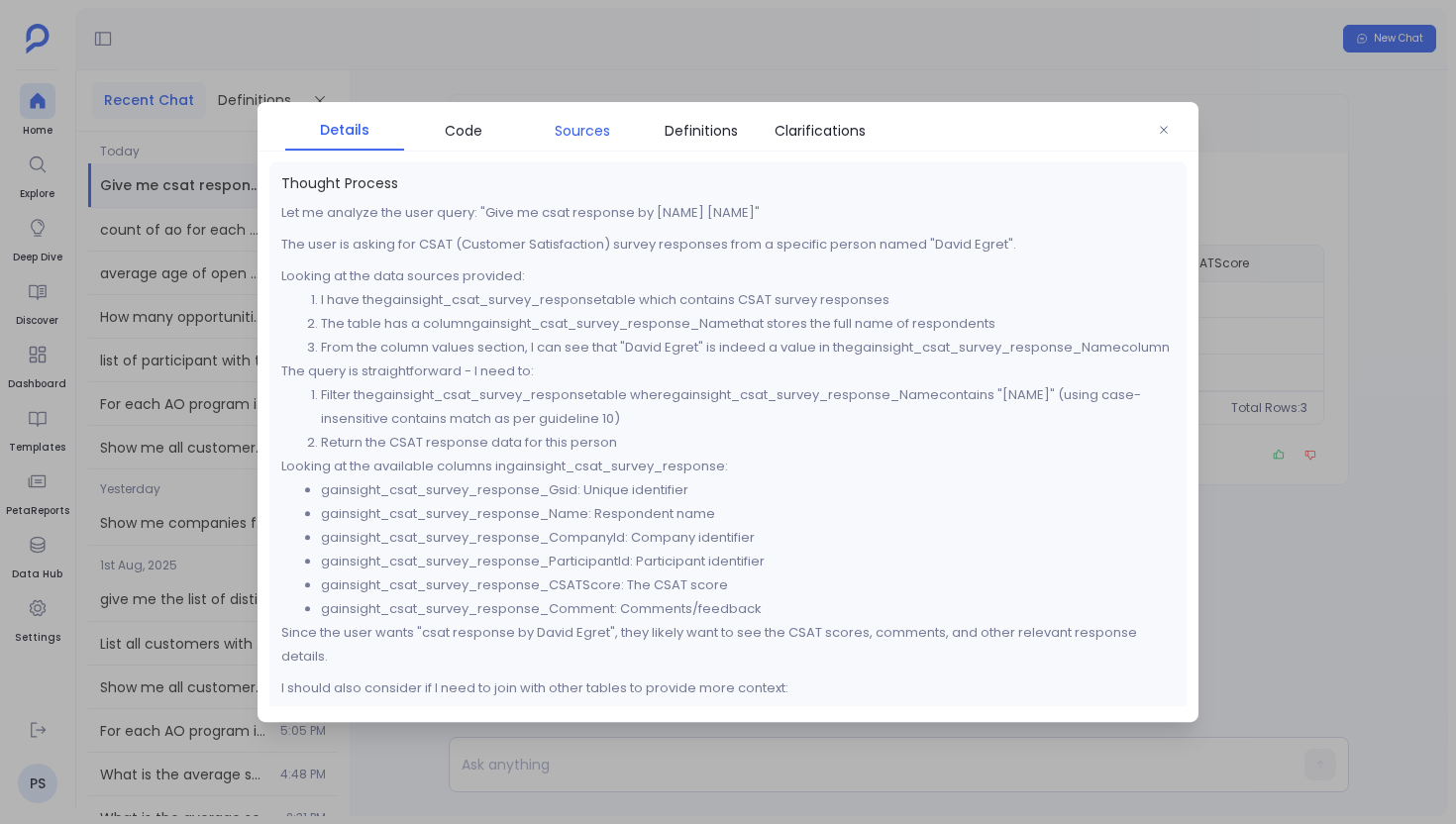 click on "Sources" at bounding box center (582, 131) 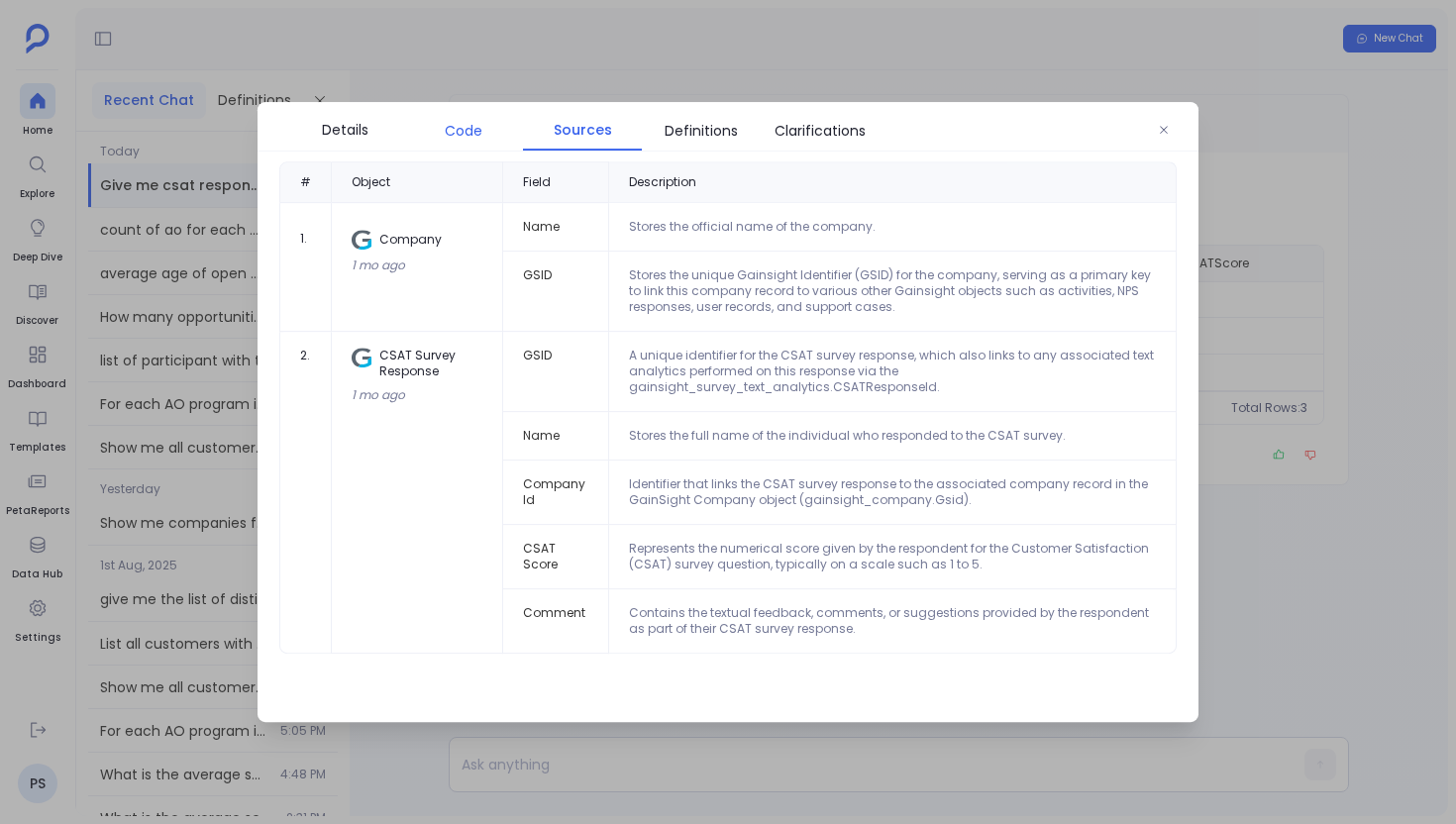 click on "Code" at bounding box center (464, 131) 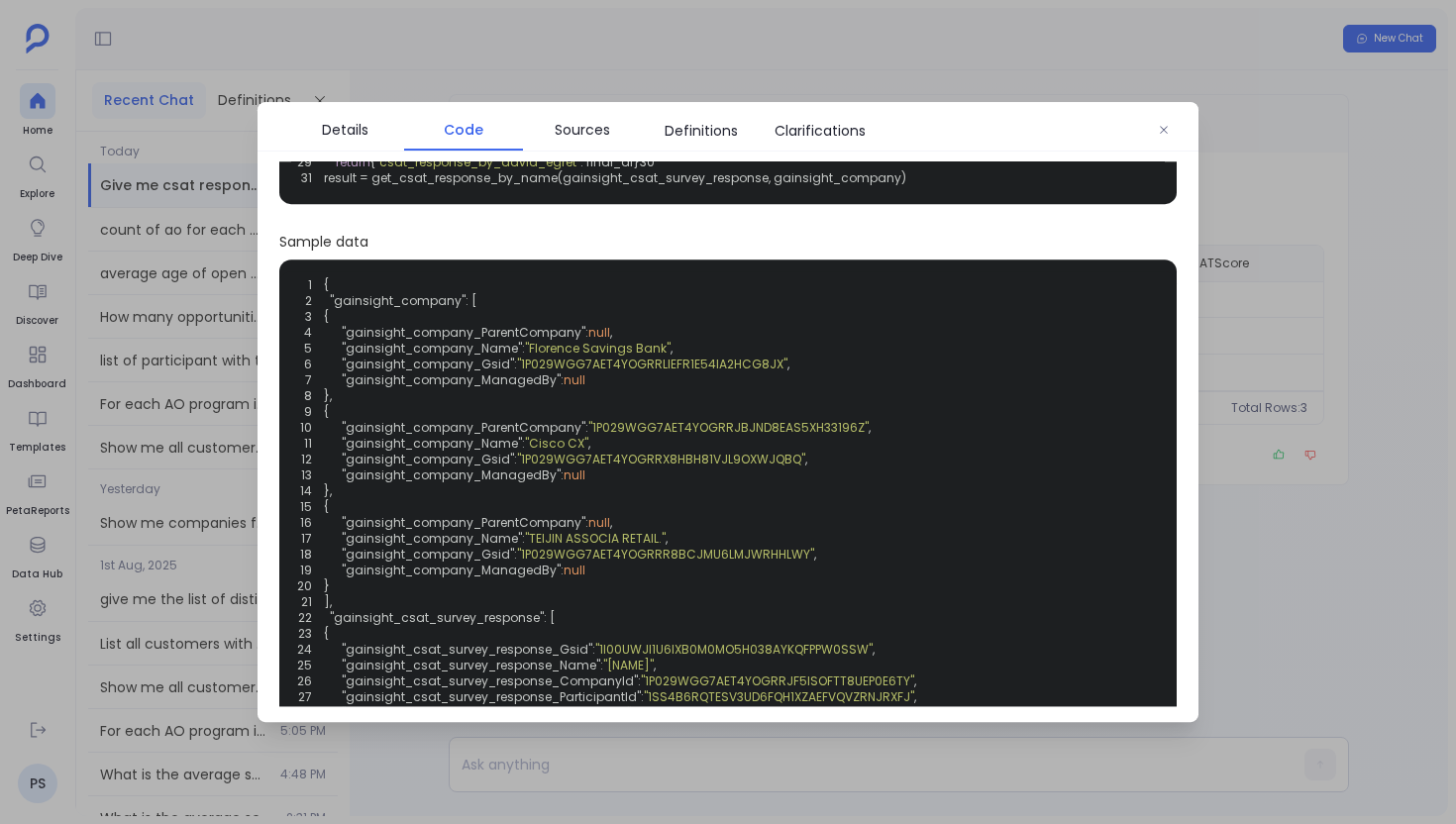 scroll, scrollTop: 0, scrollLeft: 0, axis: both 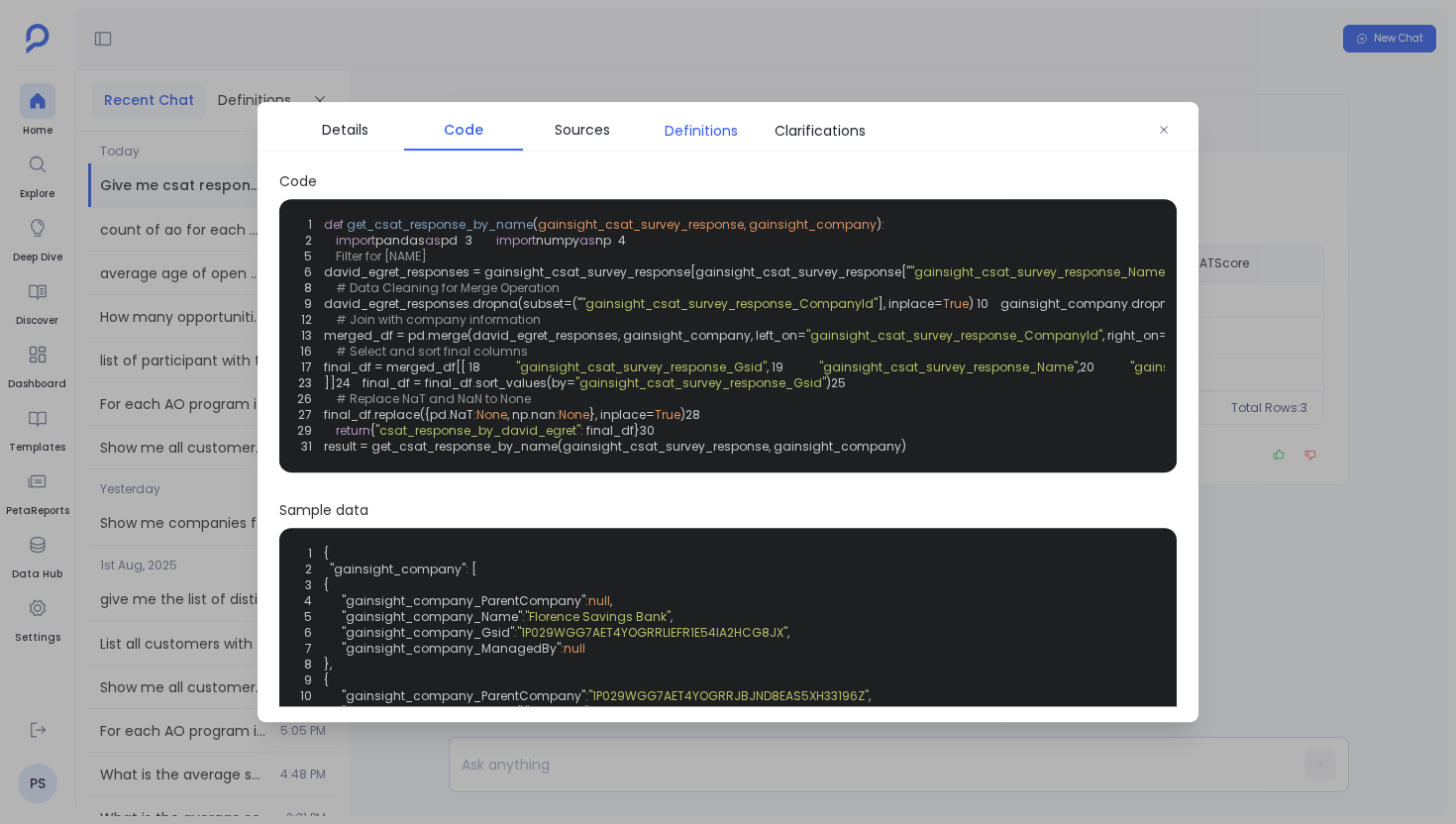 click on "Definitions" at bounding box center [701, 131] 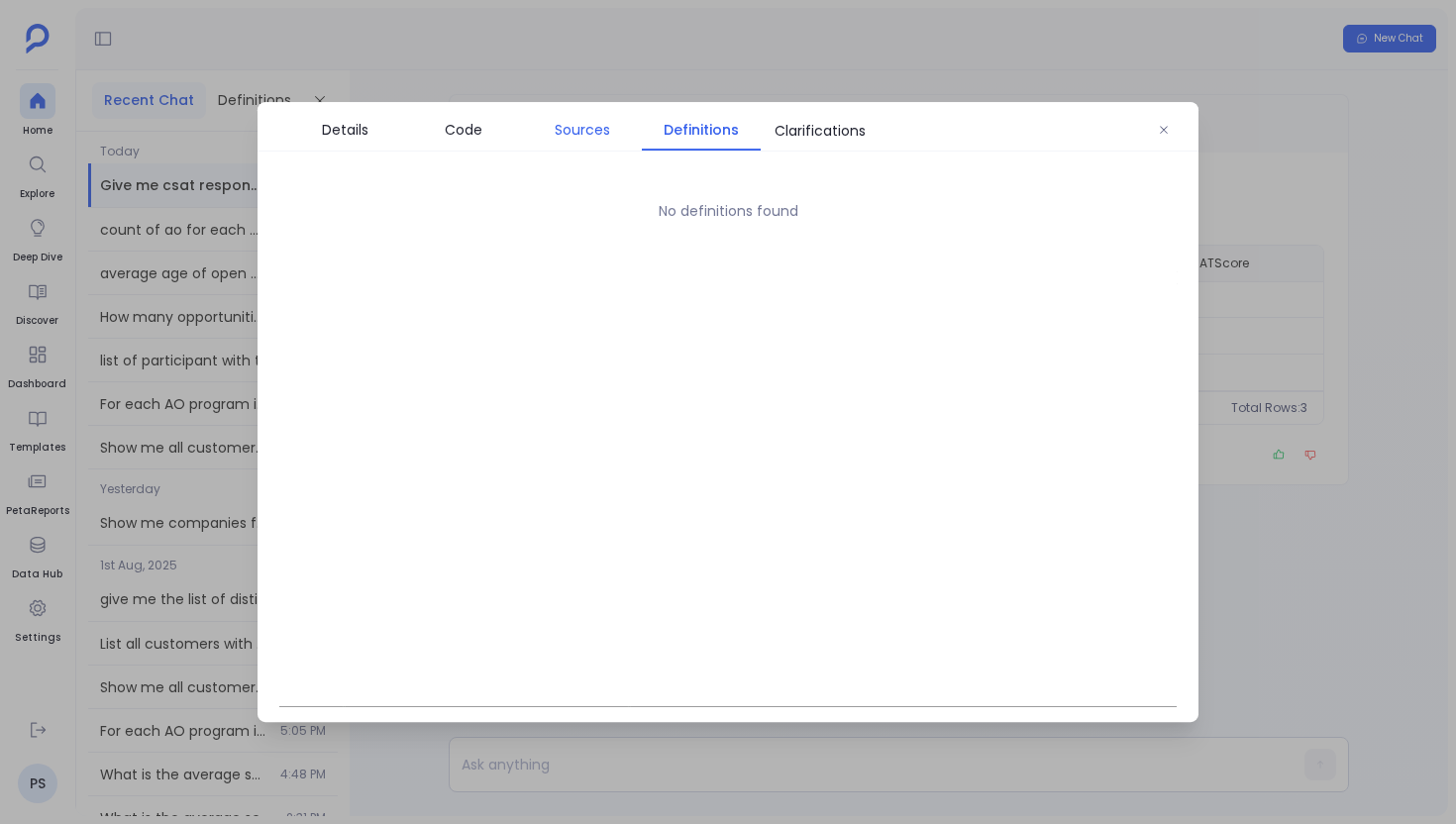 click on "Sources" at bounding box center (582, 130) 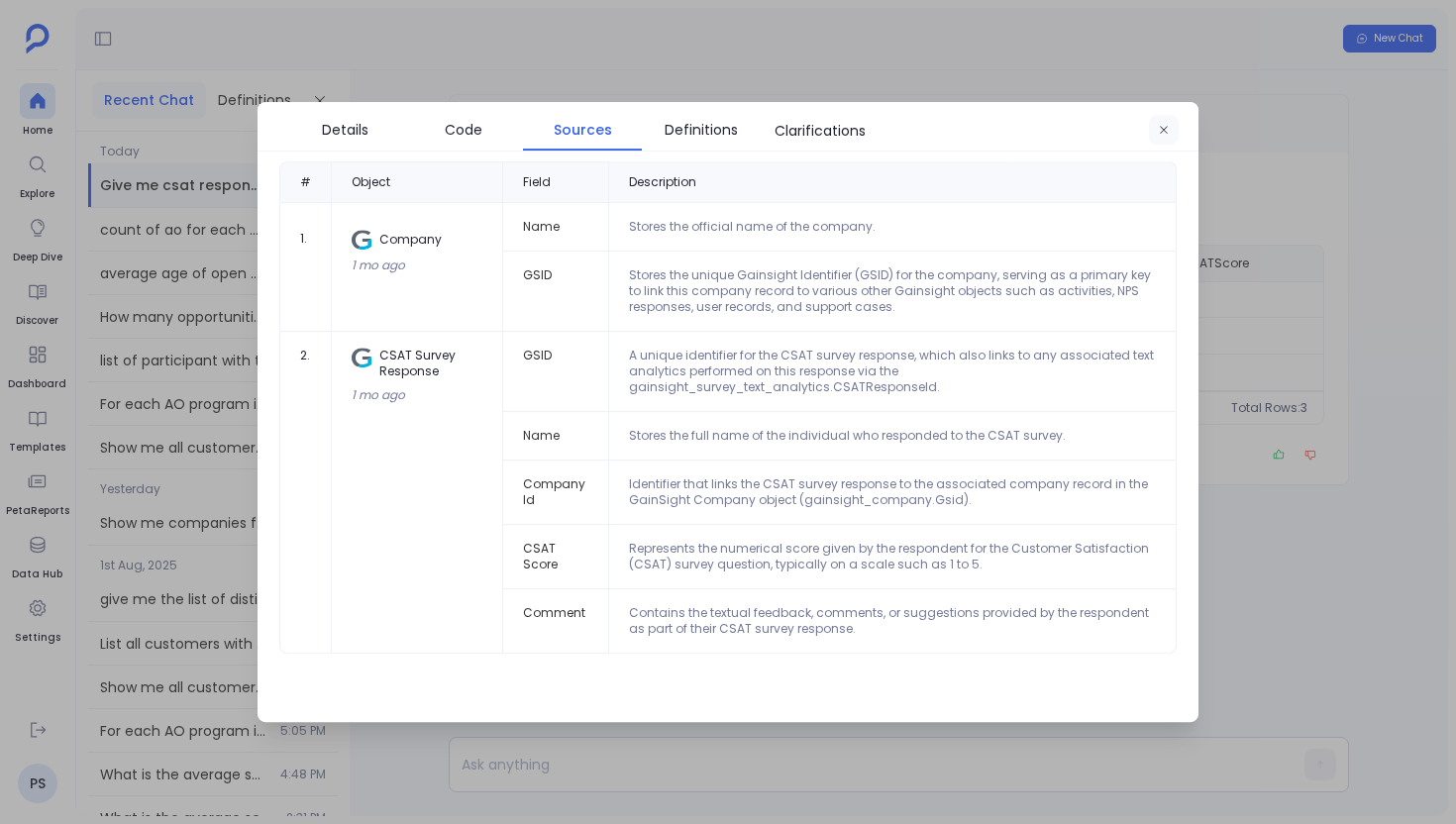 click at bounding box center [1164, 131] 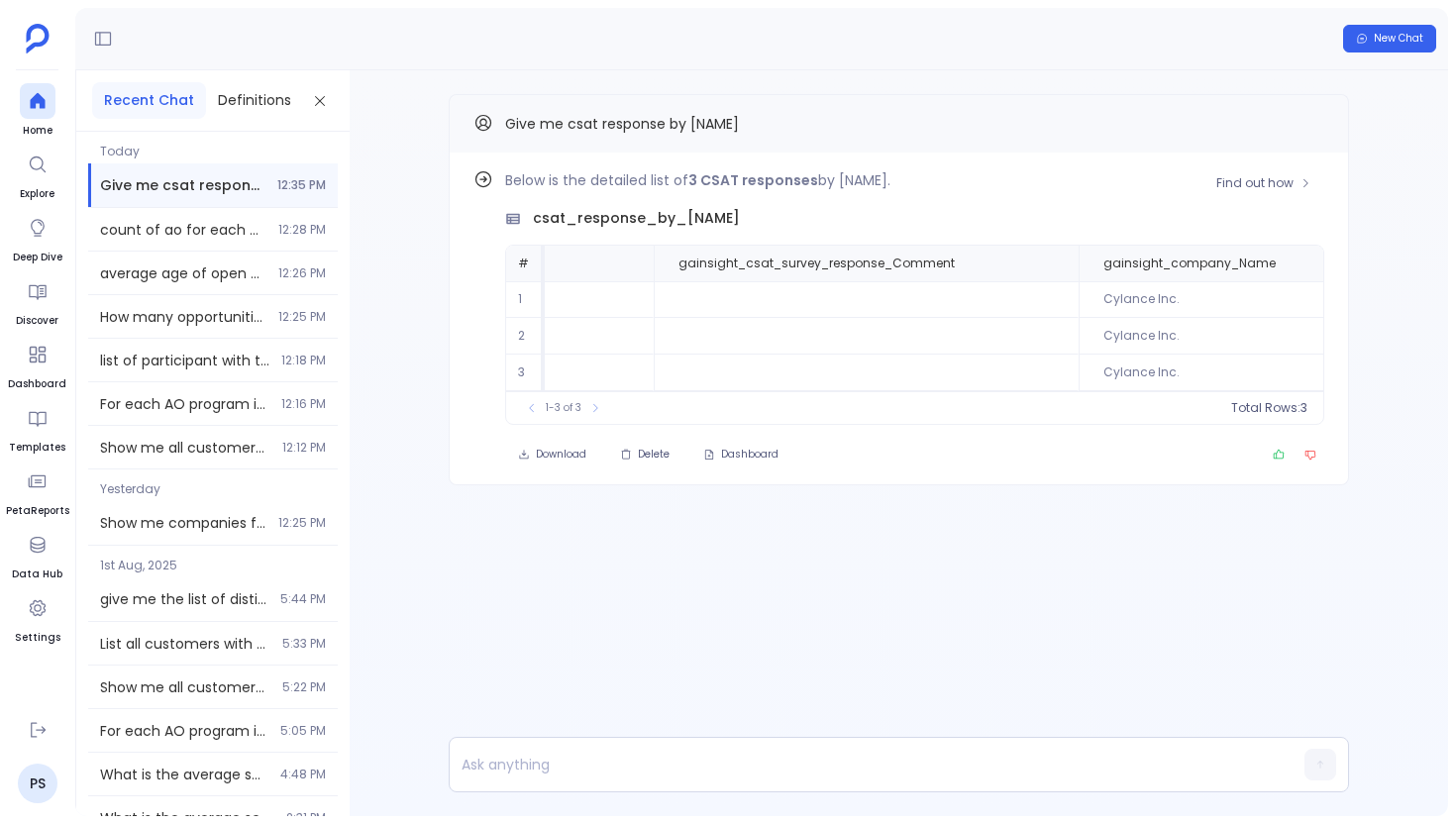 scroll, scrollTop: 0, scrollLeft: 772, axis: horizontal 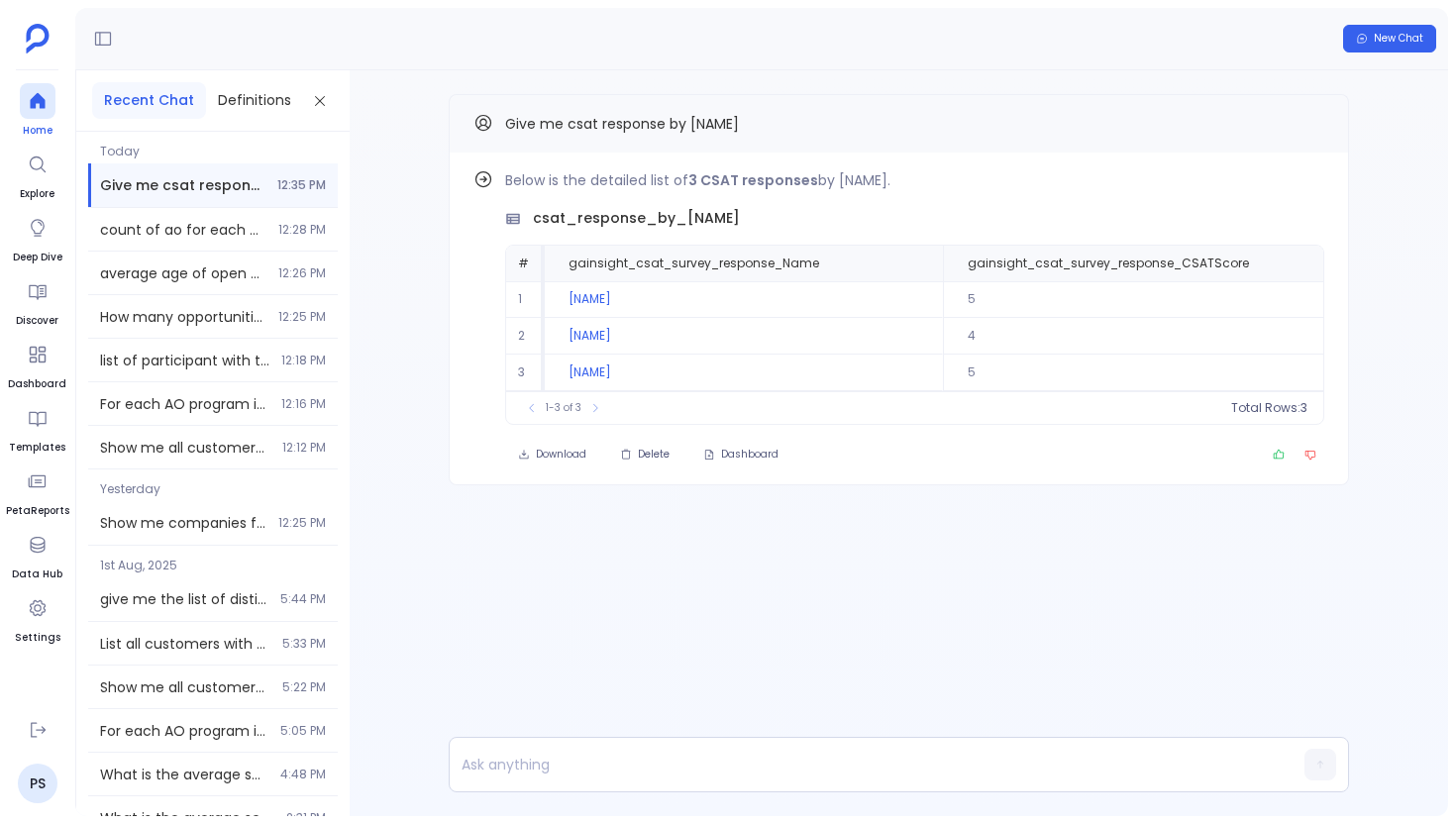 click at bounding box center [38, 101] 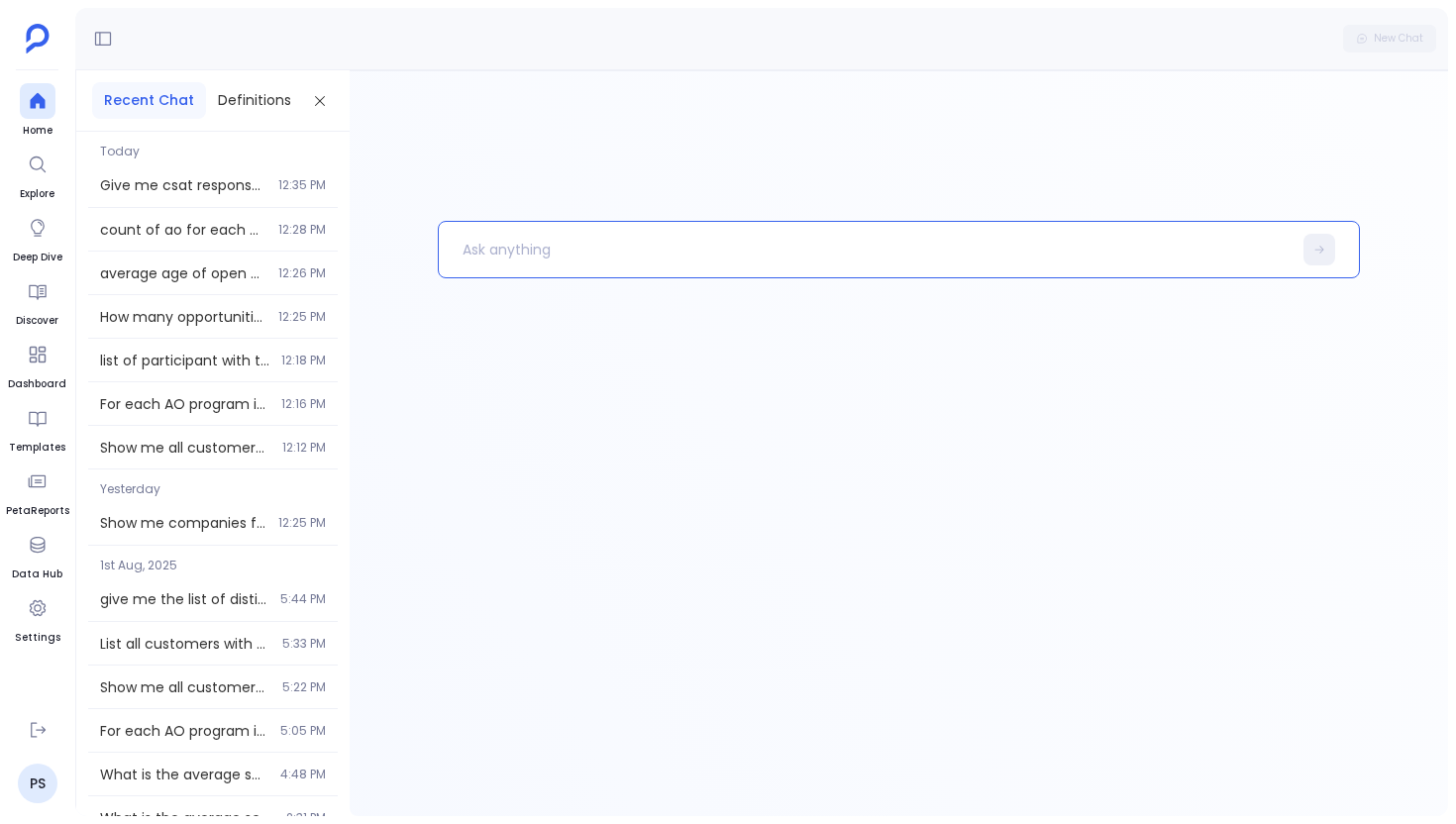 click at bounding box center (865, 250) 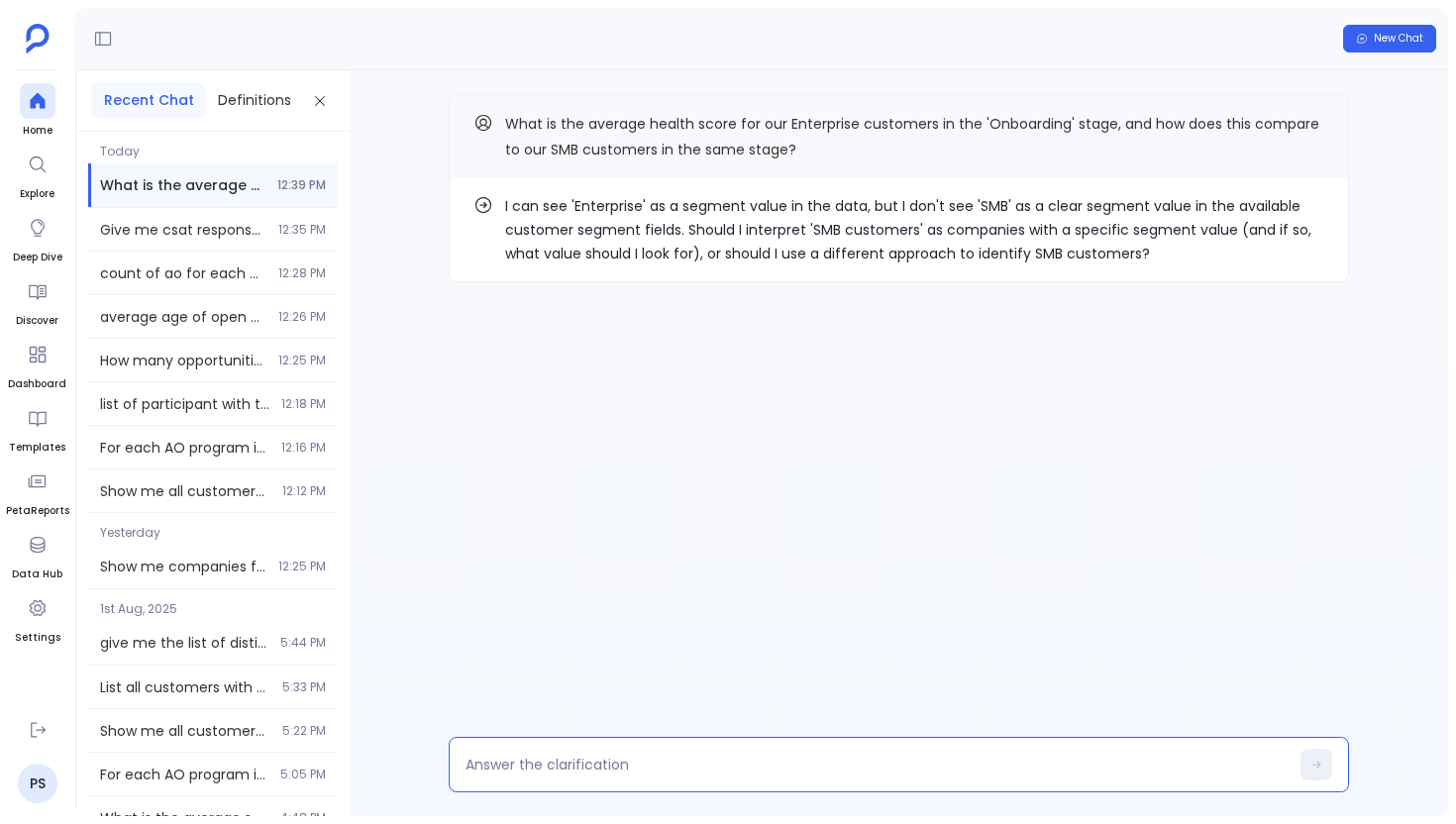 click at bounding box center [877, 765] 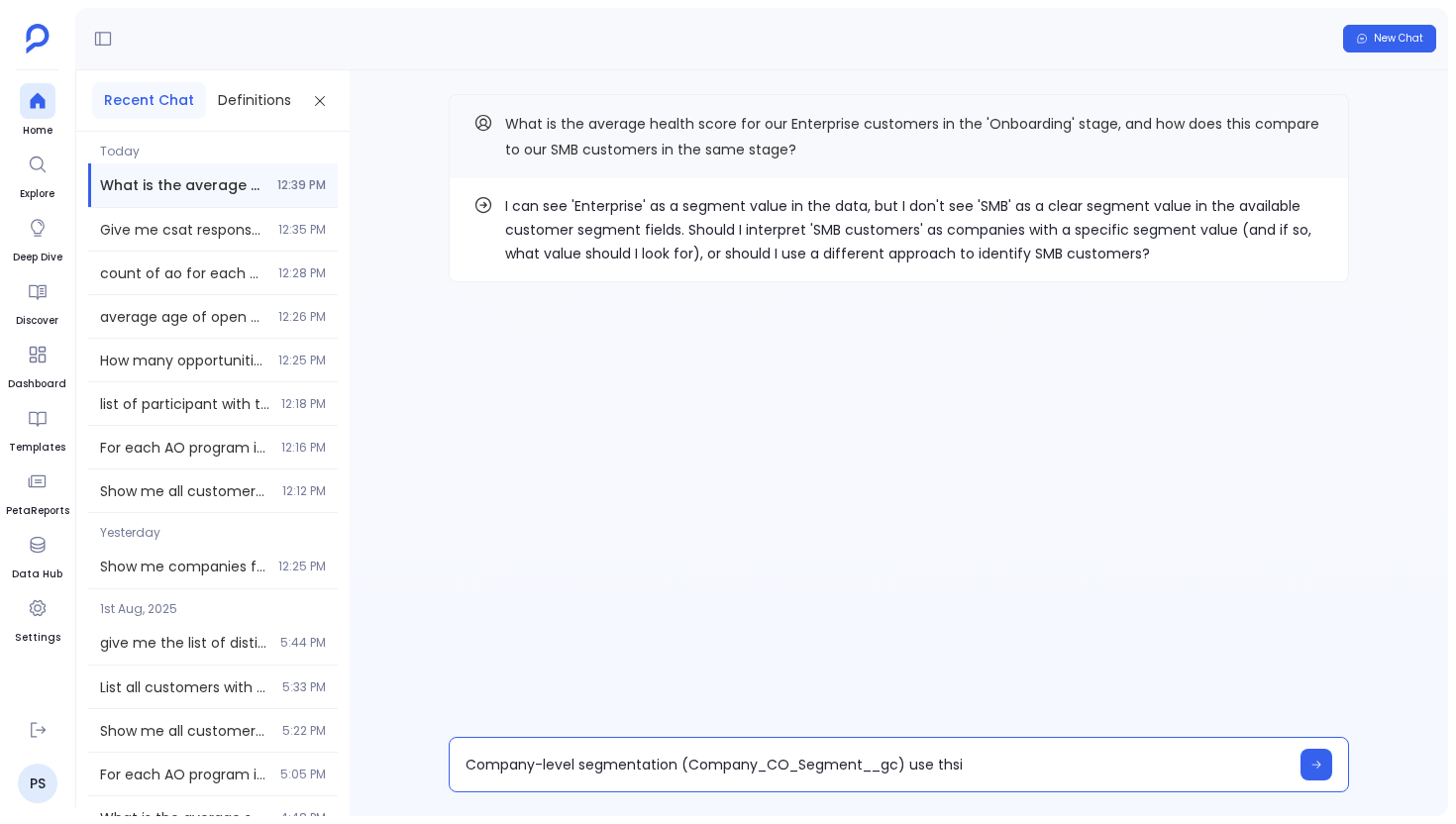 type on "Company-level segmentation (Company_CO_Segment__gc) use thsi" 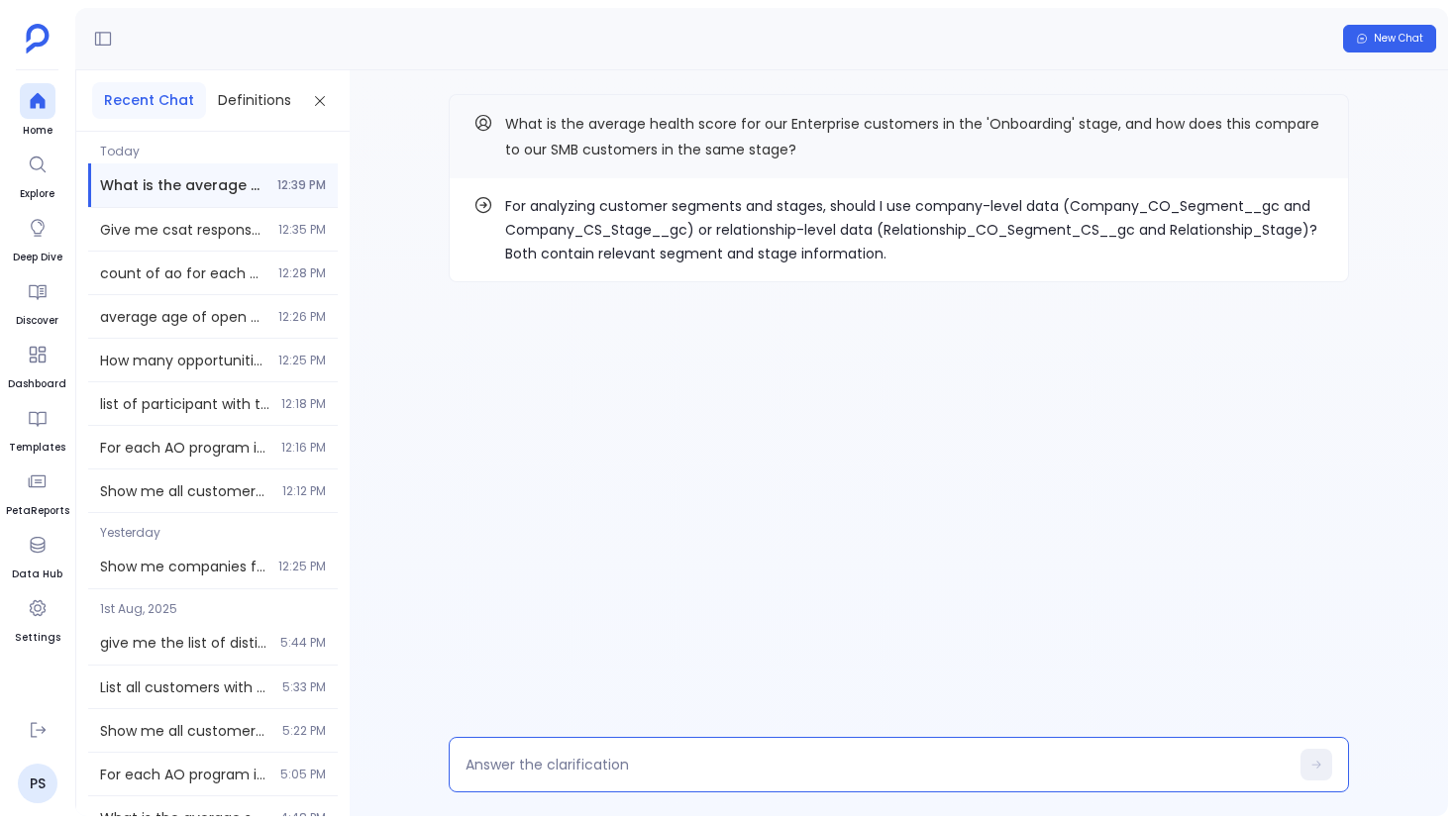 click at bounding box center (898, 765) 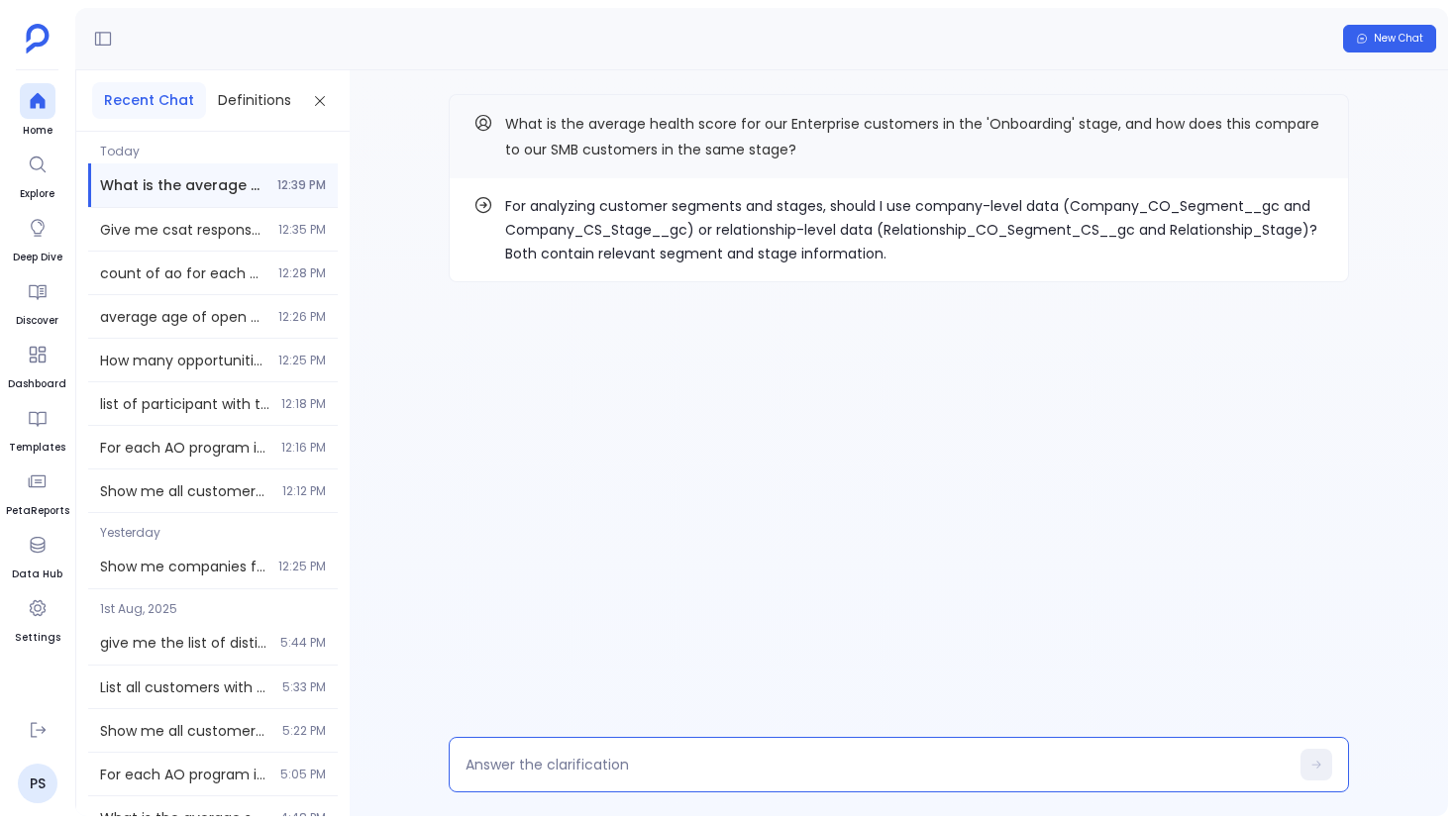 click at bounding box center [877, 765] 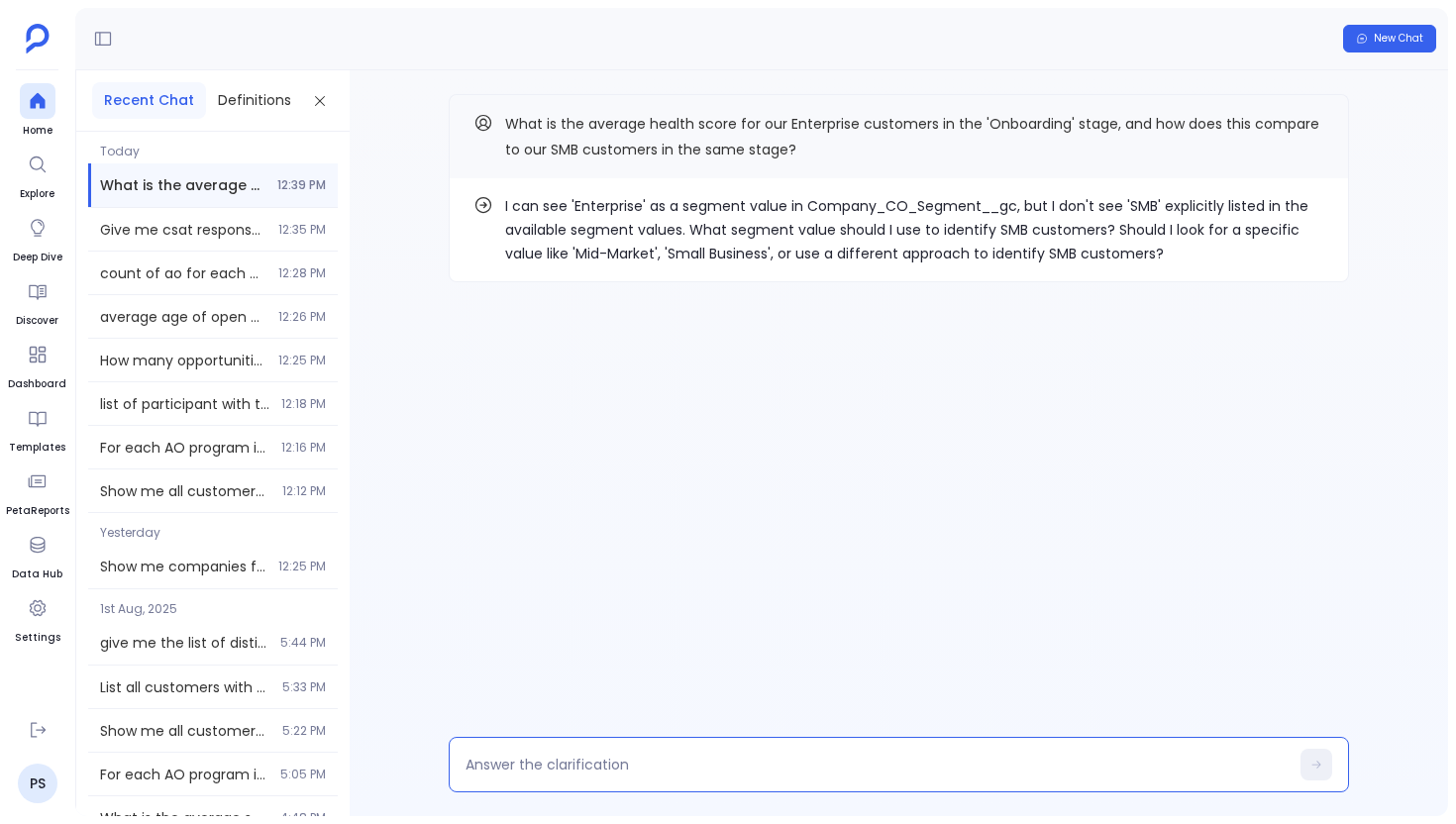 click at bounding box center [877, 765] 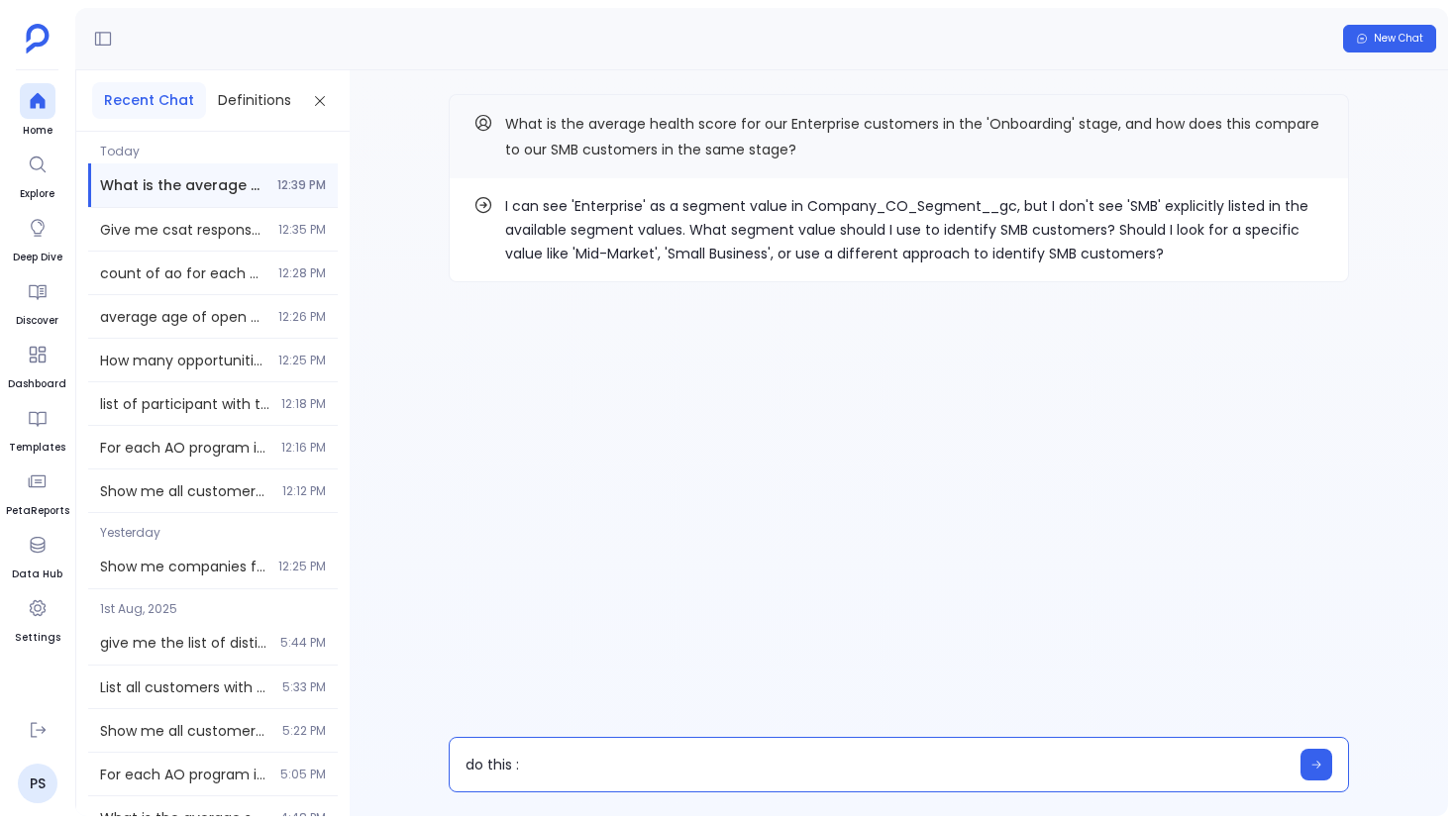 type on "do this :     segments_to_include = ["Enterprise", "SMB"]
filtered_df = merged_df[merged_df["gainsight_company_CO_Segment__gc"].isin(segments_to_include)]" 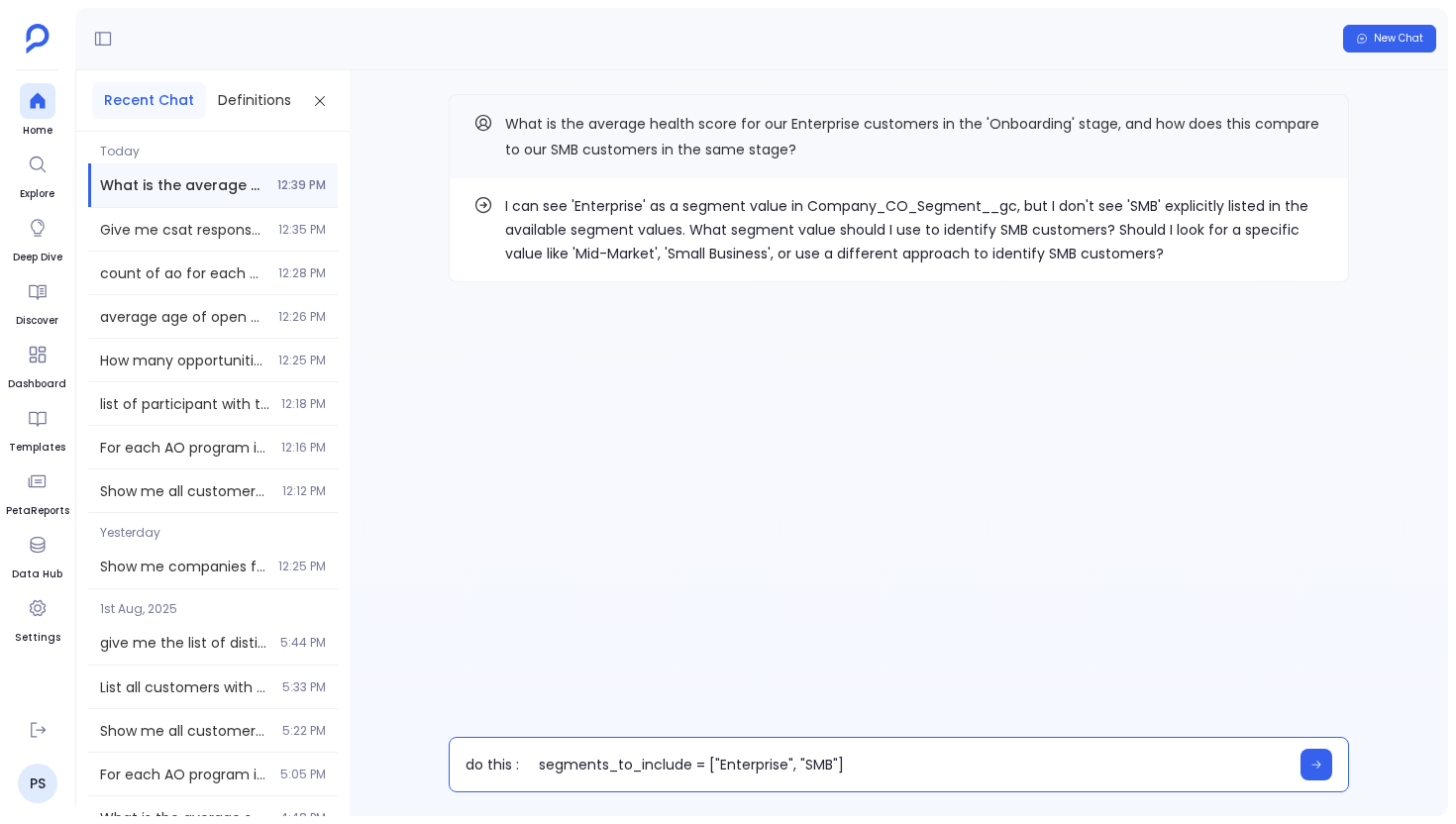 scroll, scrollTop: 0, scrollLeft: 0, axis: both 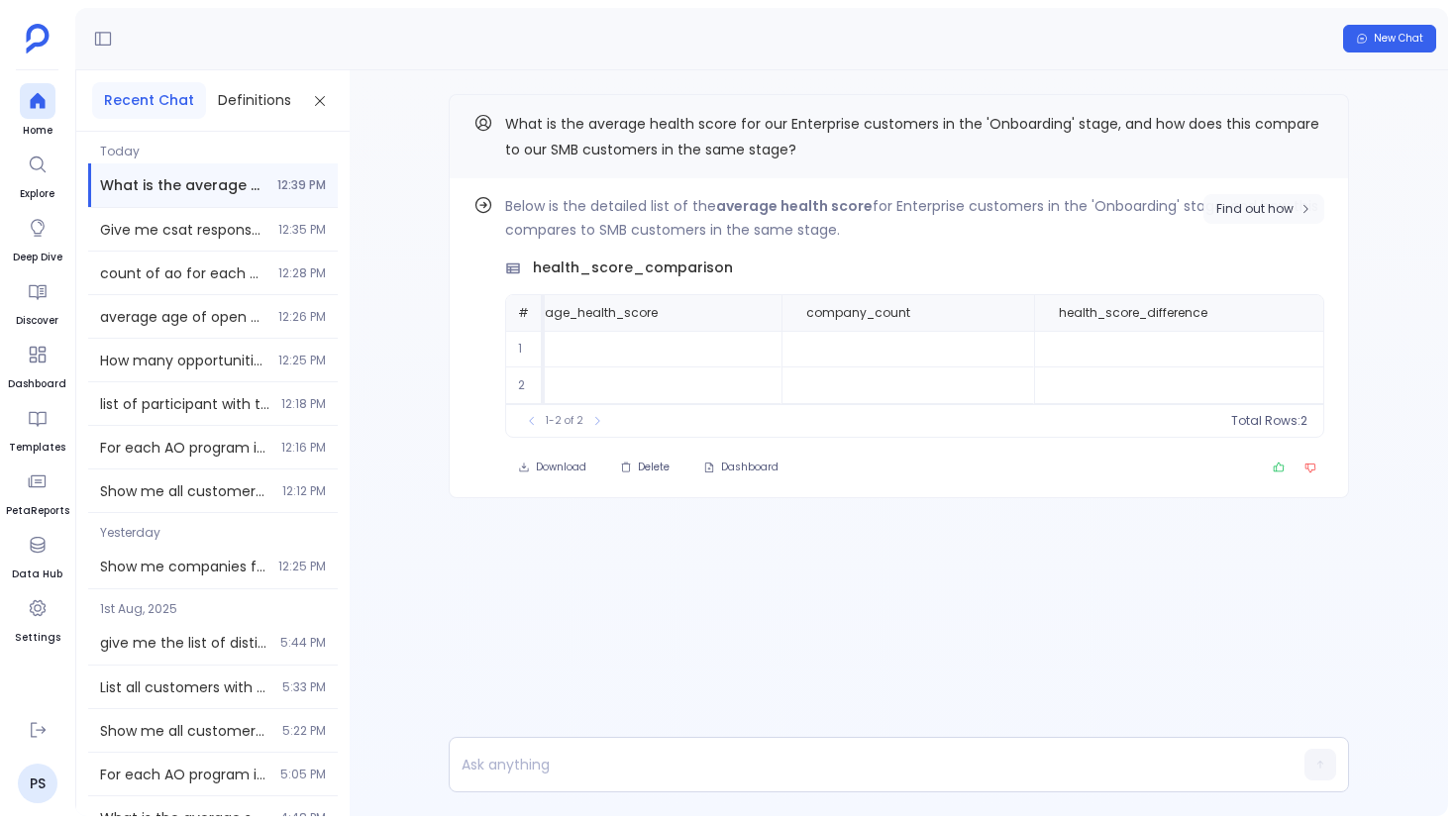 click on "Find out how" at bounding box center [1255, 209] 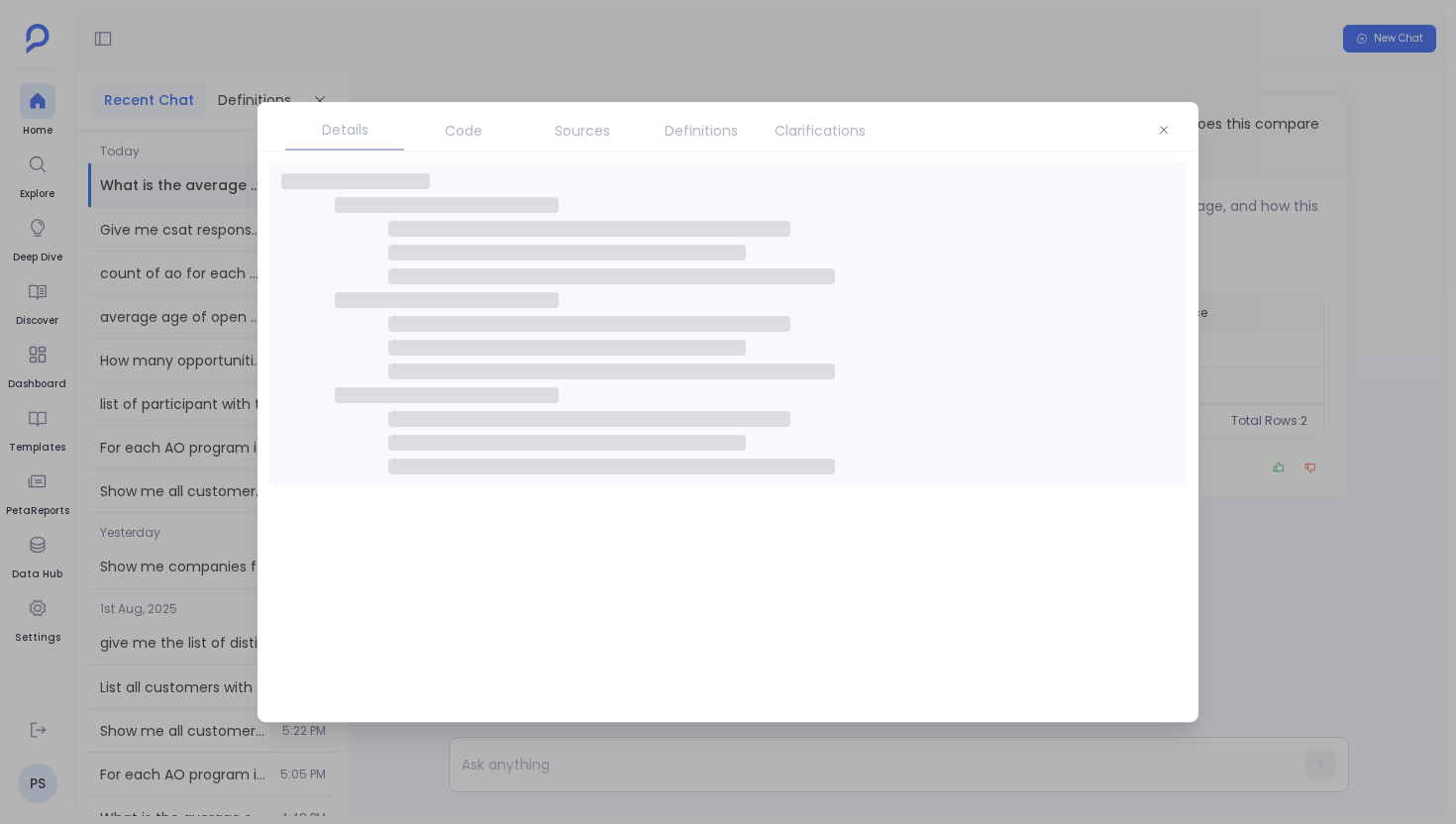 click on "Sources" at bounding box center (582, 131) 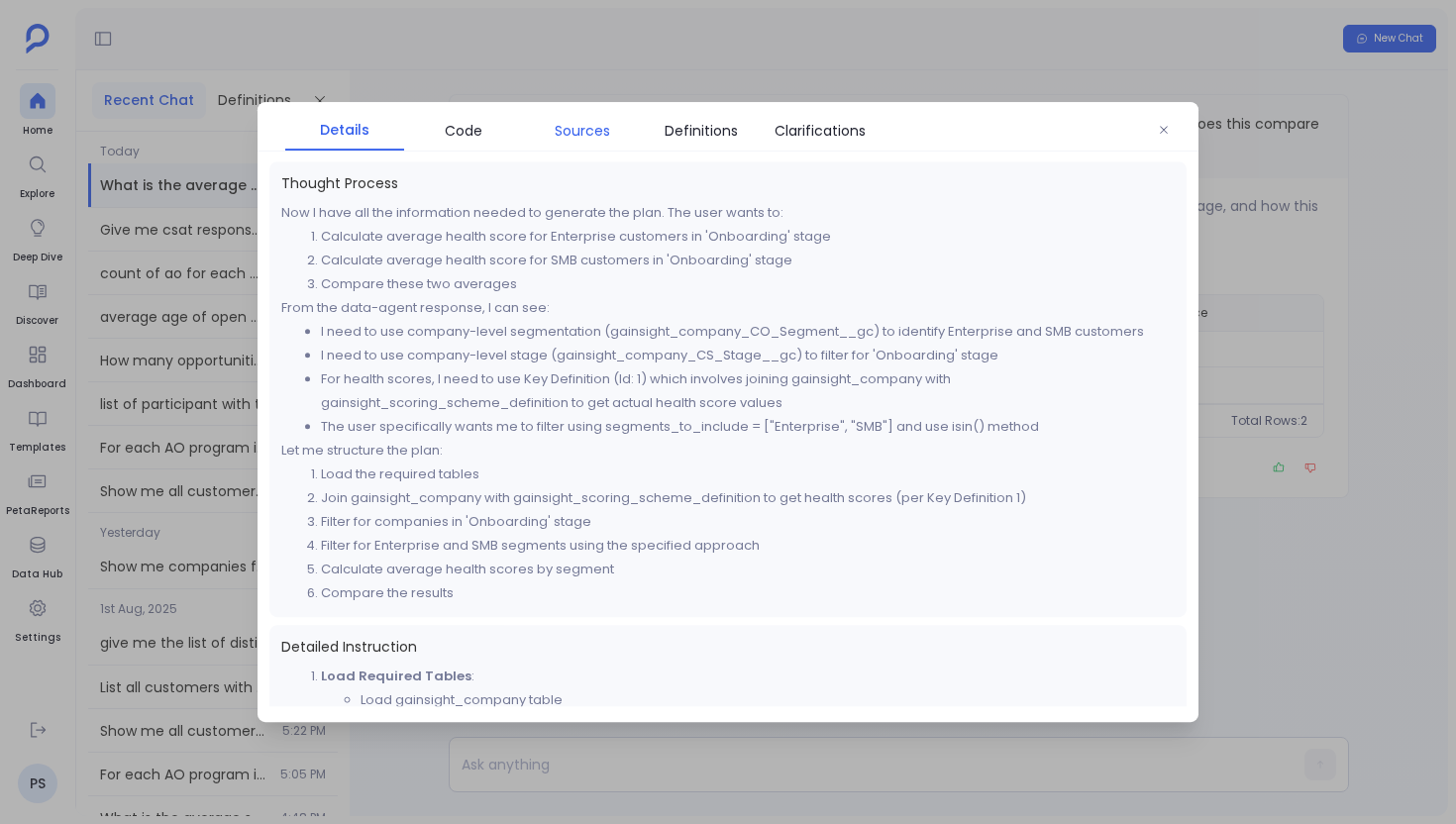 click on "Sources" at bounding box center (582, 131) 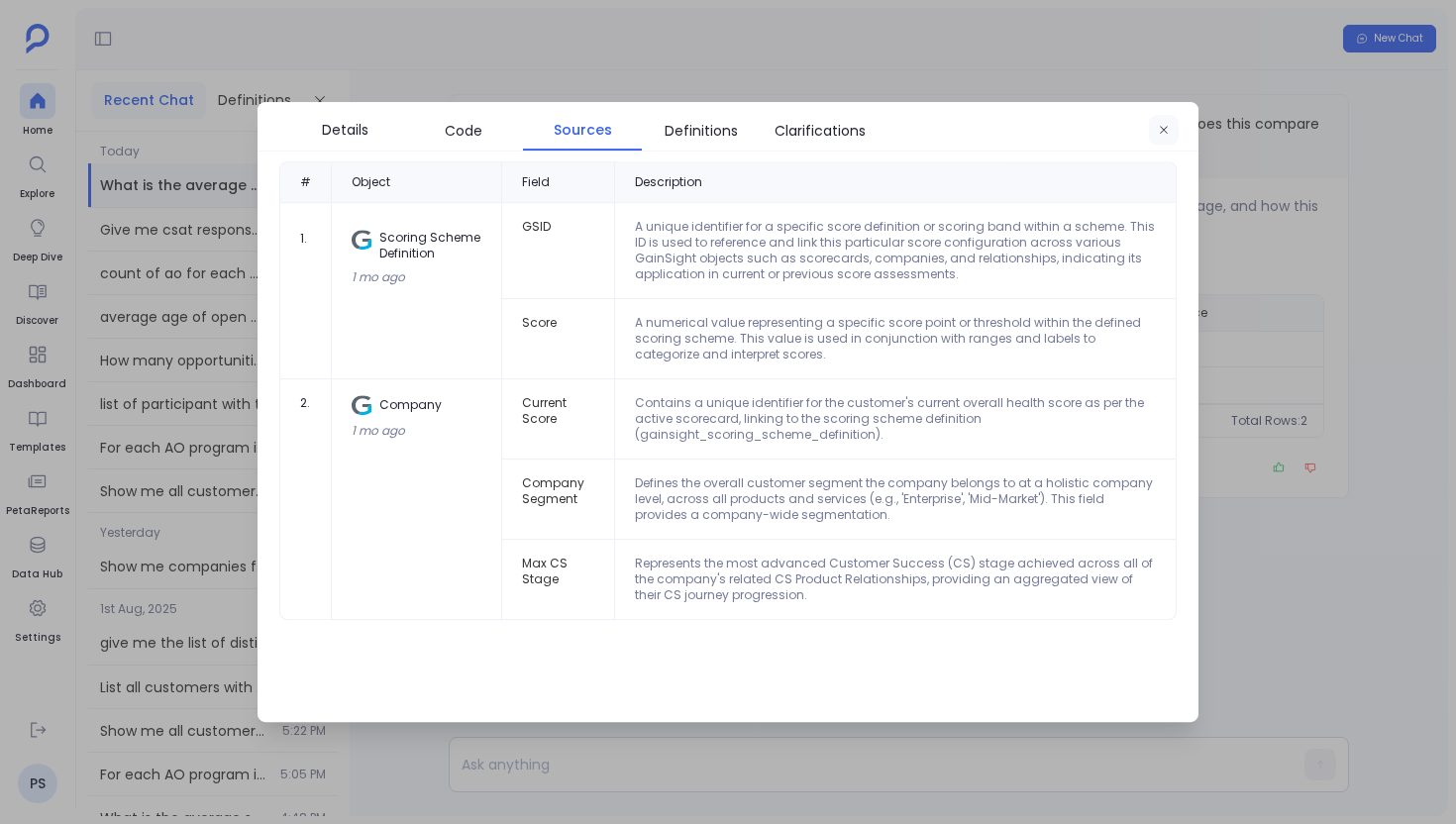 click at bounding box center (1164, 131) 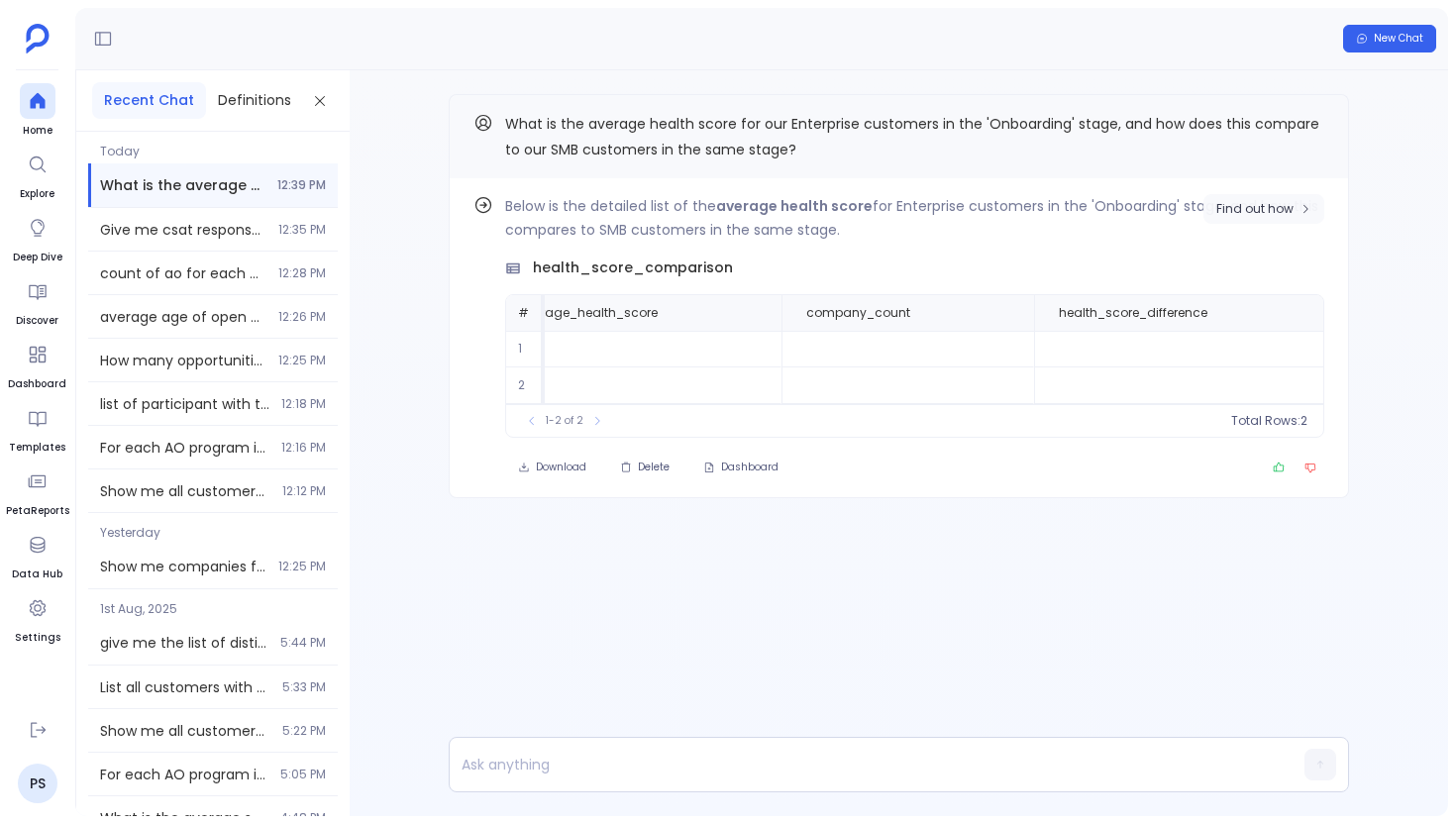 click on "Find out how" at bounding box center (1255, 209) 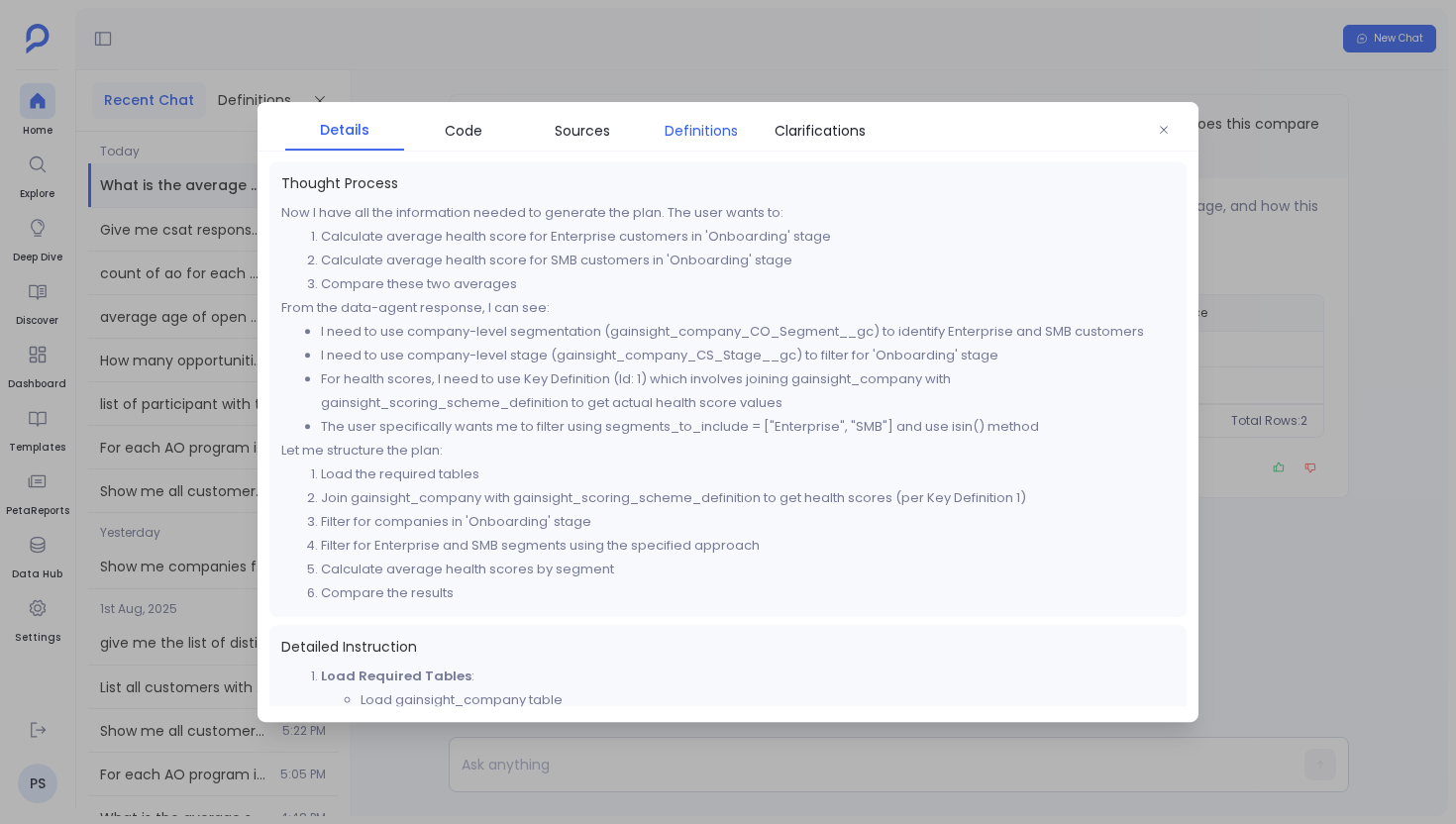 click on "Definitions" at bounding box center [701, 131] 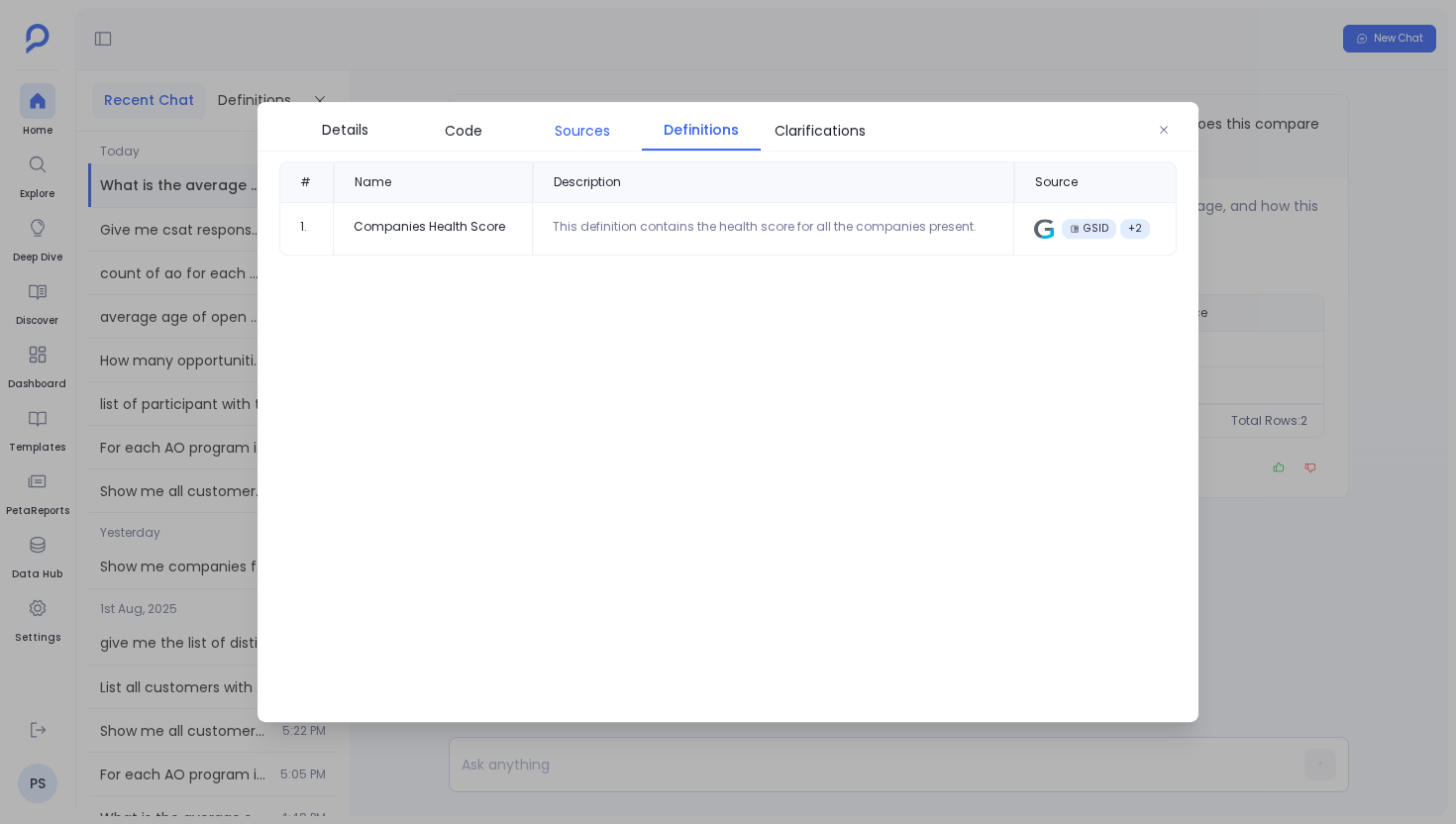 click on "Sources" at bounding box center (582, 131) 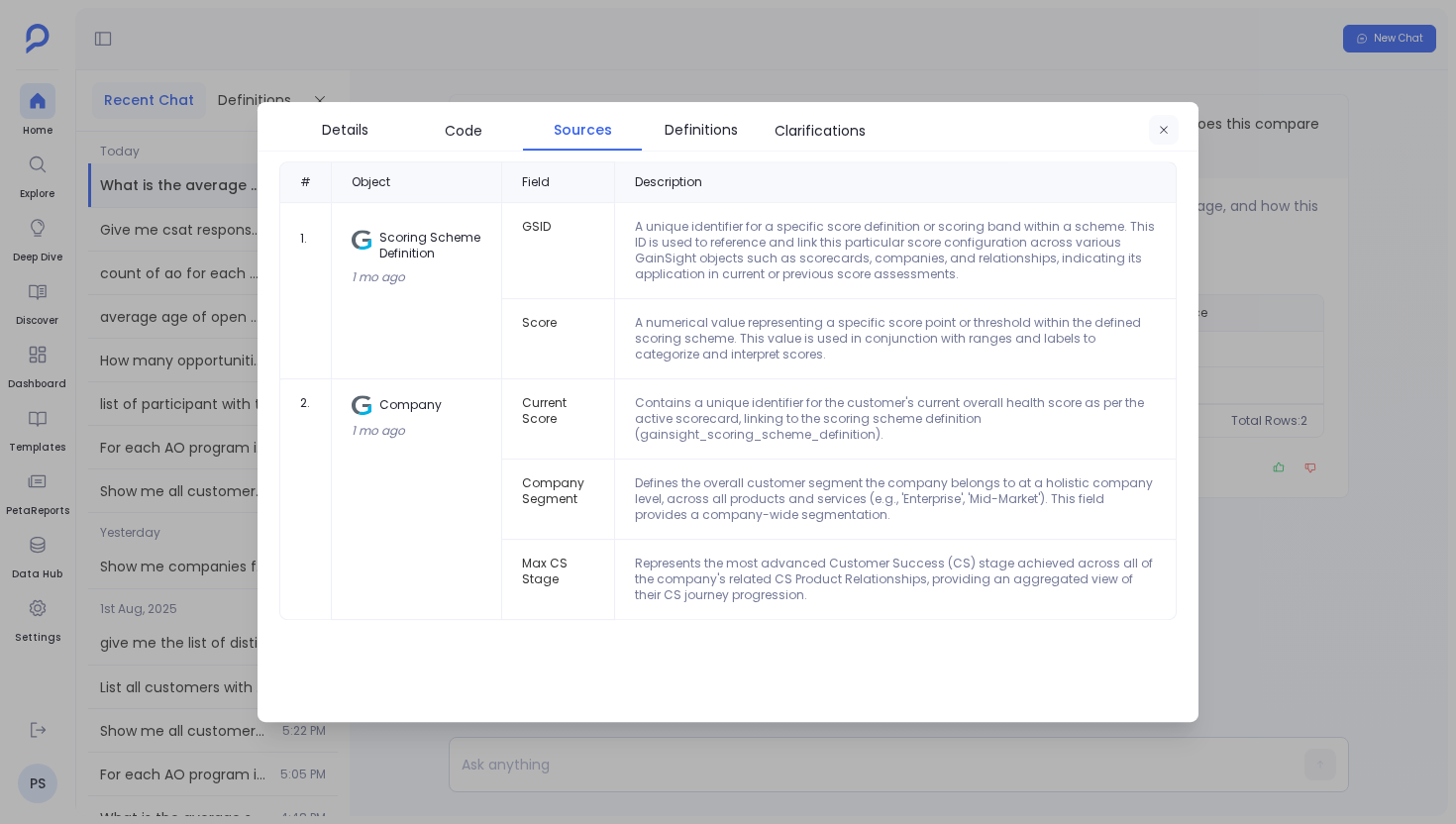 click at bounding box center (1164, 131) 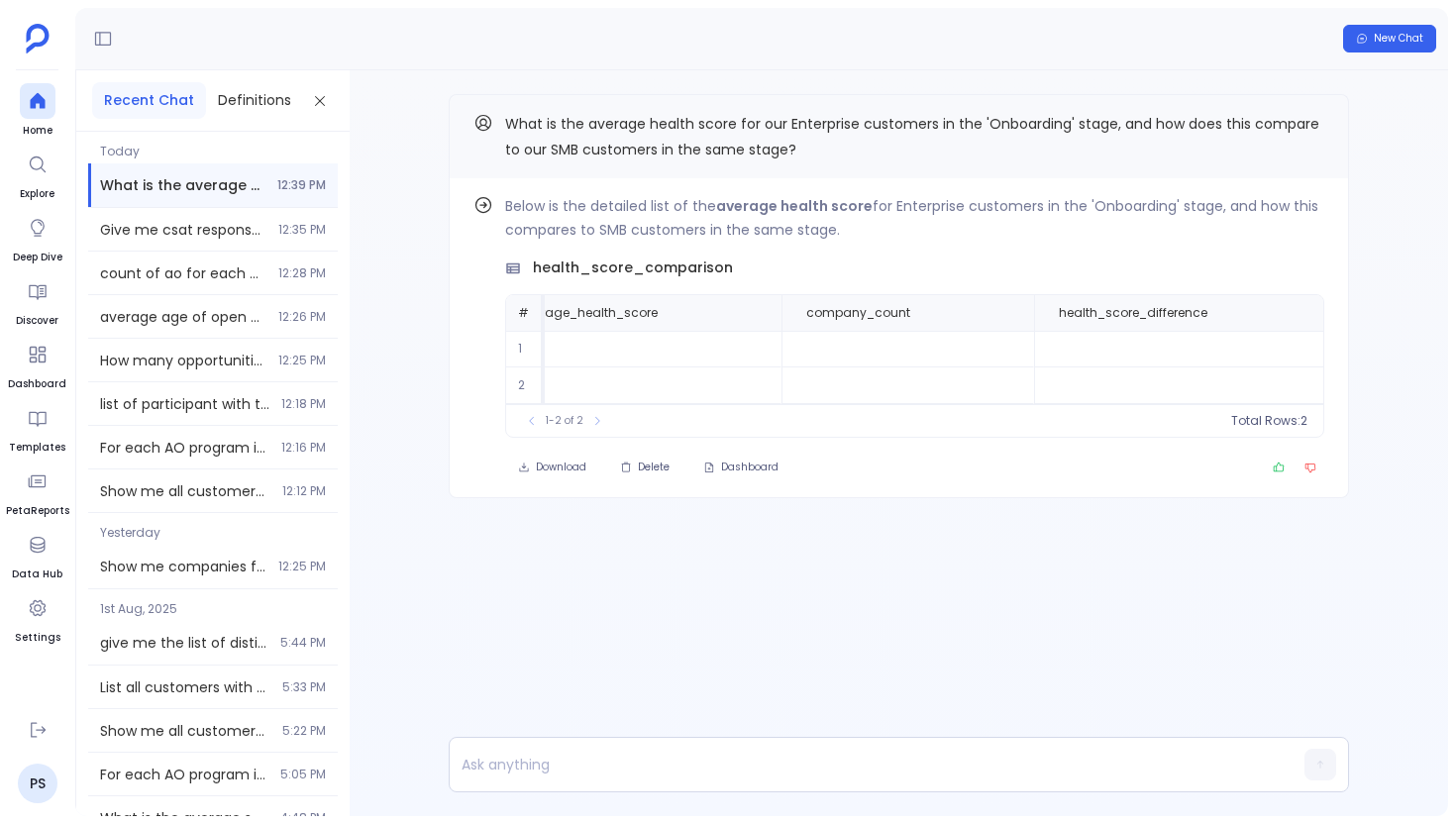click on "Find out how Below is the detailed list of the  average health score  for Enterprise customers in the 'Onboarding' stage, and how this compares to SMB customers in the same stage. health_score_comparison # segment average_health_score company_count health_score_difference 1 Enterprise 2 SMB
To pick up a draggable item, press the space bar.
While dragging, use the arrow keys to move the item.
Press space again to drop the item in its new position, or press escape to cancel.
1-2 of 2 Total Rows:  2 Download Delete Dashboard What is the average health score for our Enterprise customers in the 'Onboarding' stage, and how does this compare to our SMB customers in the same stage?" at bounding box center (898, 336) 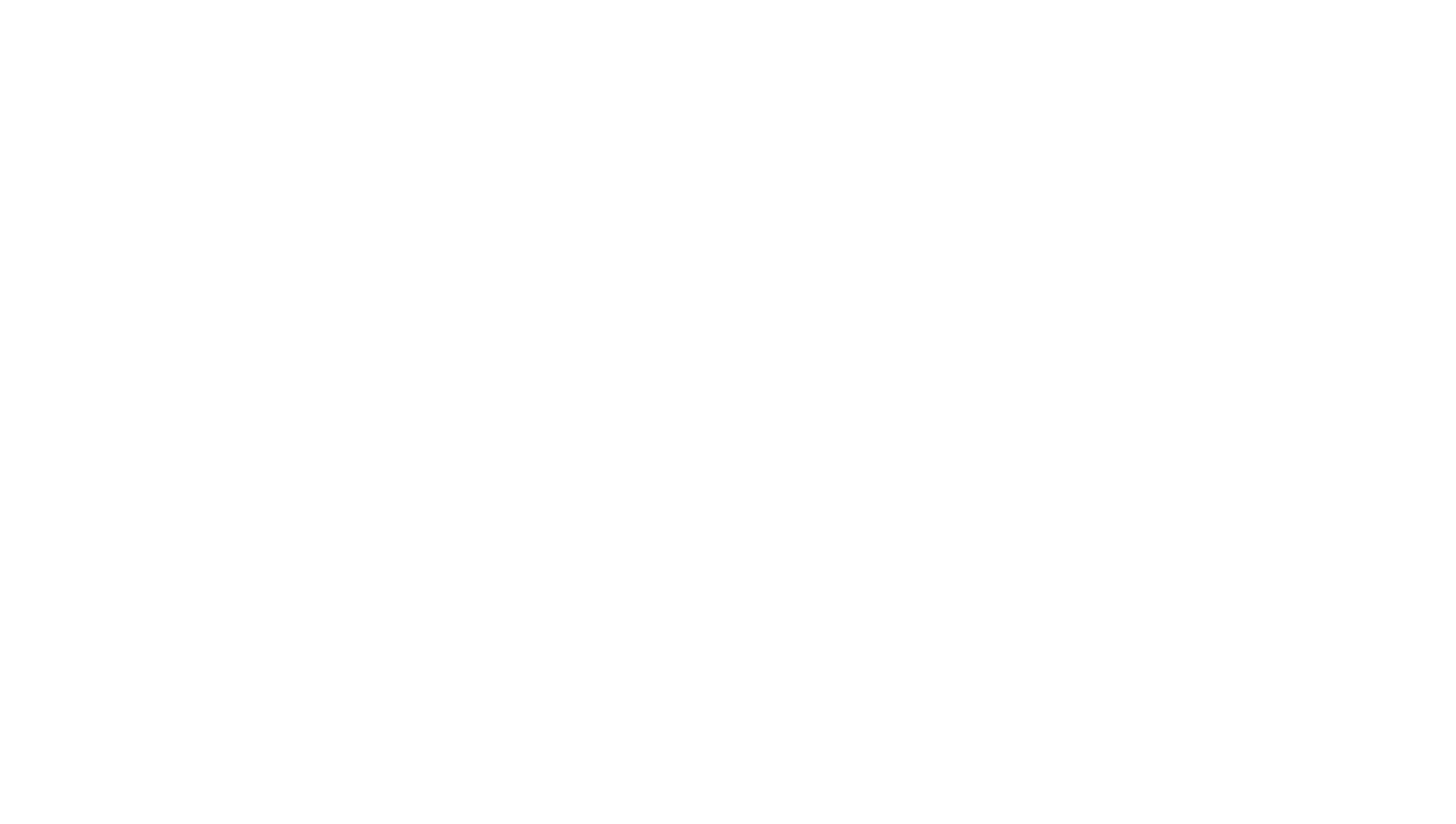 scroll, scrollTop: 0, scrollLeft: 0, axis: both 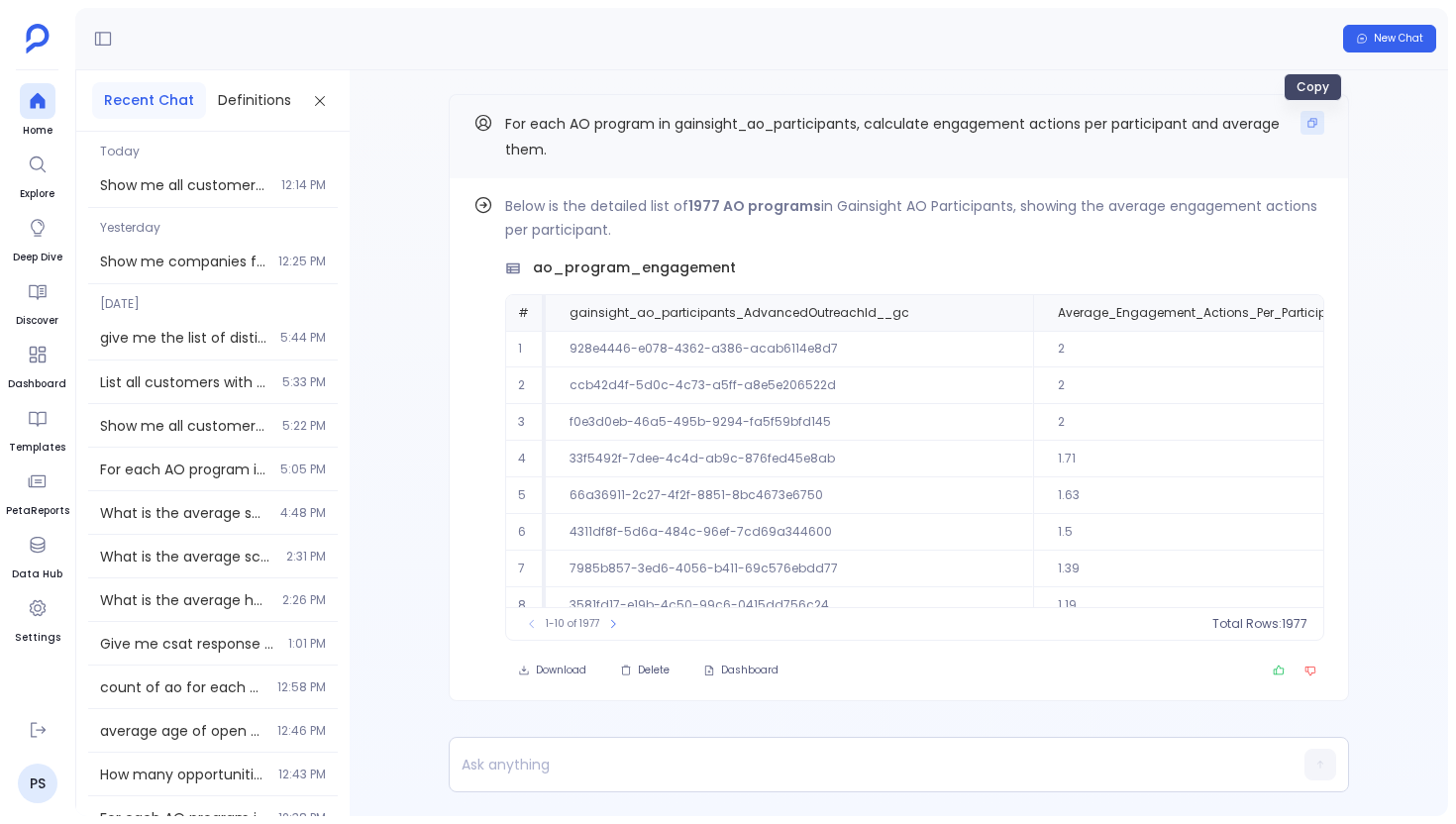 click at bounding box center [1312, 123] 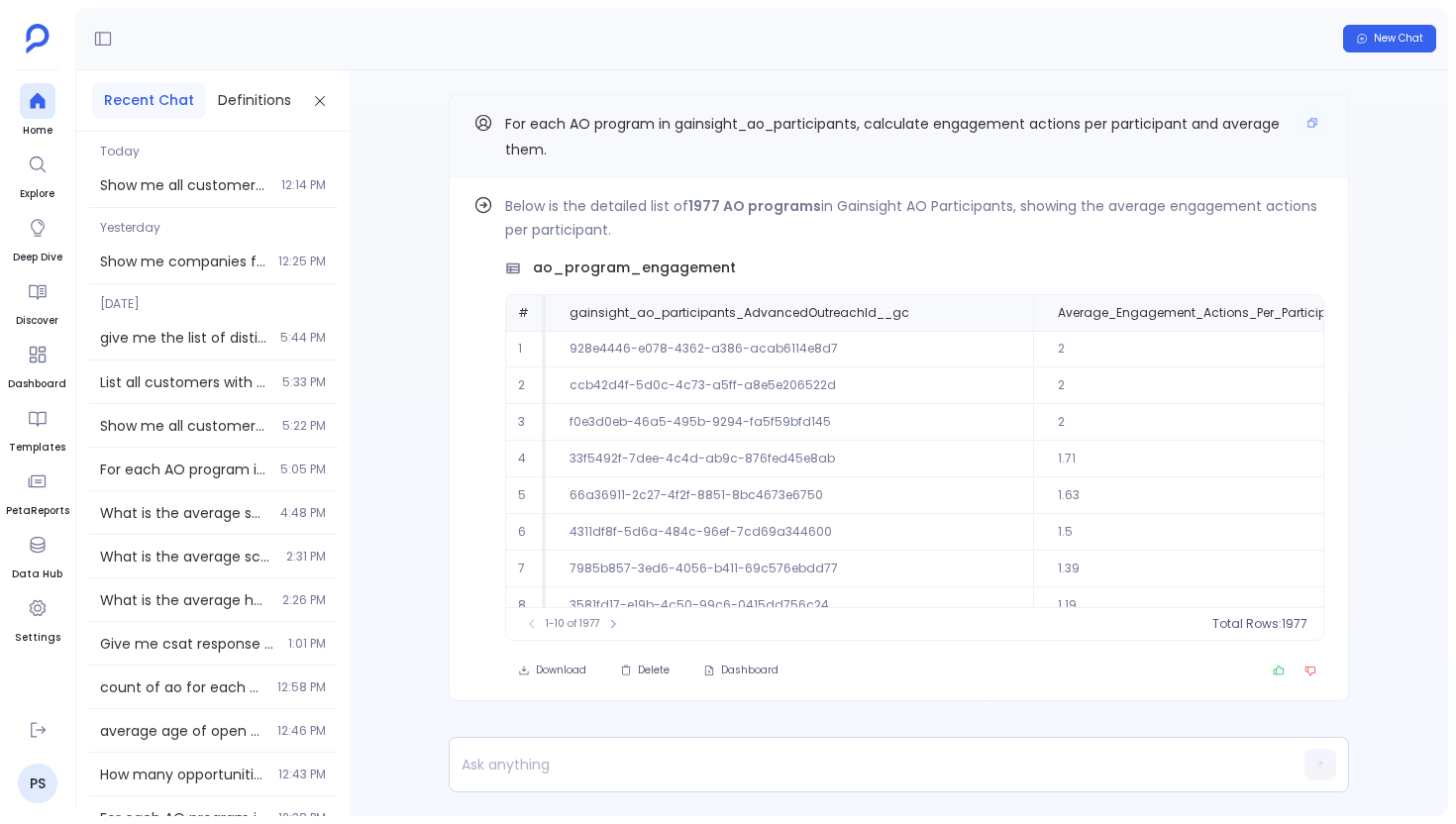 type 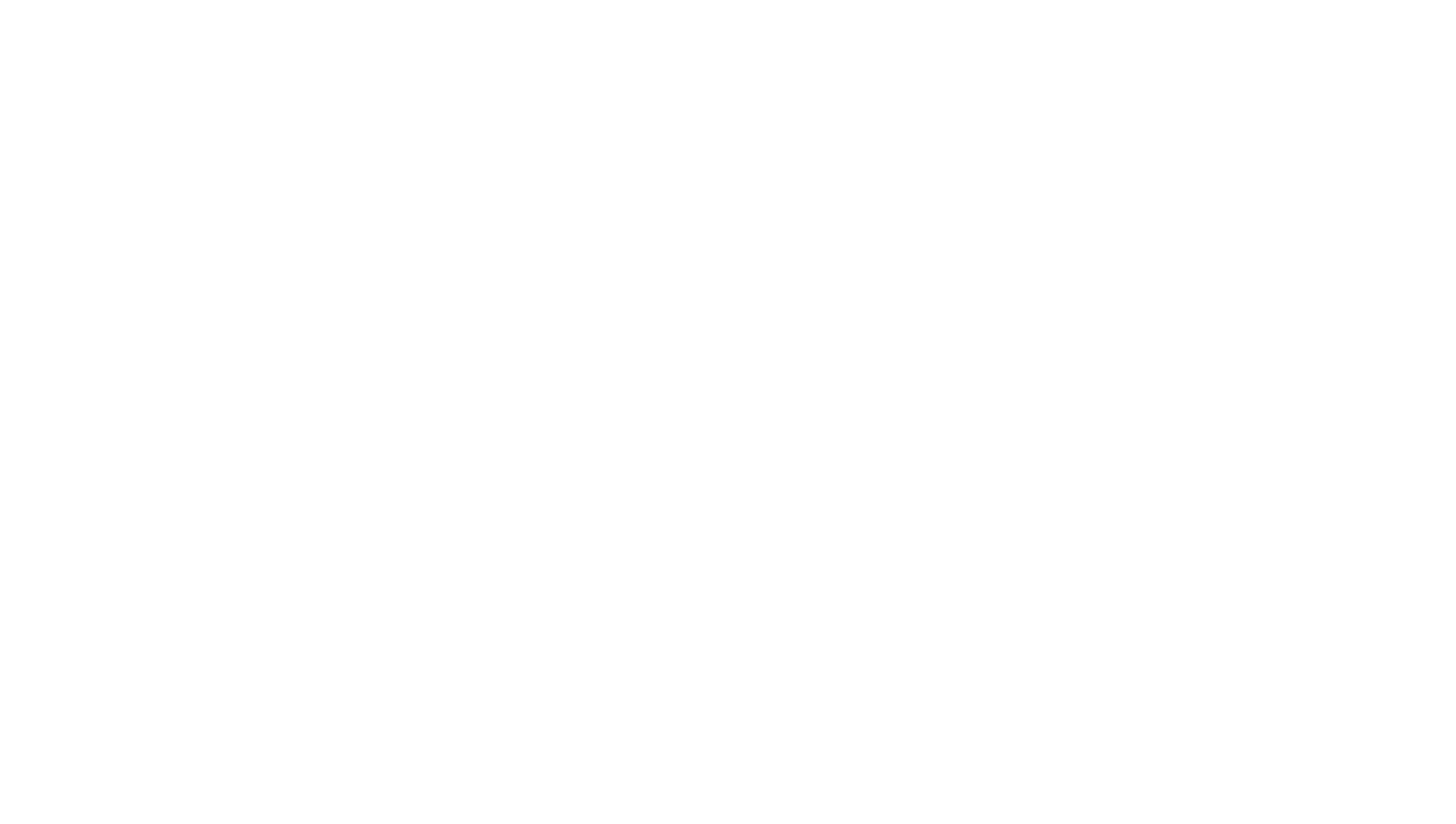 scroll, scrollTop: 0, scrollLeft: 0, axis: both 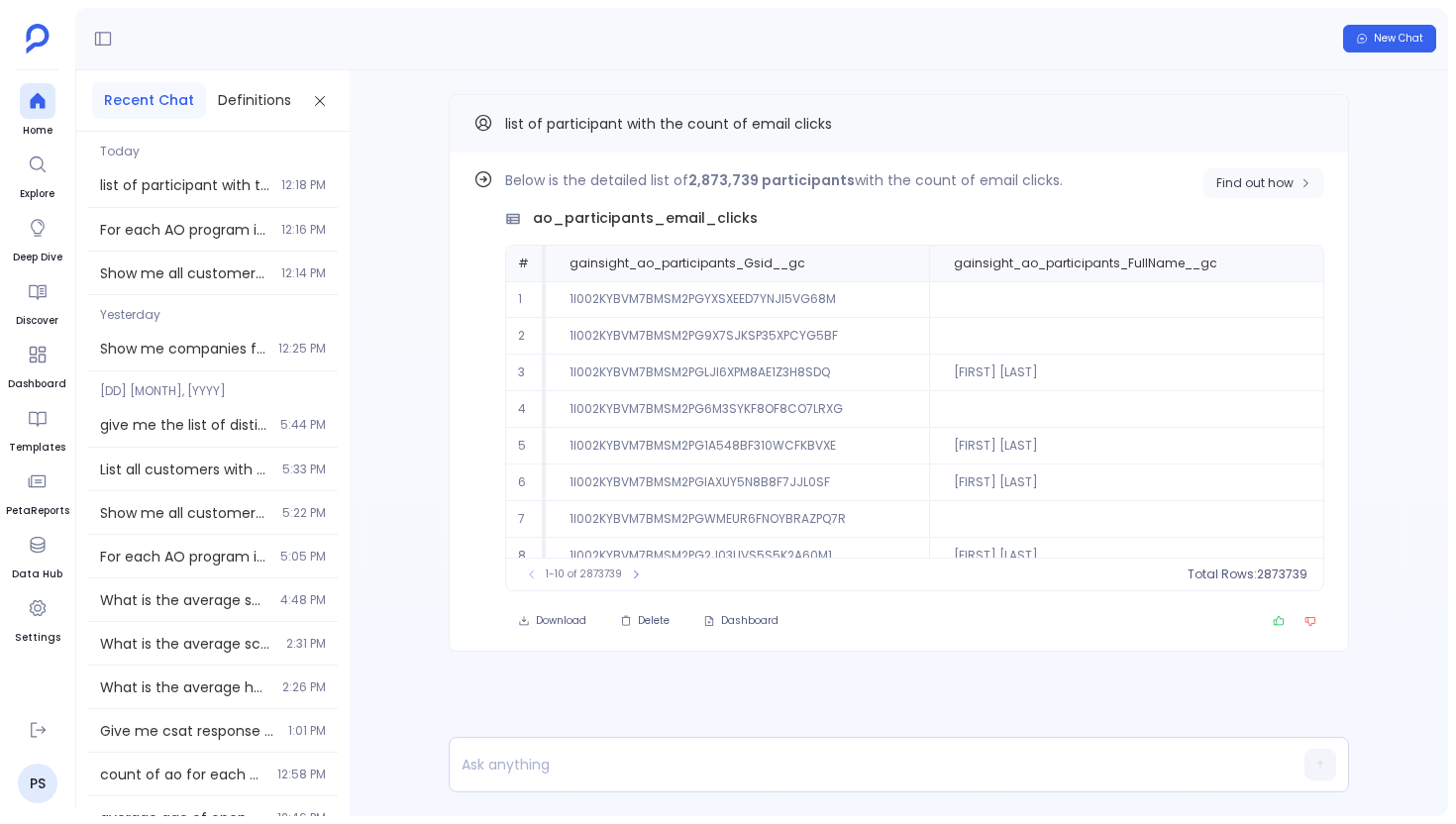 click on "Find out how" at bounding box center (1264, 183) 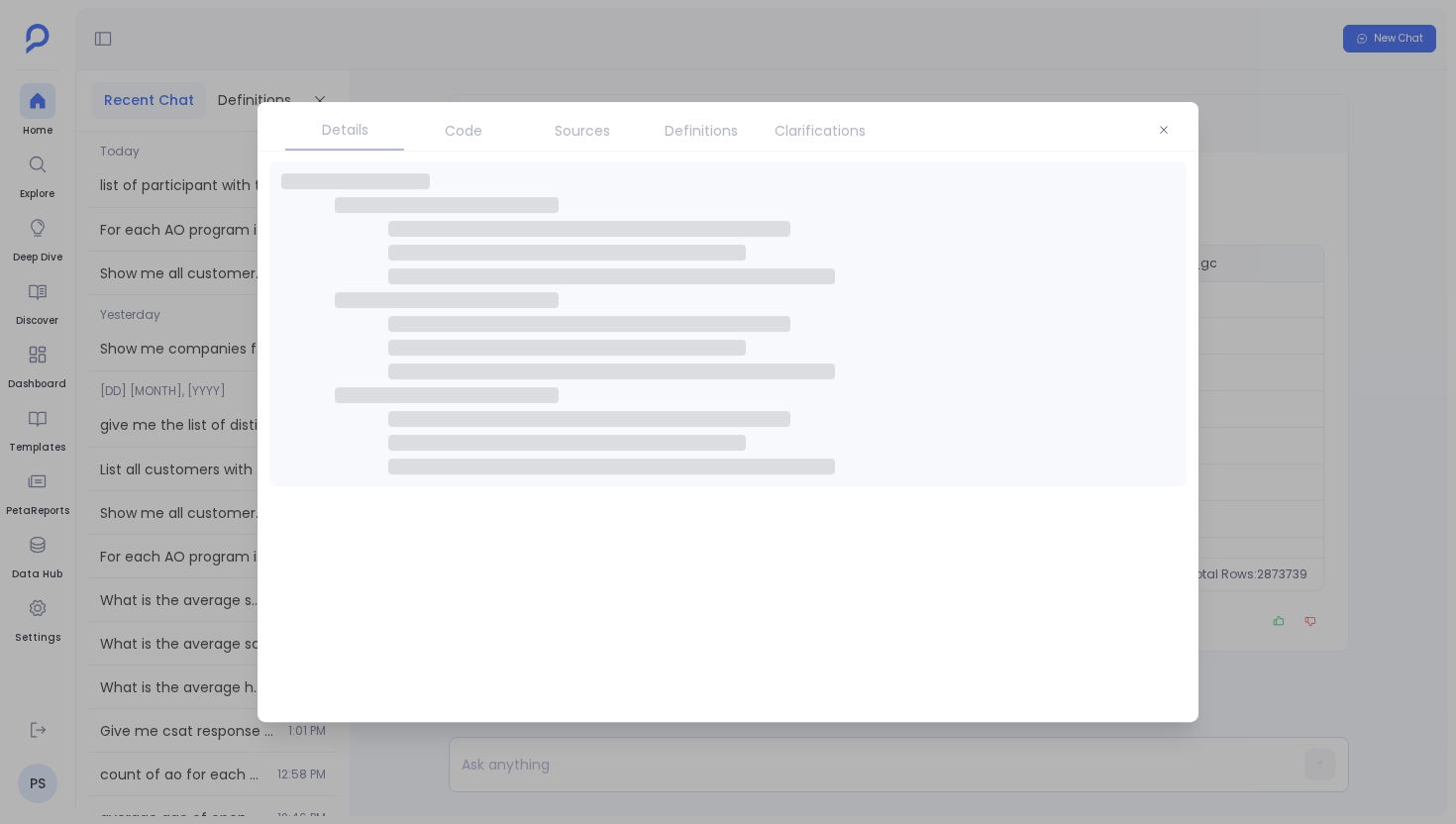 click on "Sources" at bounding box center [582, 131] 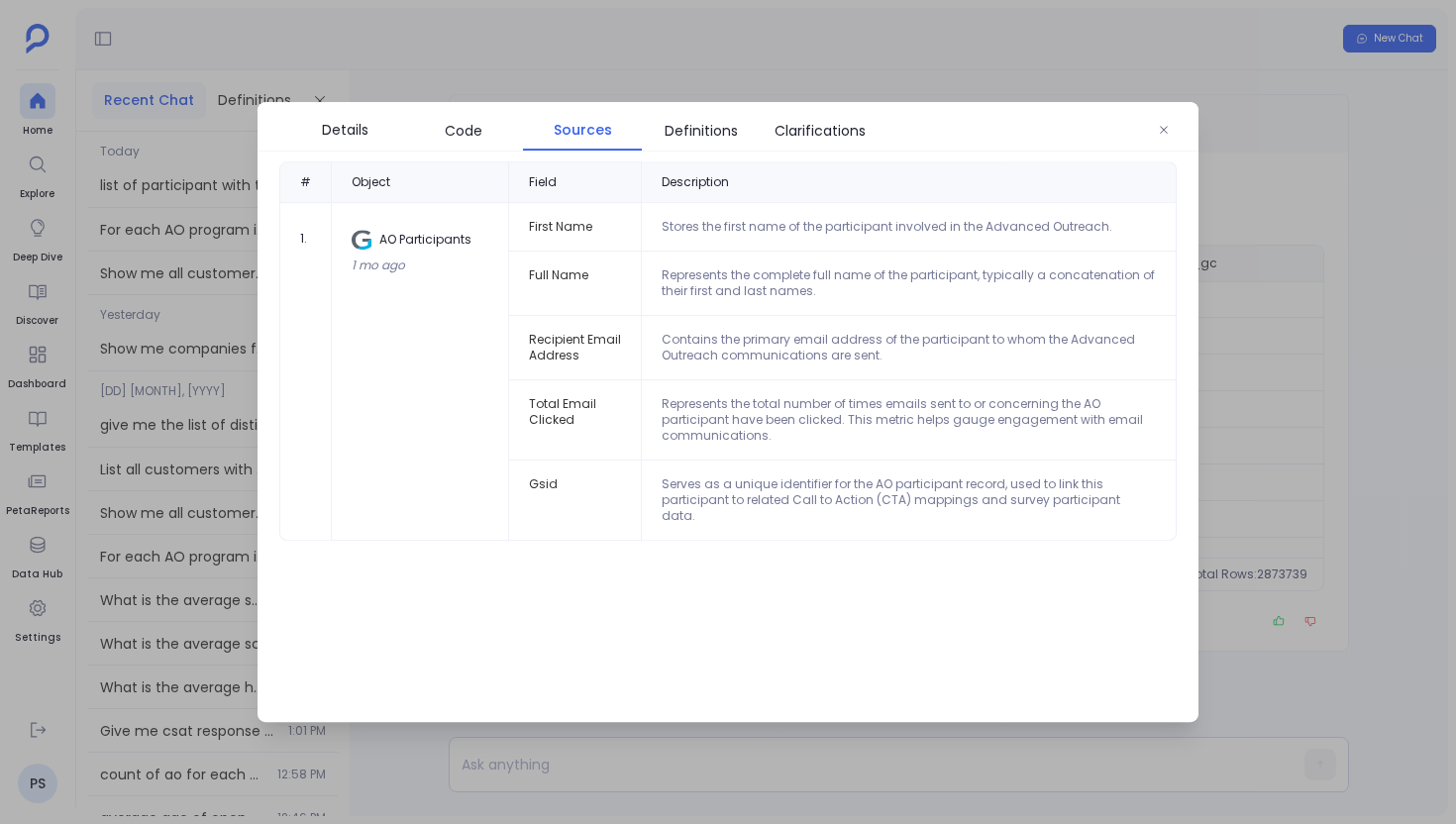 click on "Recipient Email Address" at bounding box center (575, 348) 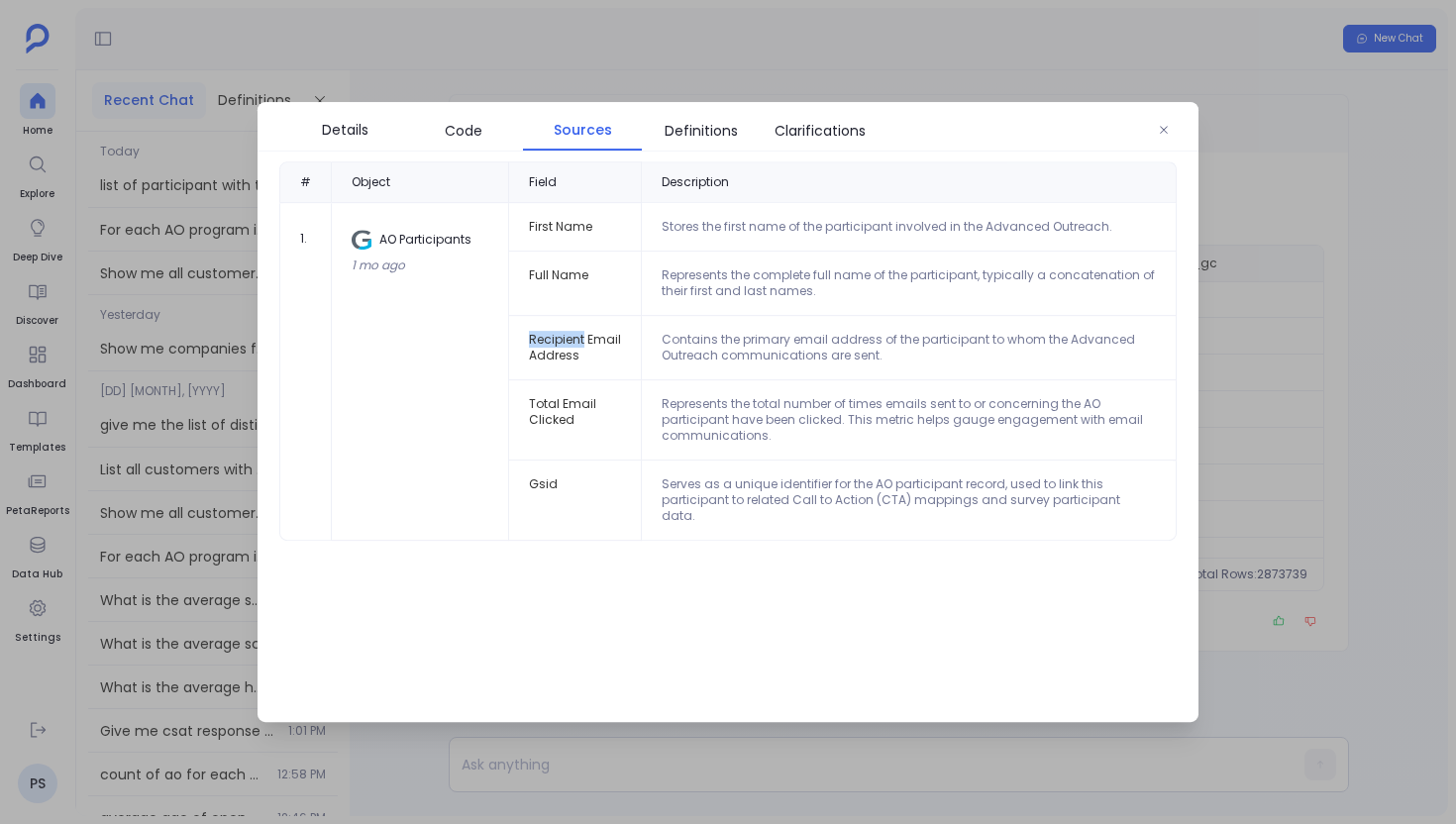 click on "Recipient Email Address" at bounding box center (575, 348) 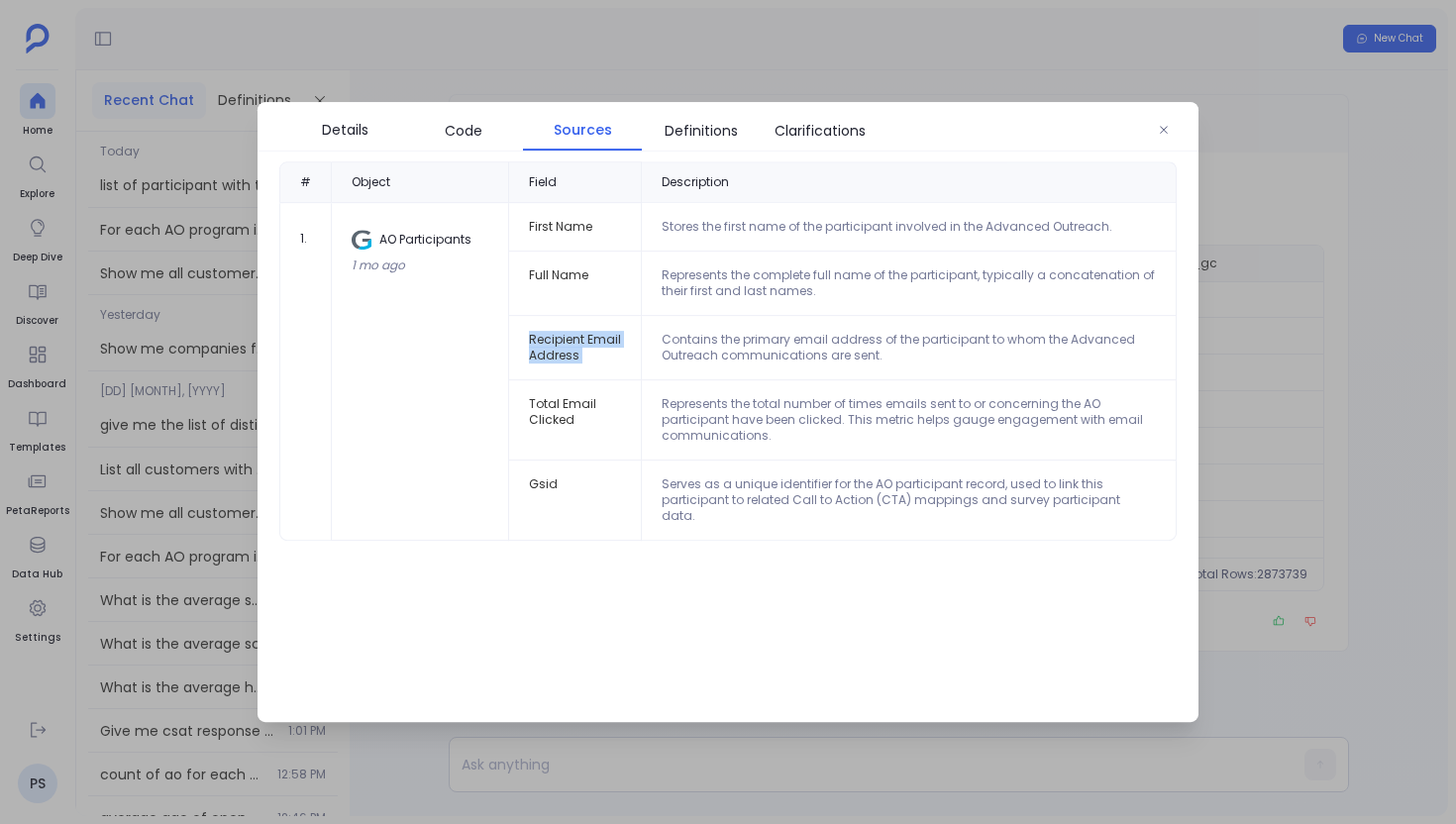 click on "Recipient Email Address" at bounding box center (575, 348) 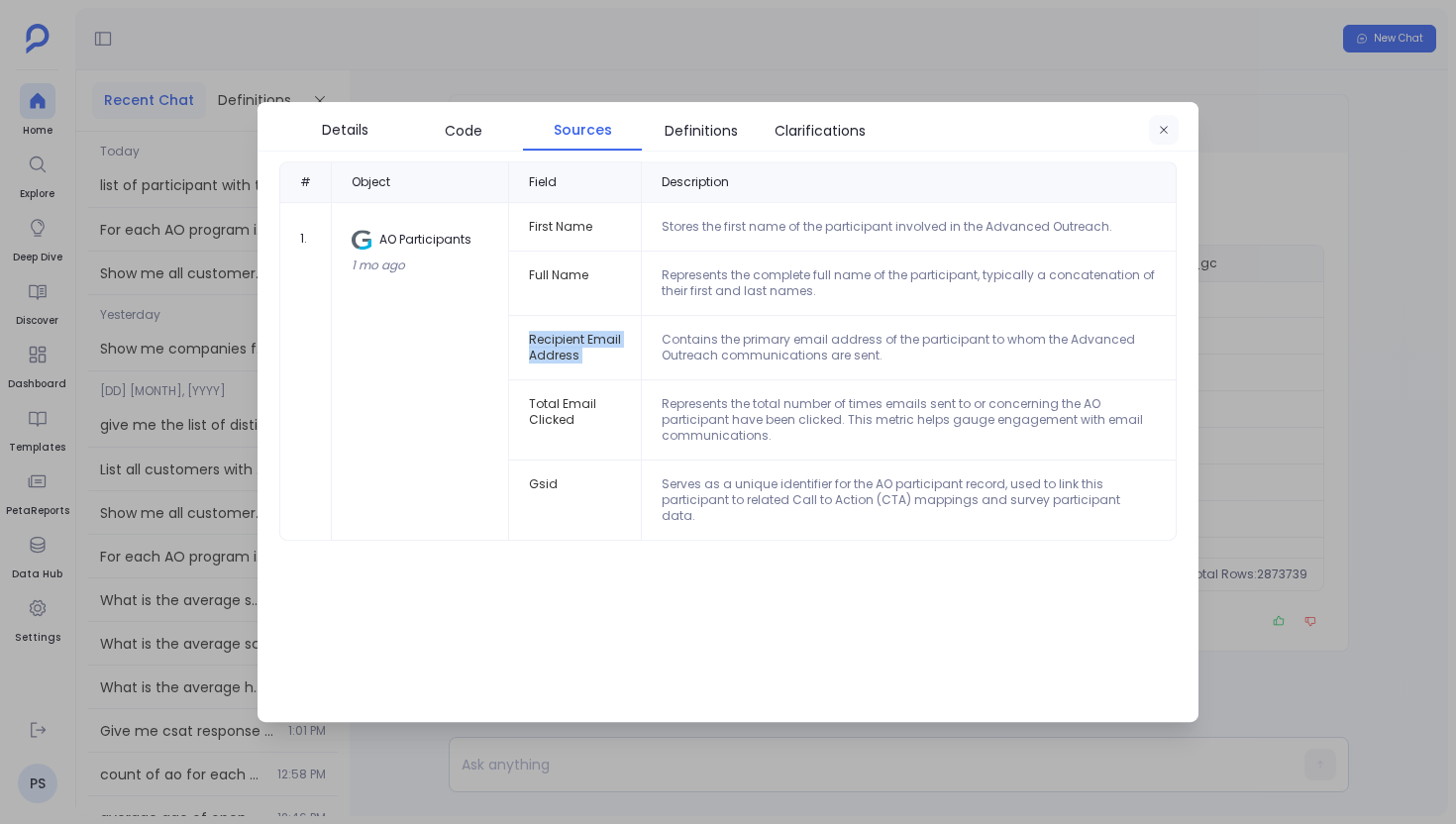 click 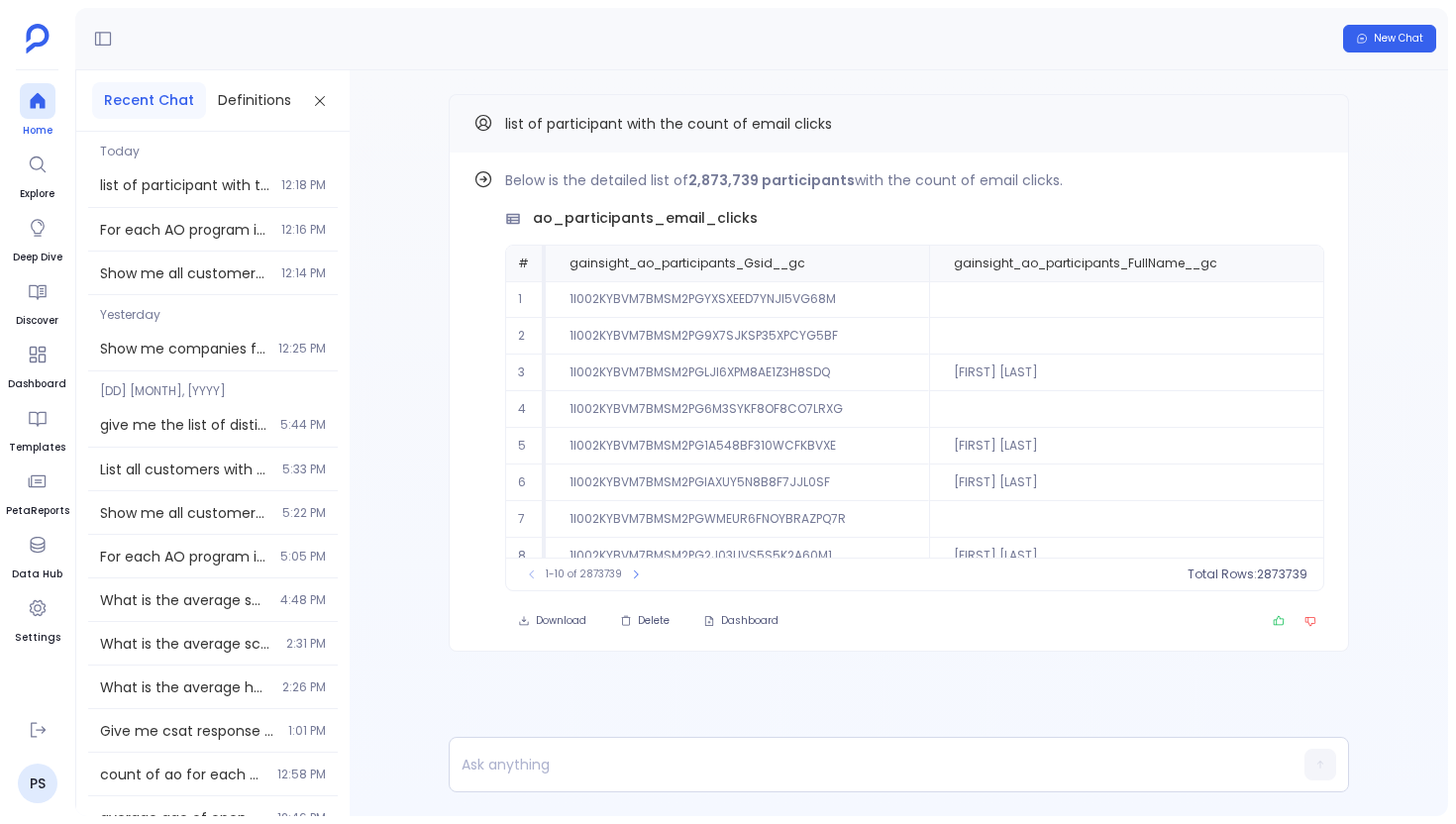 click 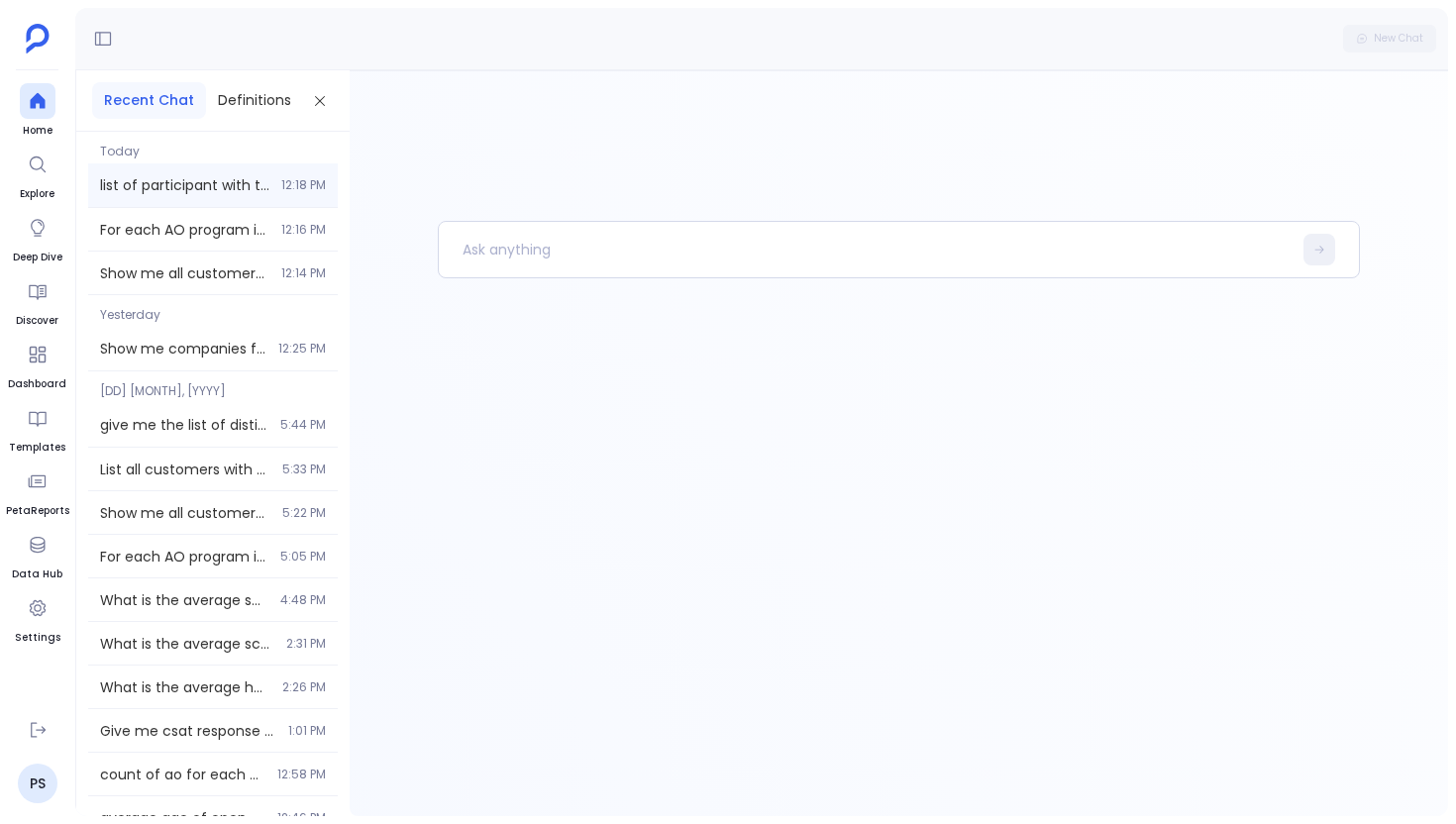 click on "list of participant with the count of email clicks 12:18 PM" at bounding box center [213, 185] 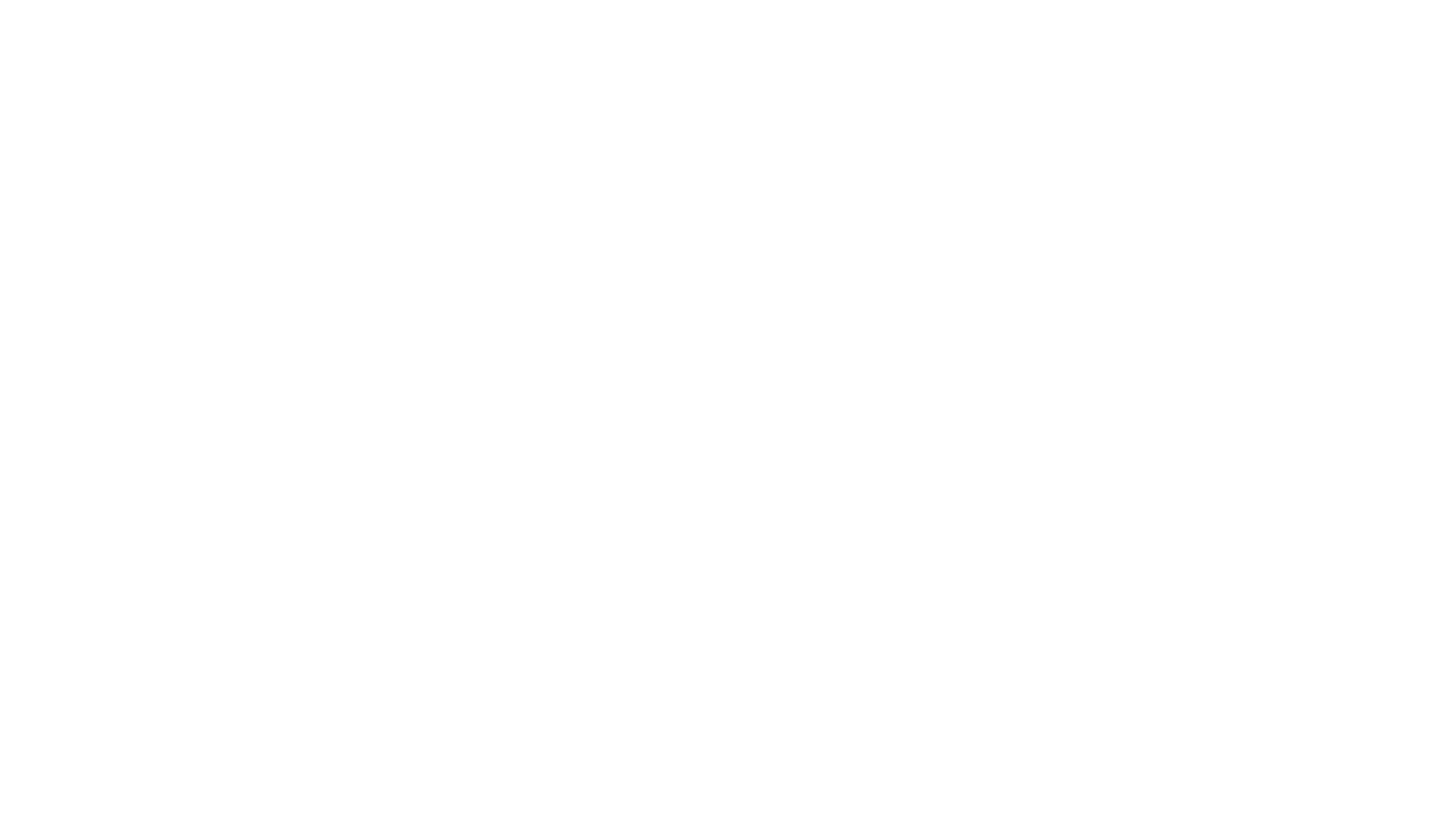 scroll, scrollTop: 0, scrollLeft: 0, axis: both 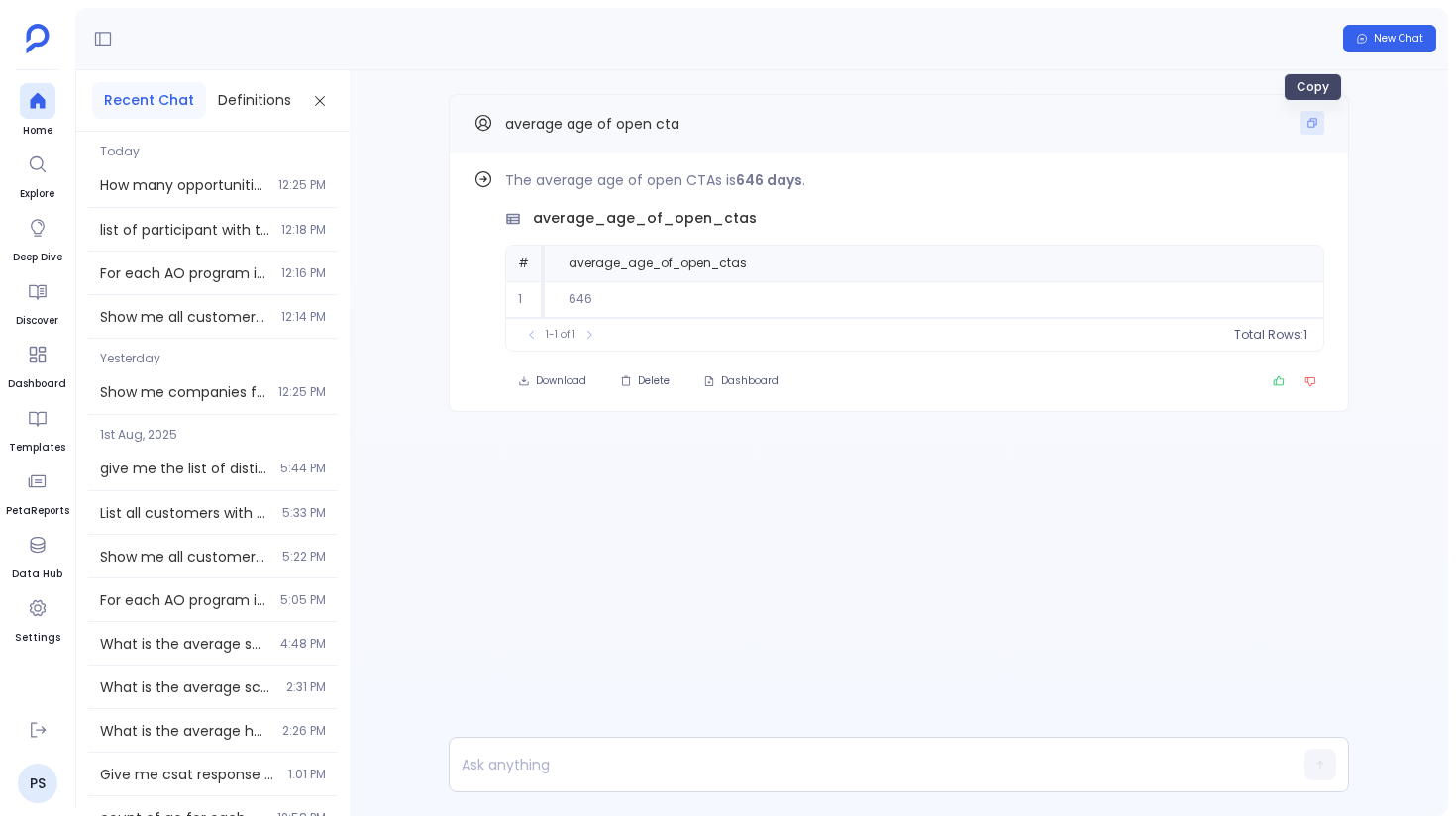 click 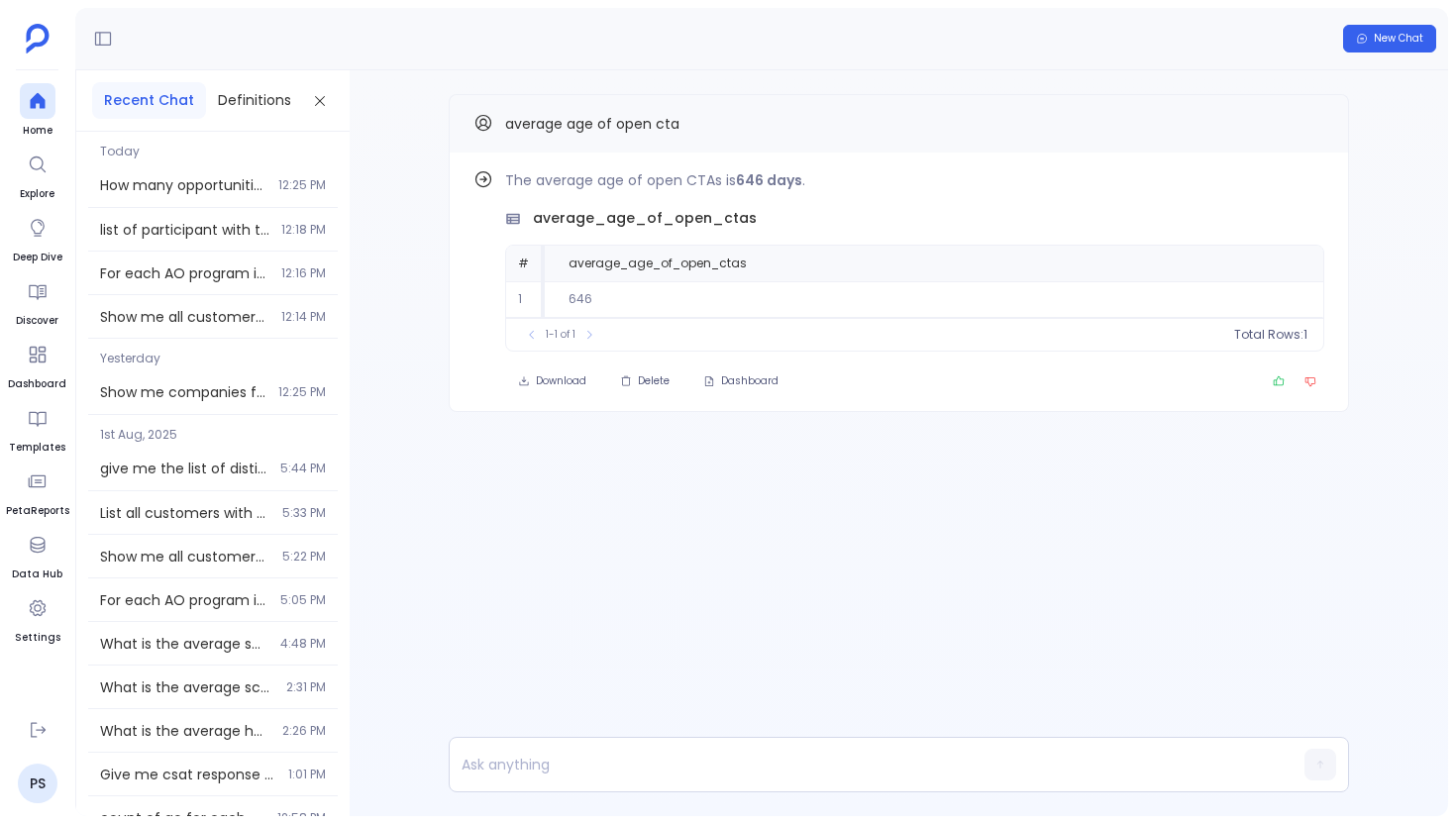 click on "Home Explore Deep Dive Discover Dashboard Templates PetaReports Data Hub Settings" at bounding box center (38, 393) 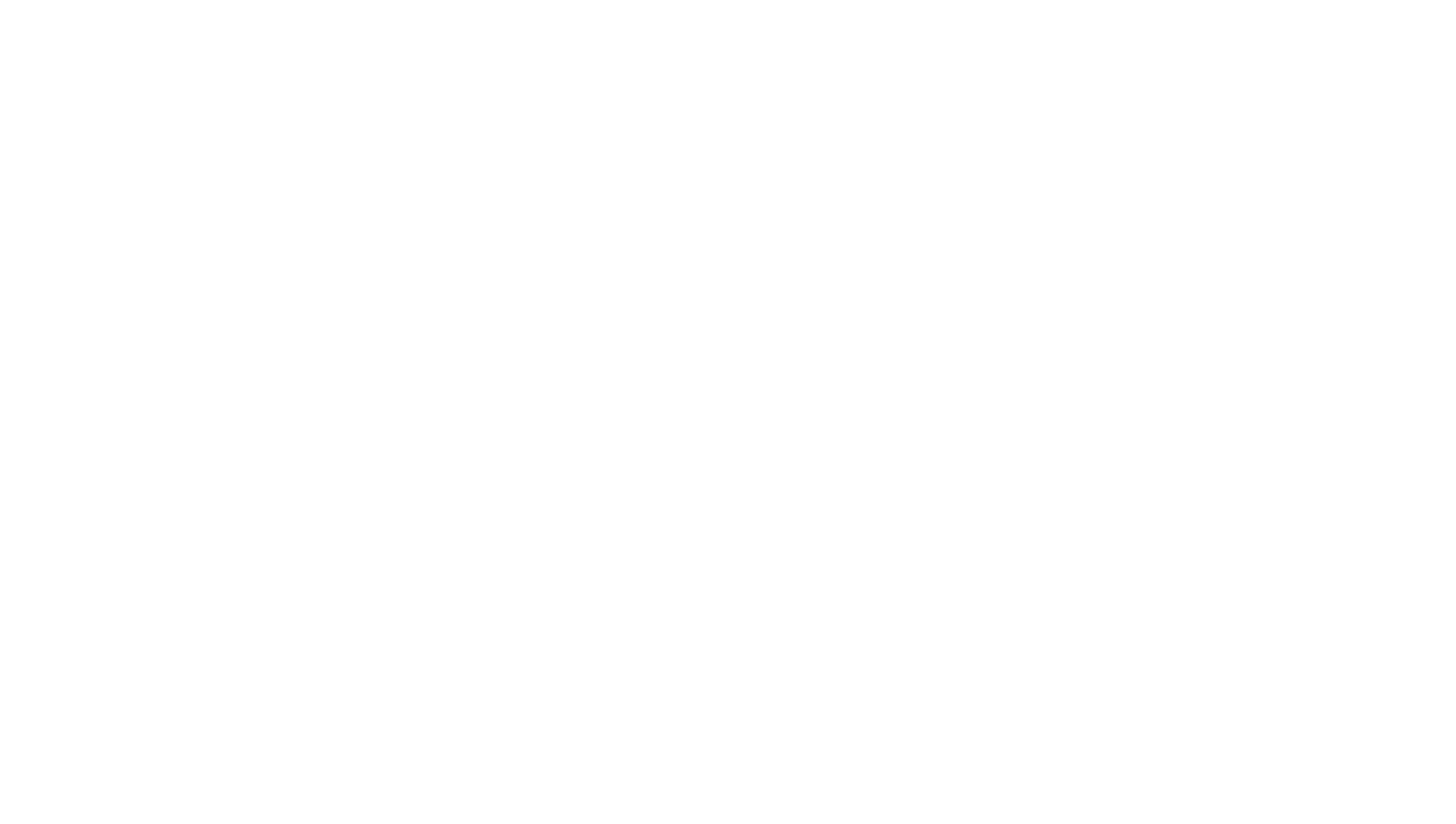 scroll, scrollTop: 0, scrollLeft: 0, axis: both 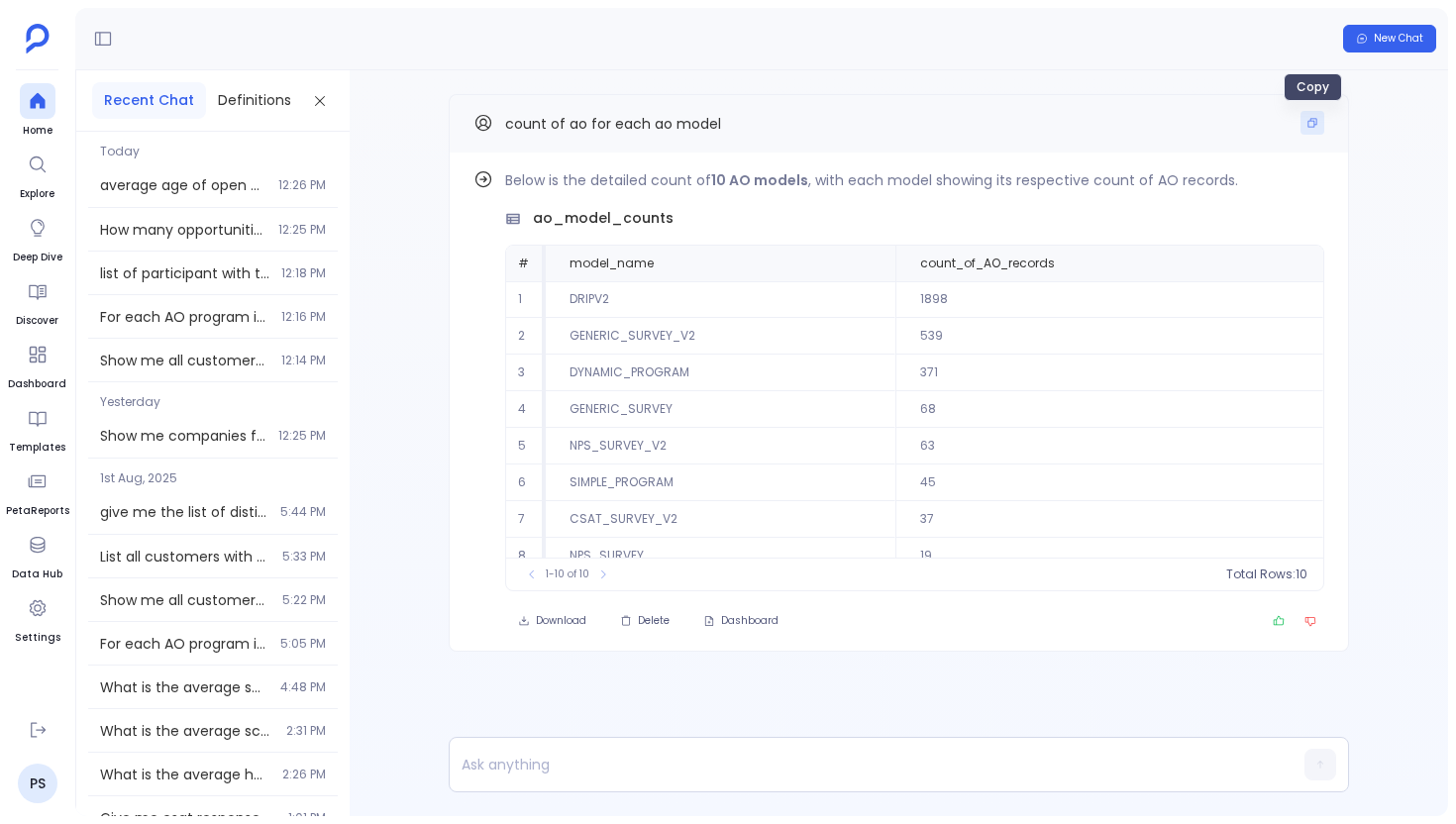 click 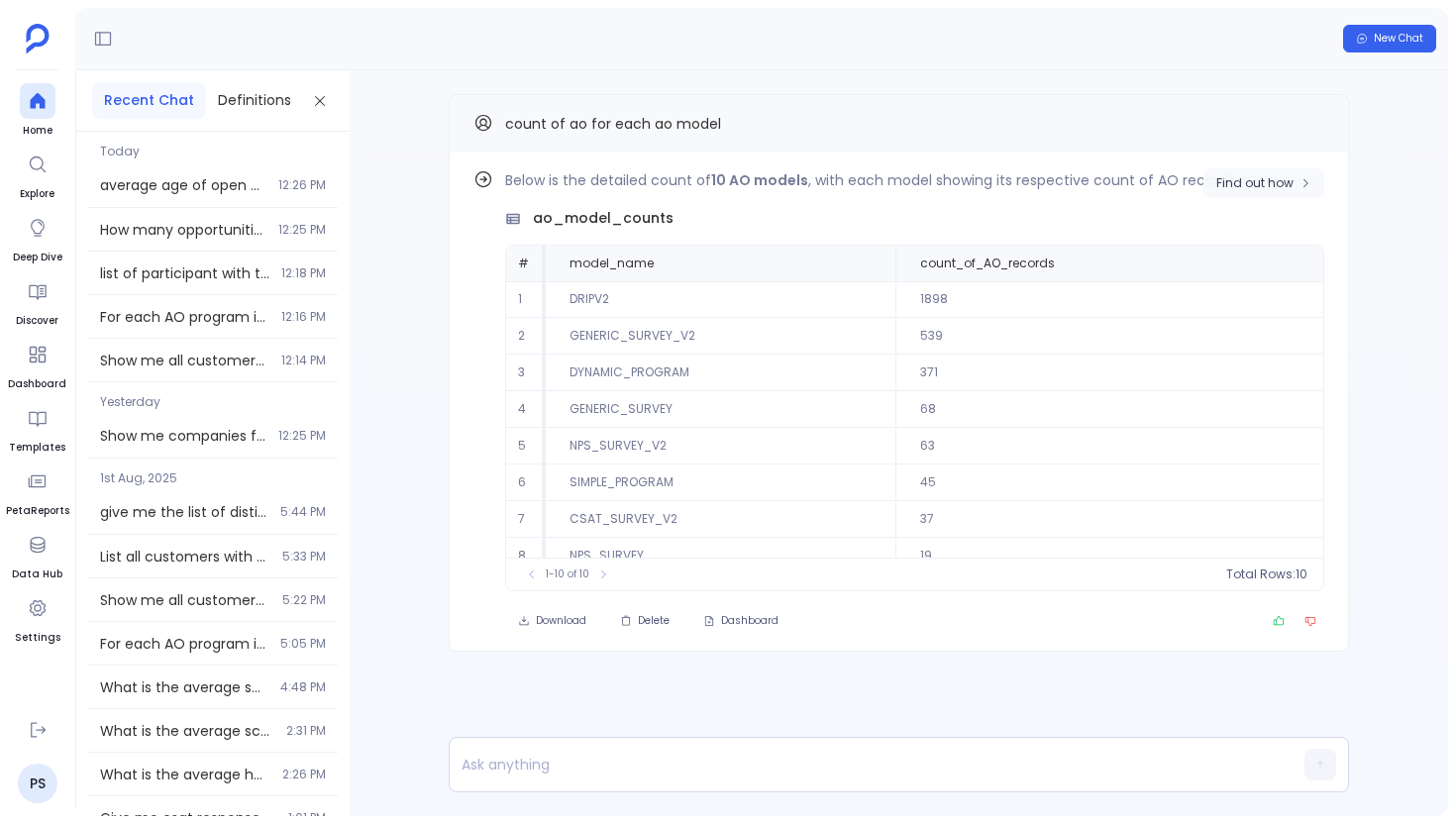 click on "Find out how" at bounding box center [1255, 183] 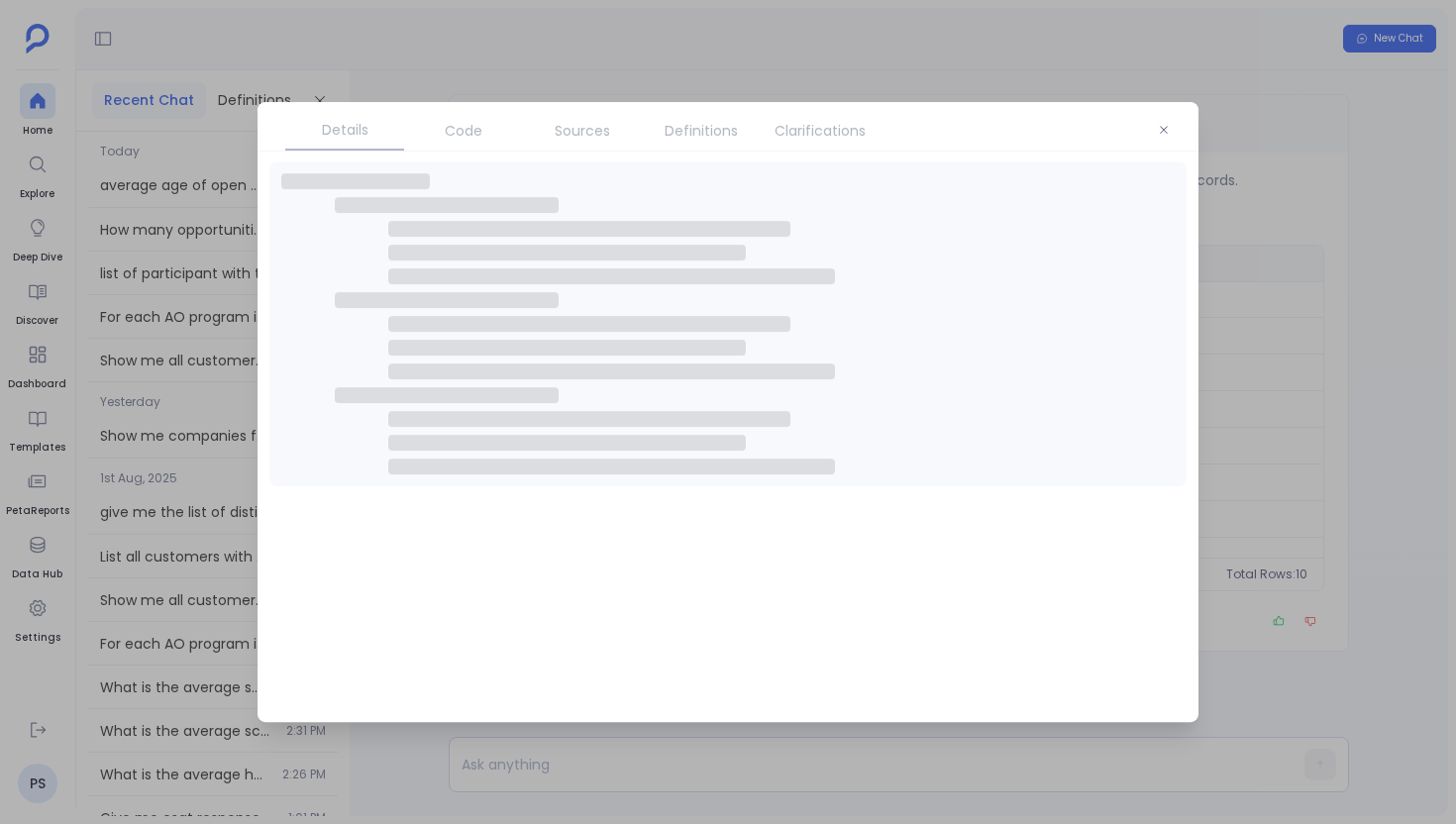 click on "Clarifications" at bounding box center (820, 131) 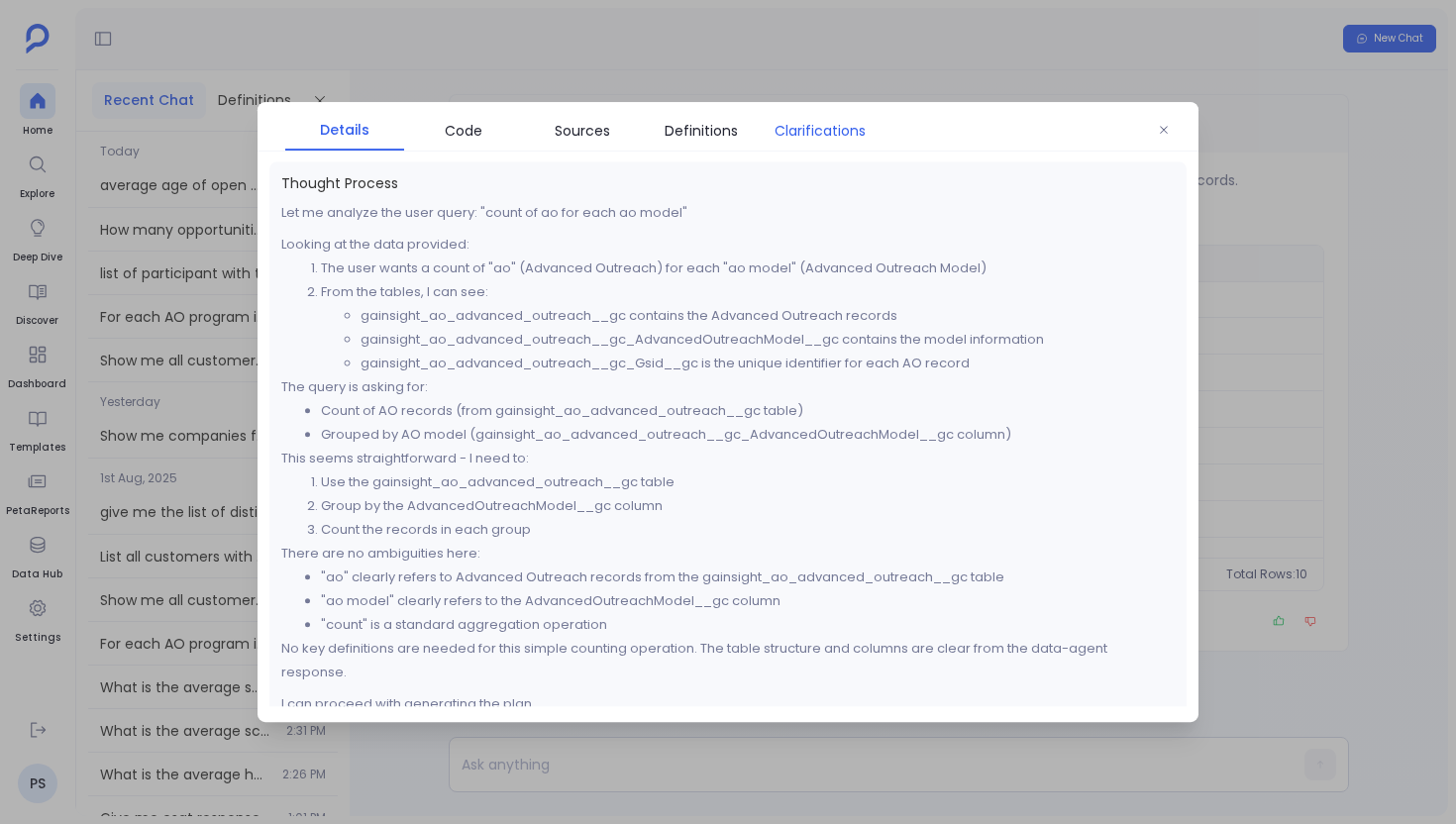 click on "Clarifications" at bounding box center (820, 131) 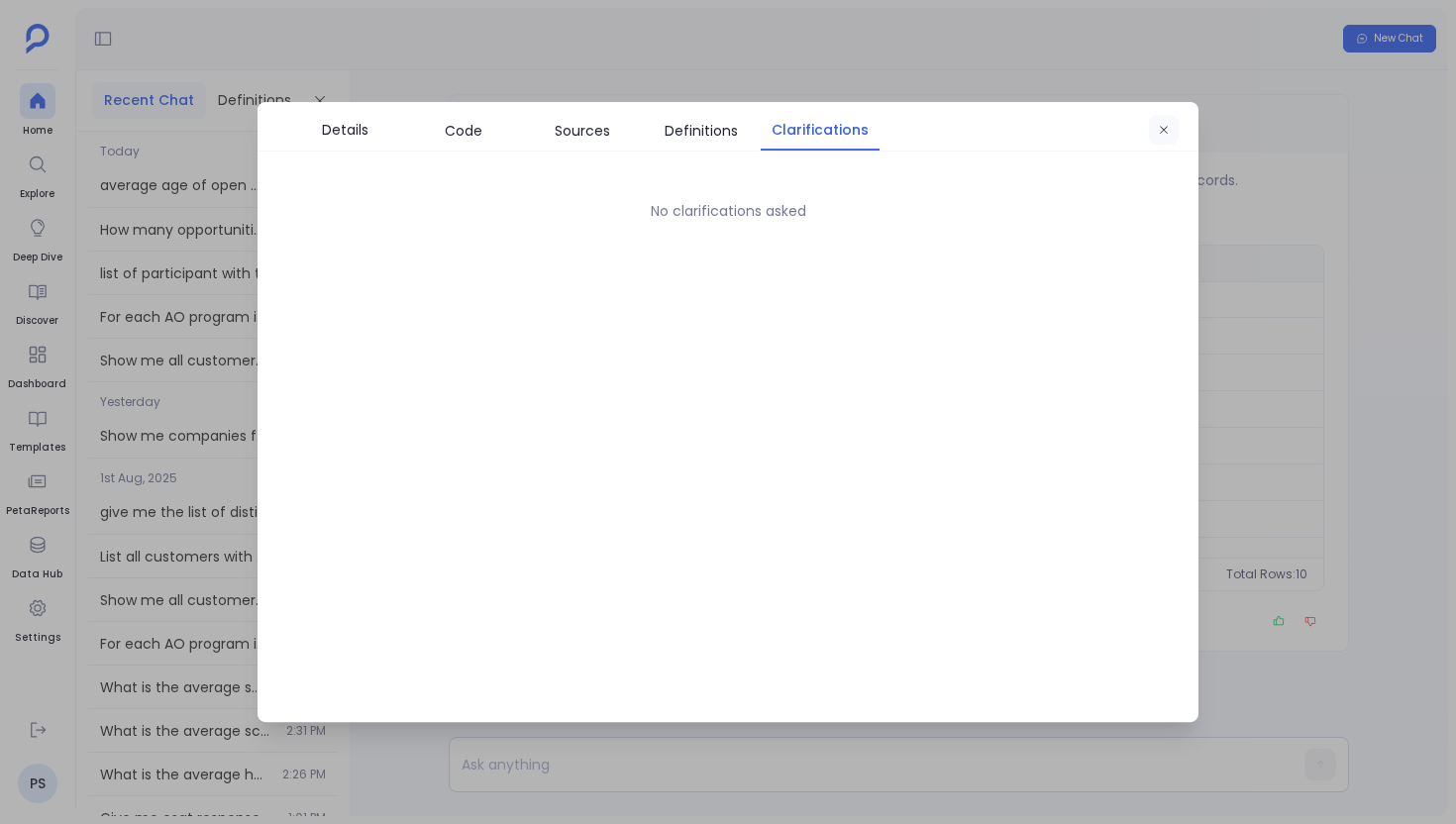 click at bounding box center (1164, 131) 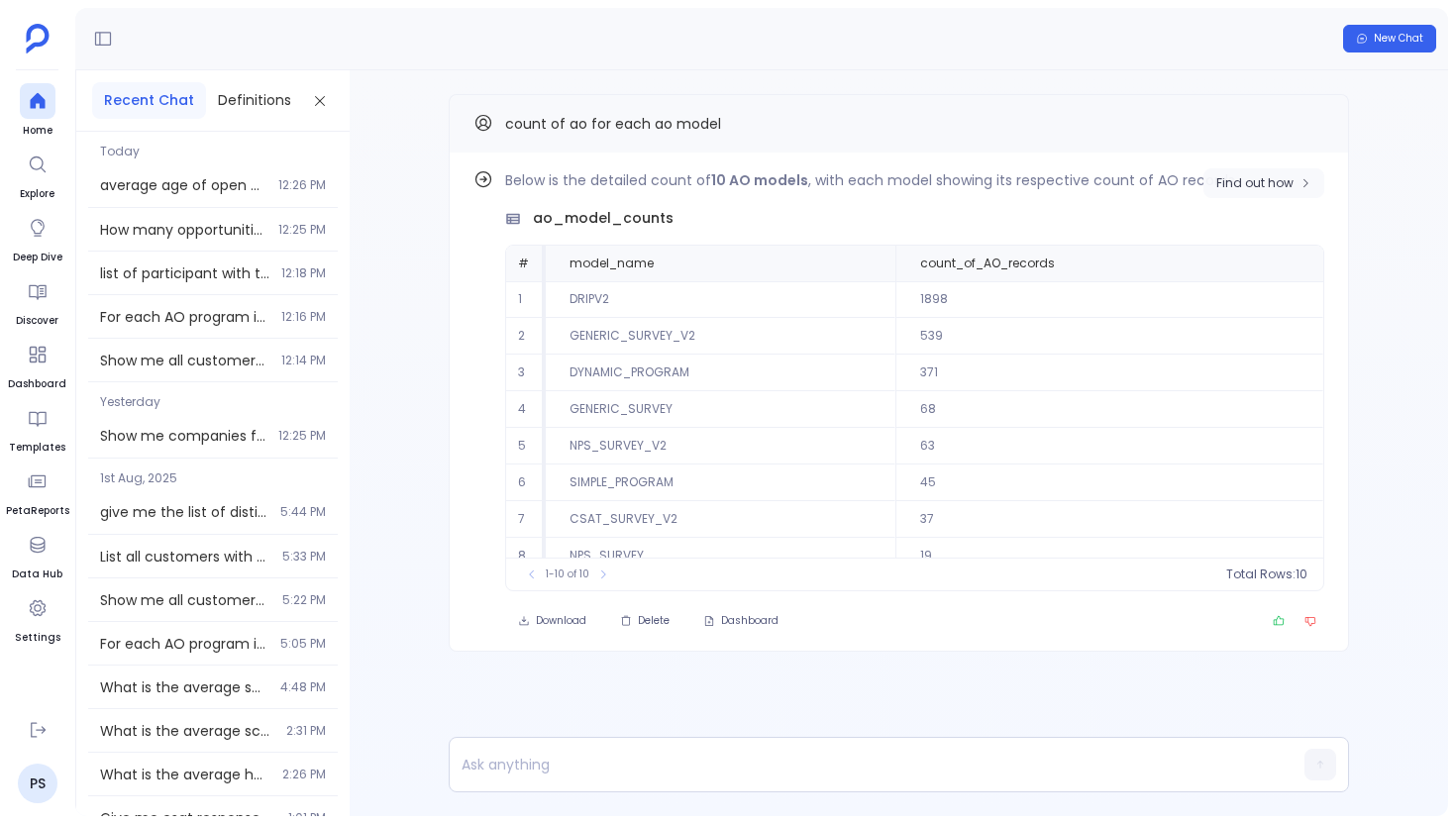 click on "Find out how" at bounding box center [1255, 183] 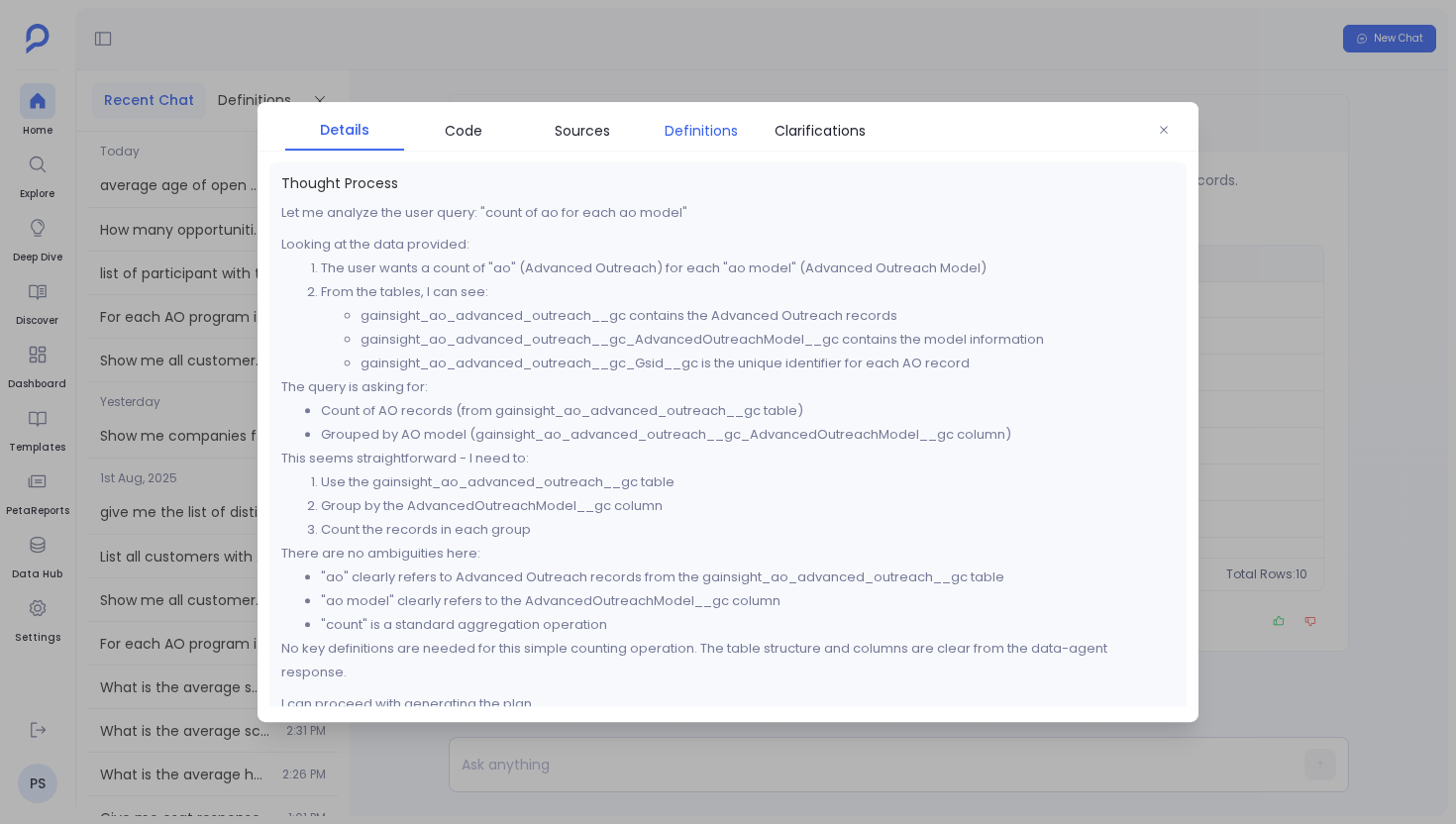 click on "Definitions" at bounding box center [701, 131] 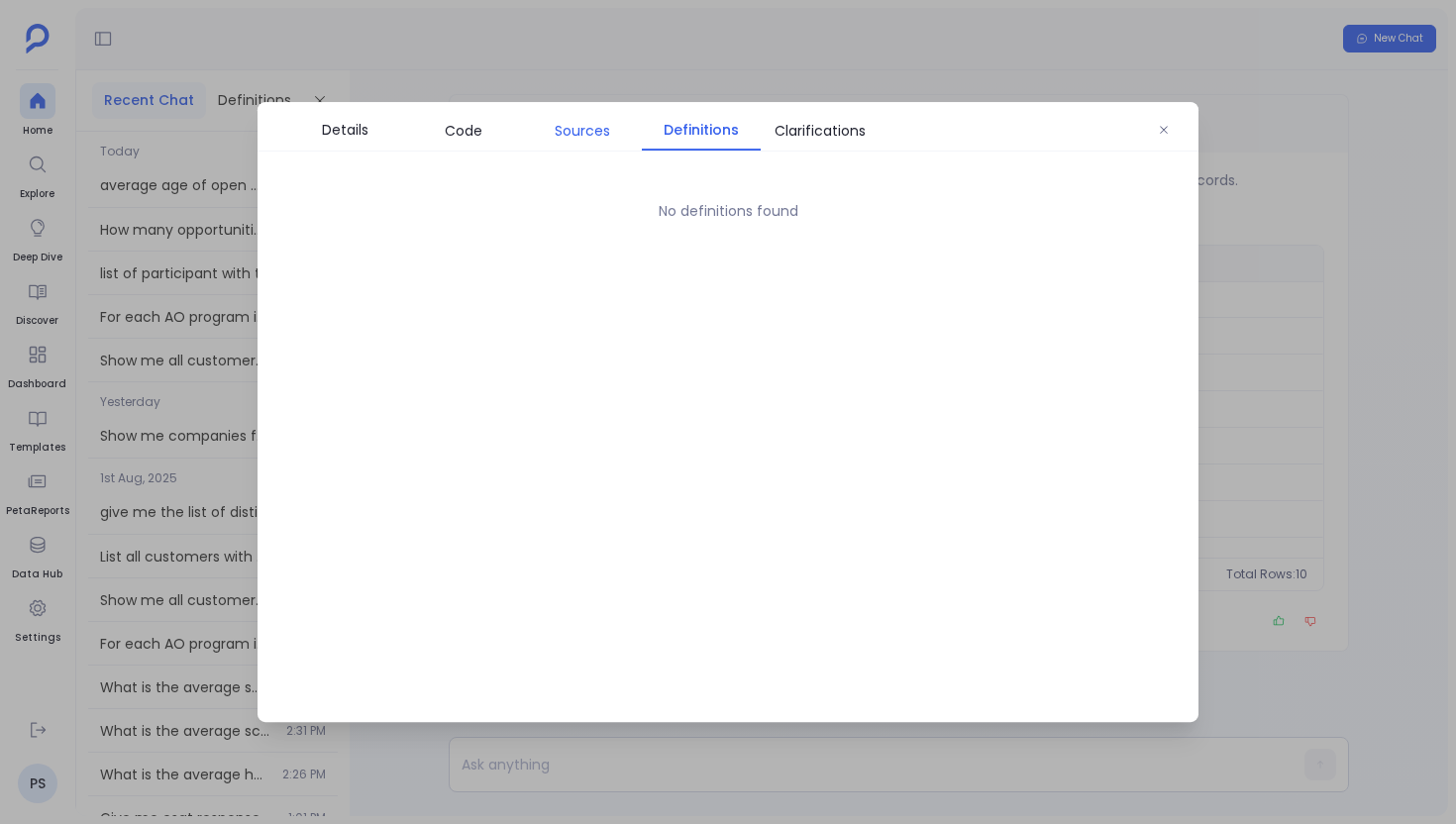 click on "Sources" at bounding box center (582, 131) 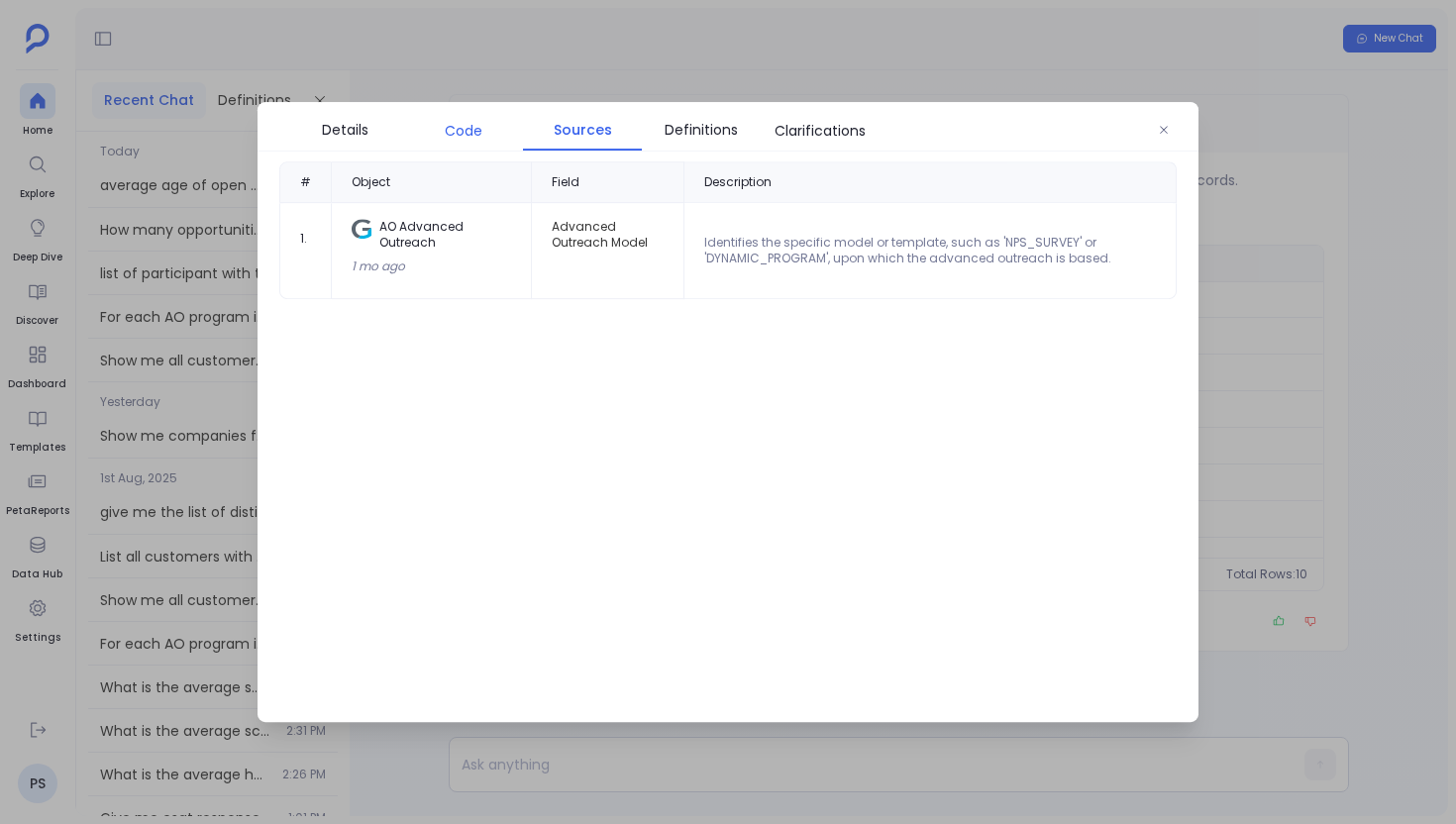click on "Code" at bounding box center (464, 131) 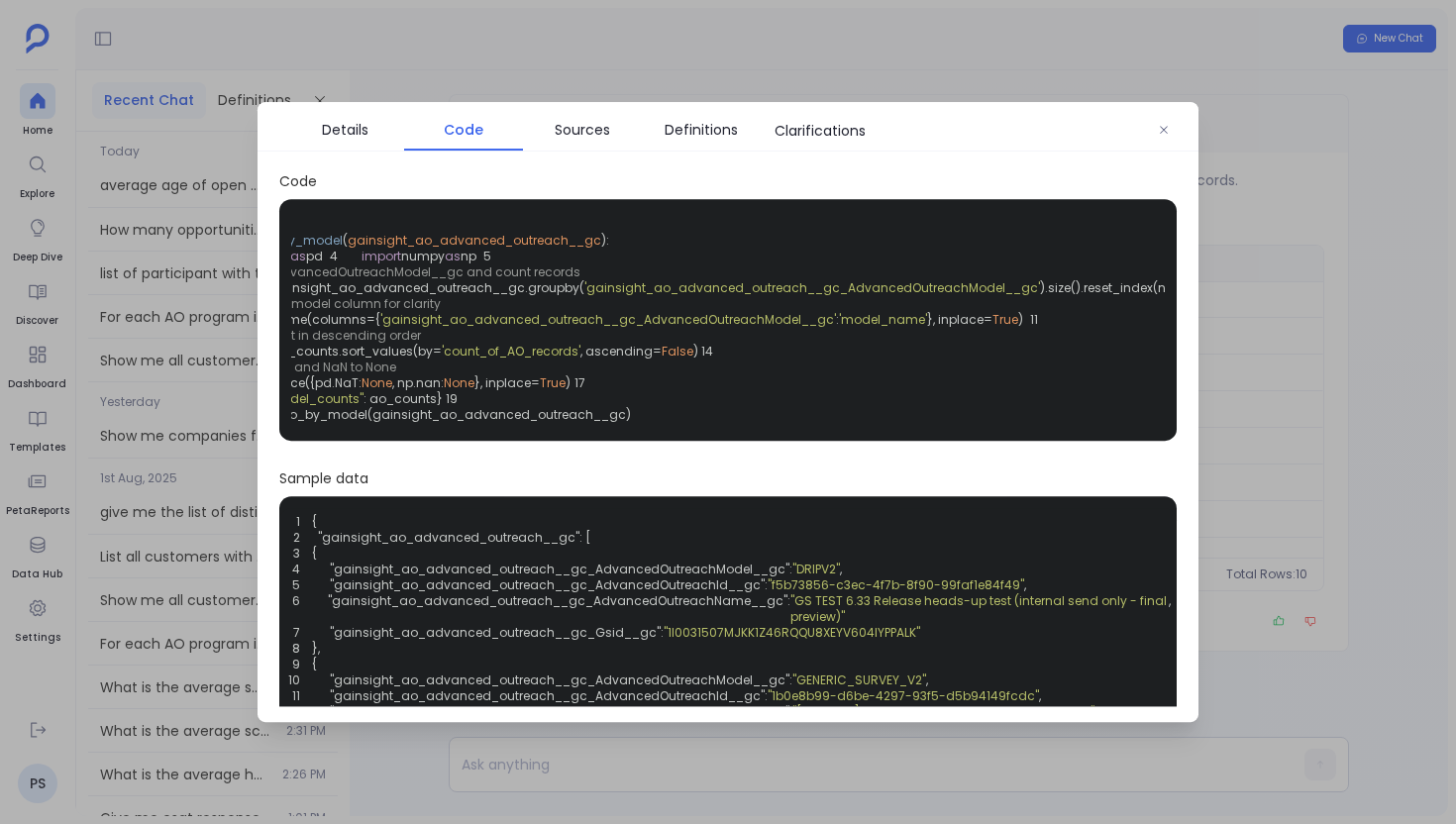 scroll, scrollTop: 0, scrollLeft: 138, axis: horizontal 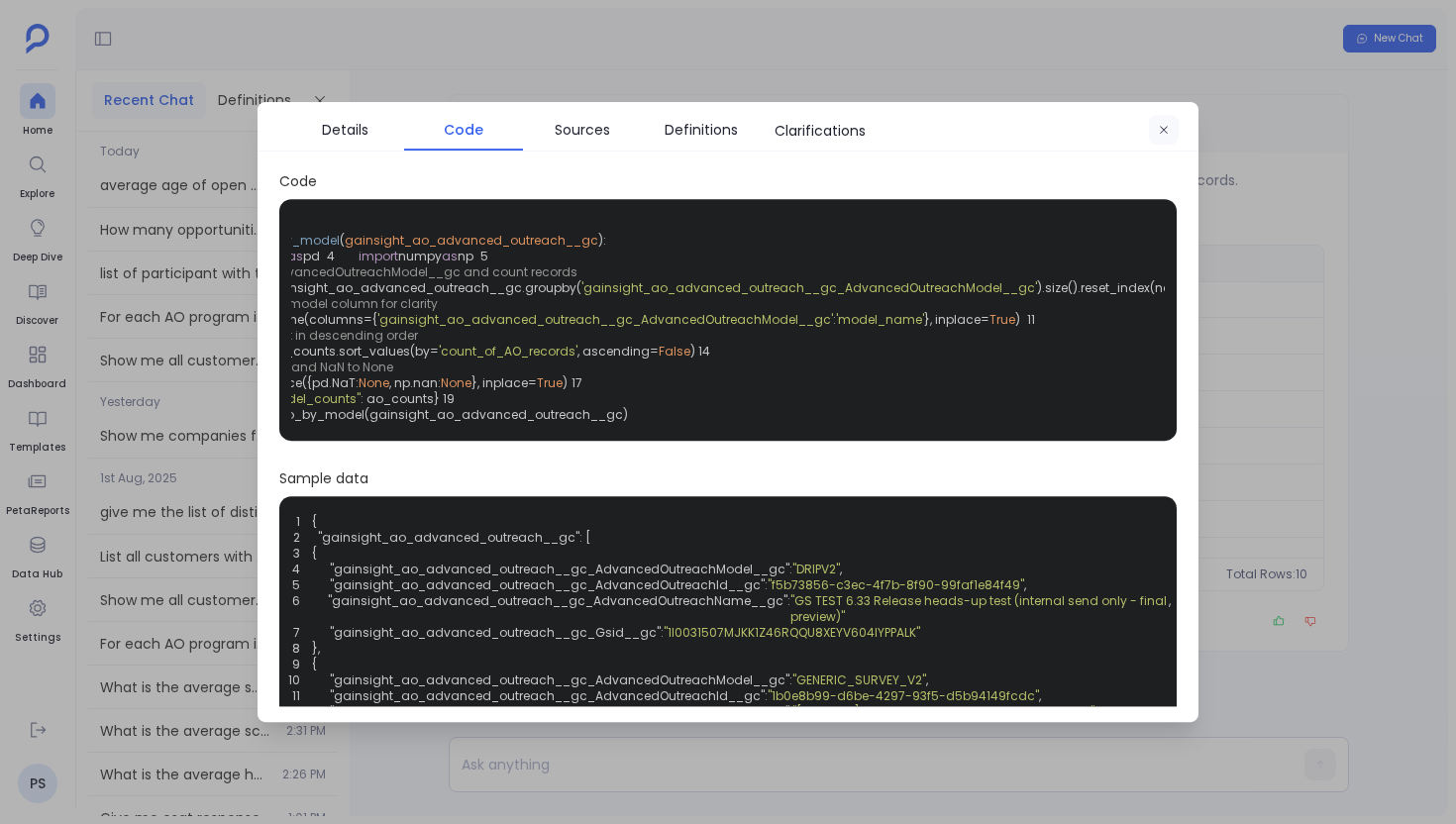 click at bounding box center [1164, 131] 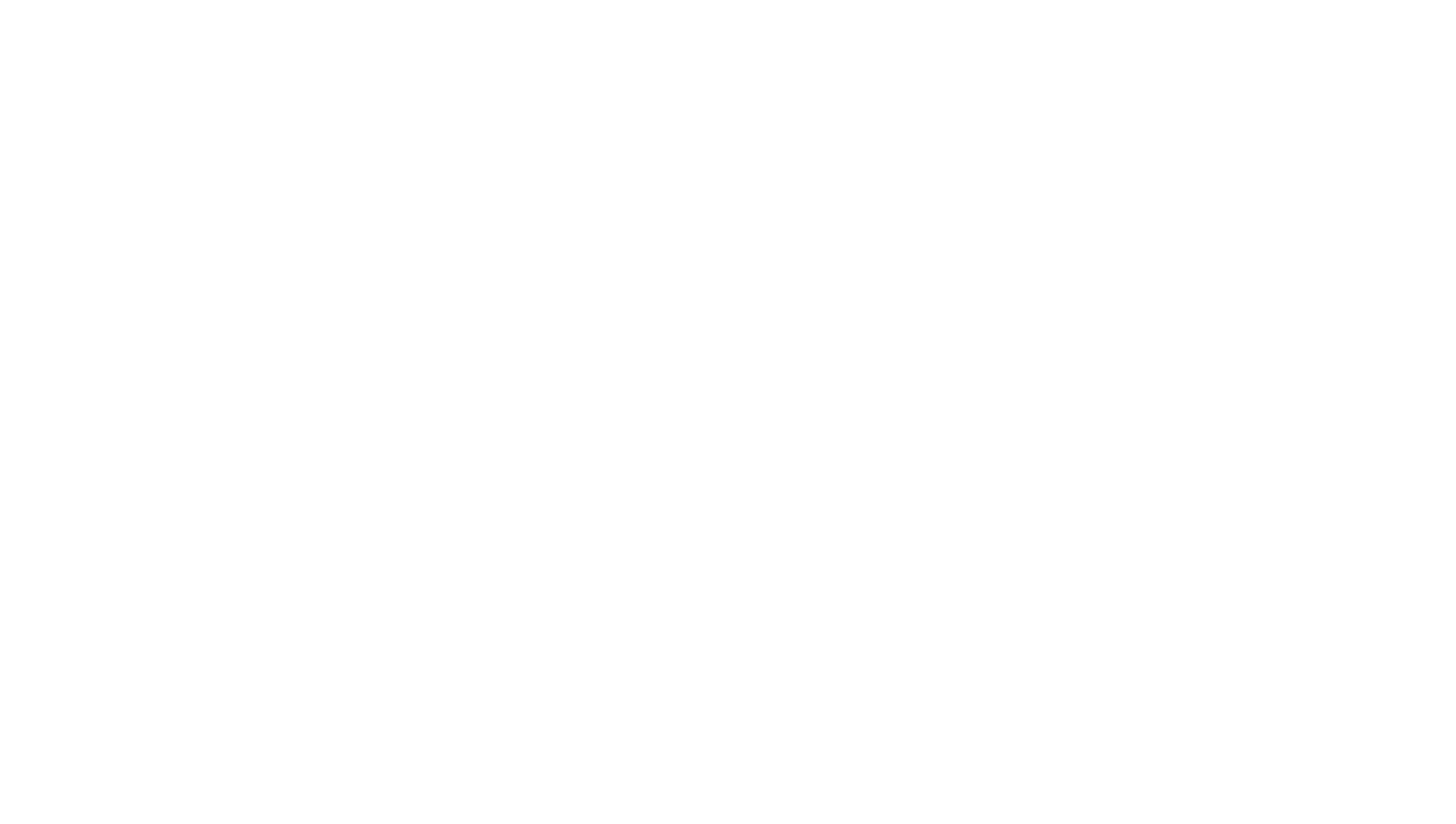 scroll, scrollTop: 0, scrollLeft: 0, axis: both 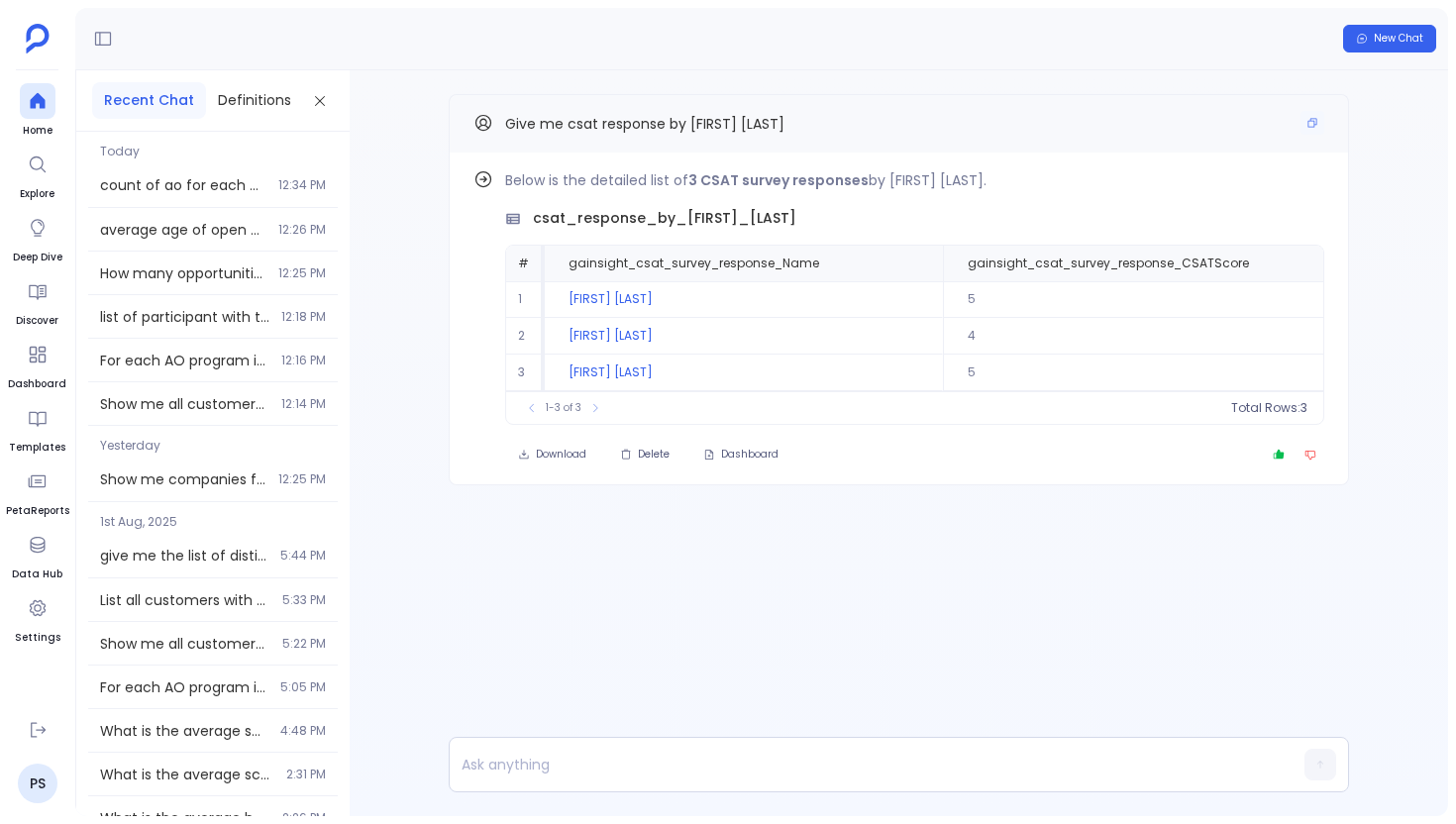 click on "Give me csat response by [FIRST] [LAST]" at bounding box center (898, 124) 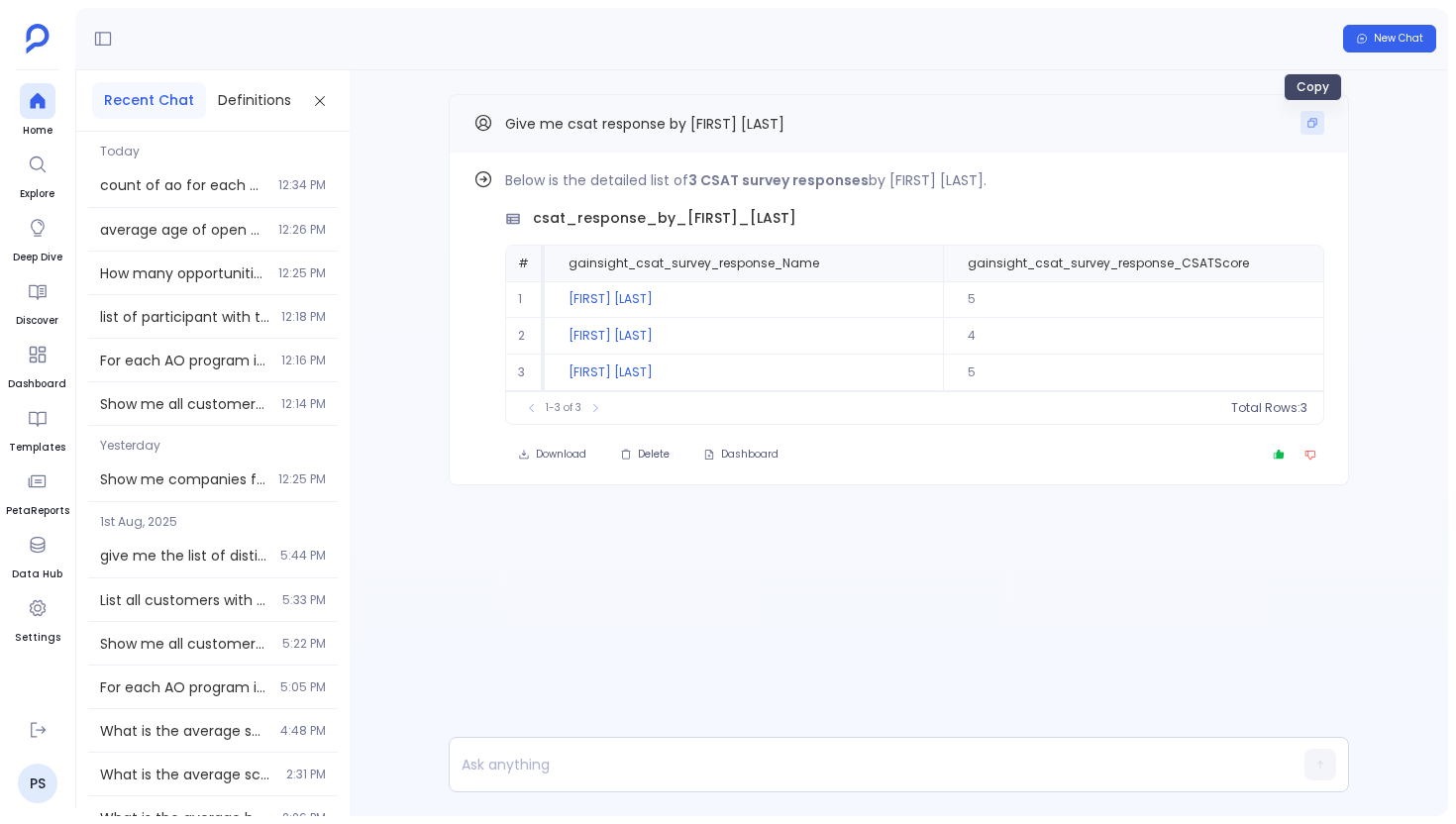 click at bounding box center (1312, 123) 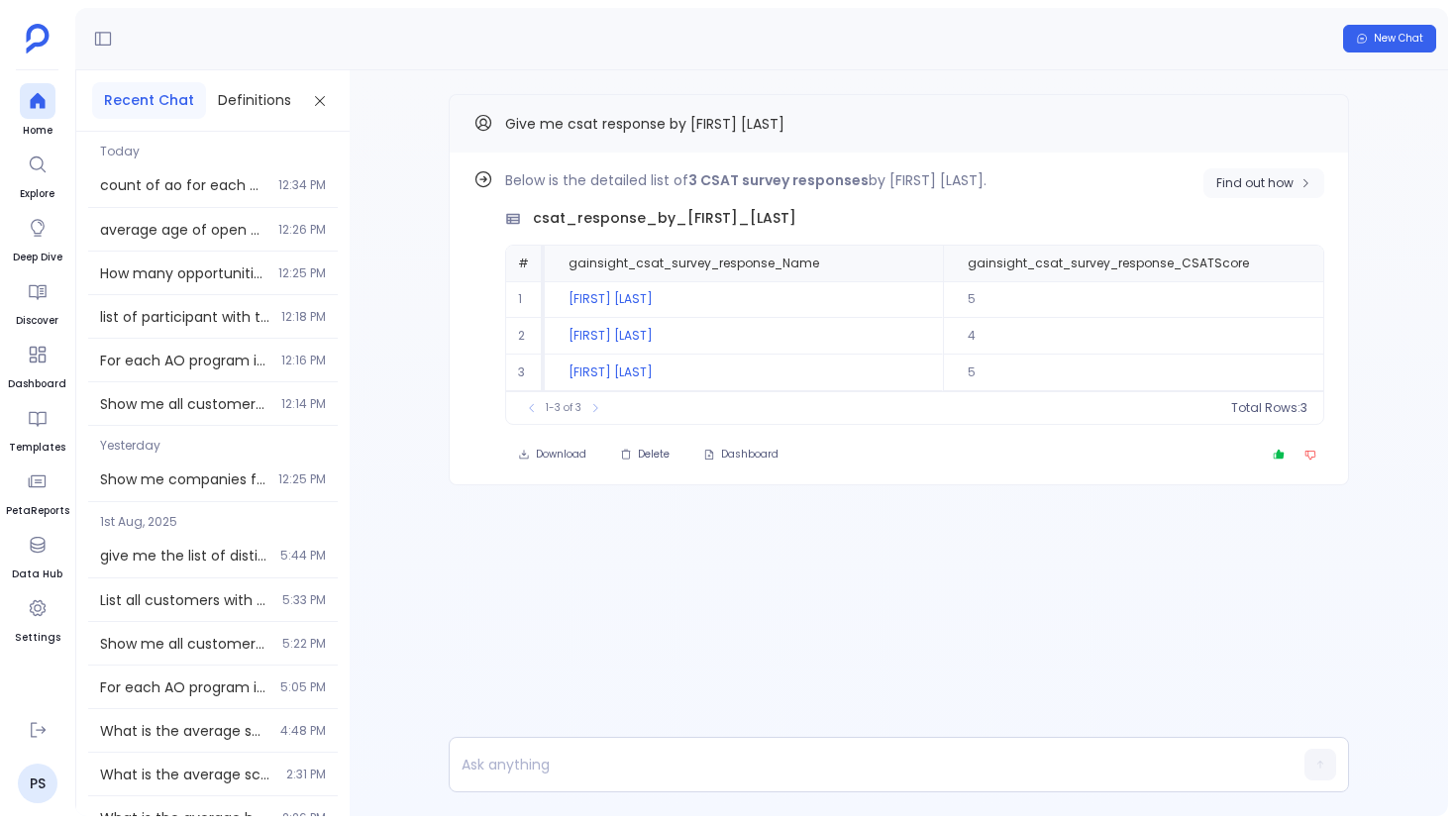 click on "Find out how" at bounding box center (1255, 183) 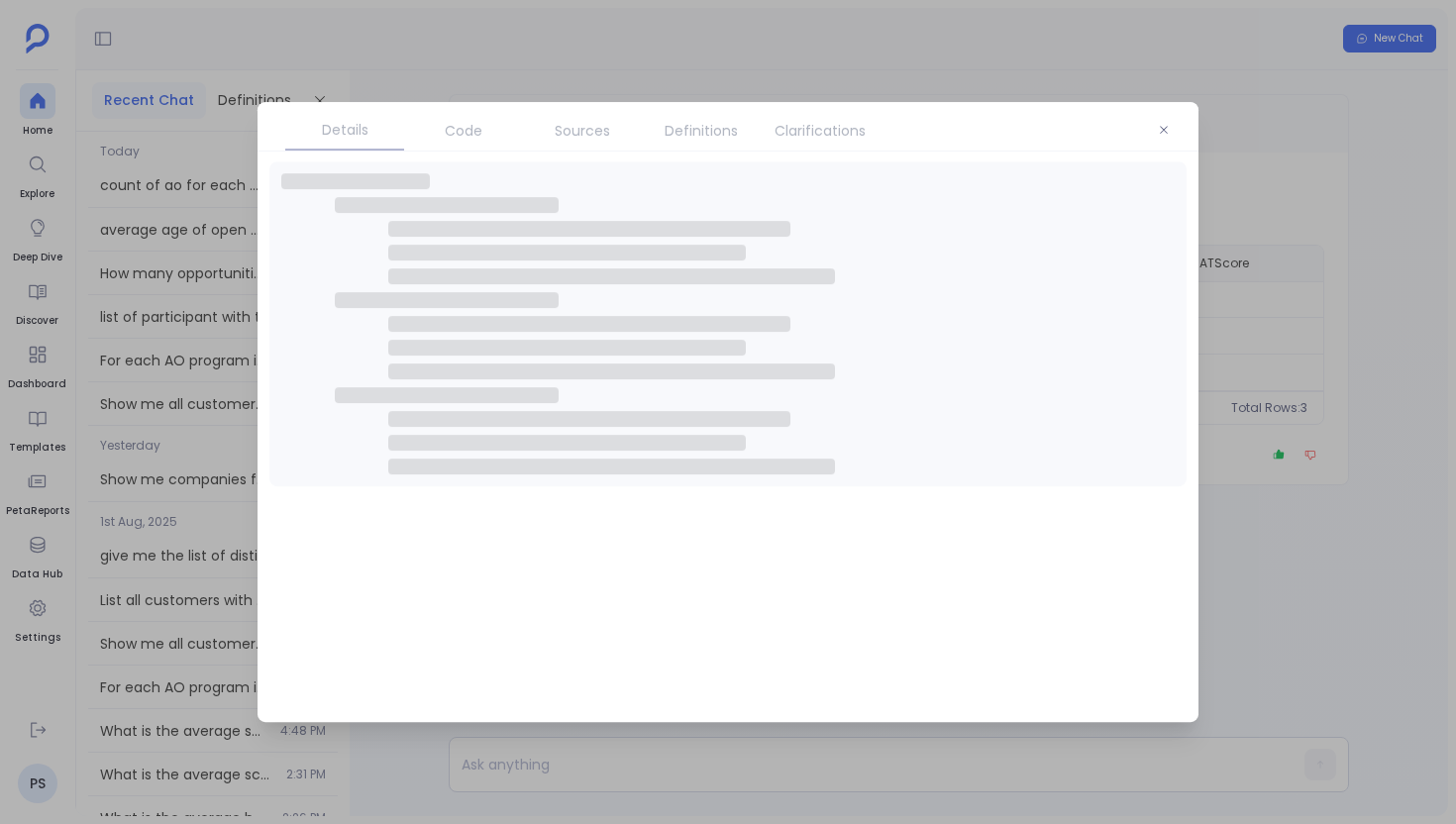 click on "Sources" at bounding box center [582, 131] 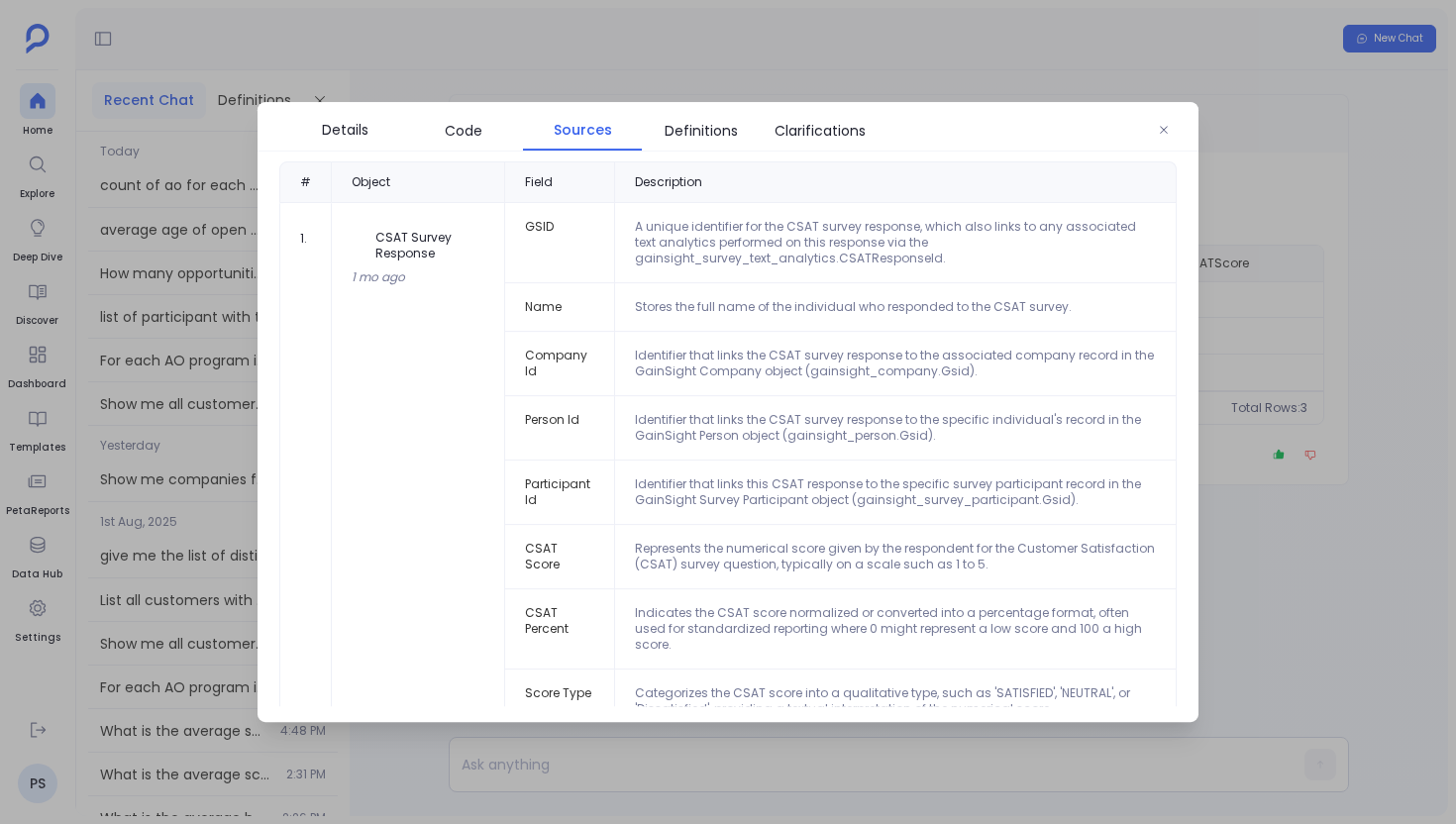 click on "Sources" at bounding box center (582, 130) 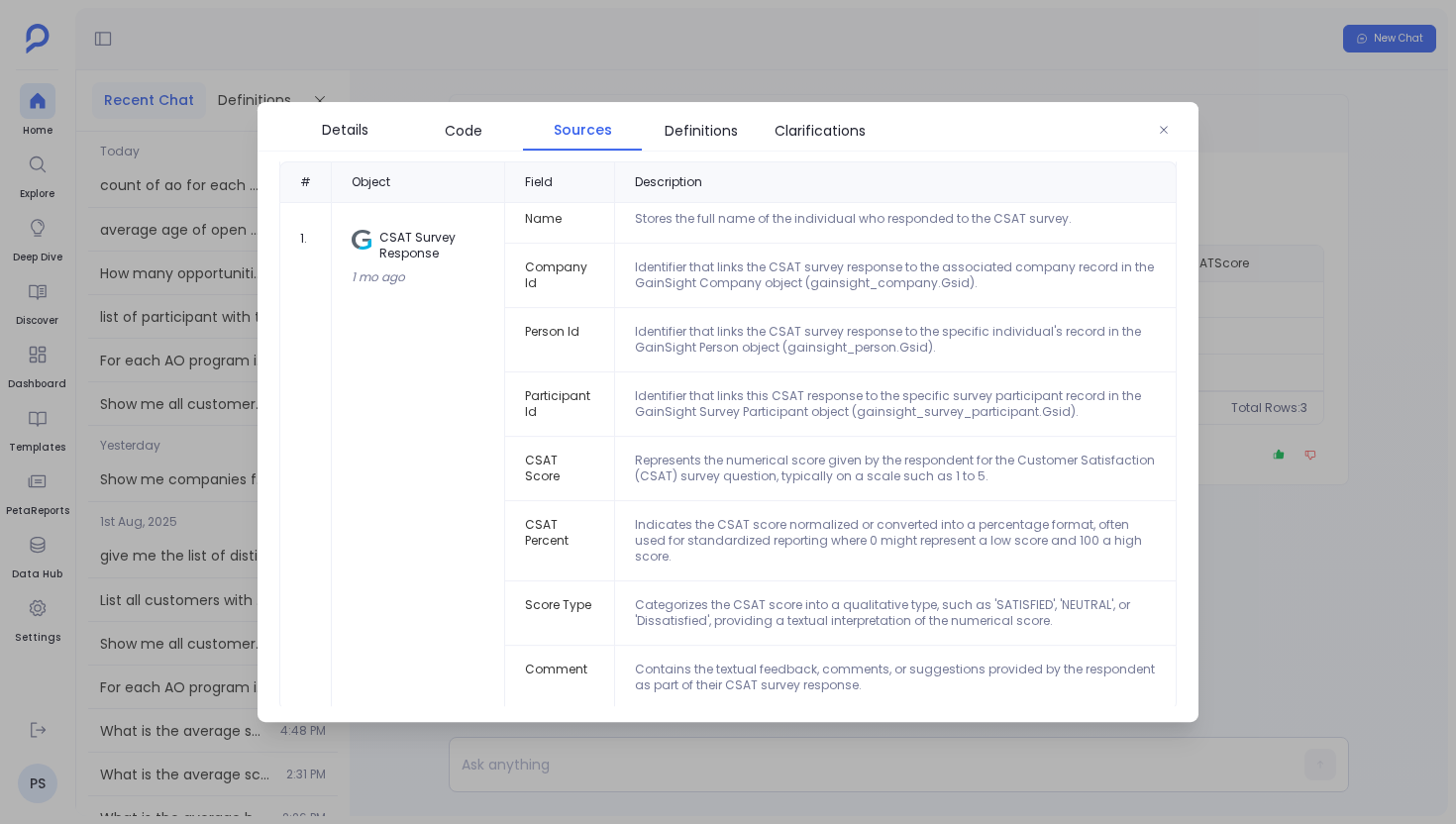 scroll, scrollTop: 0, scrollLeft: 0, axis: both 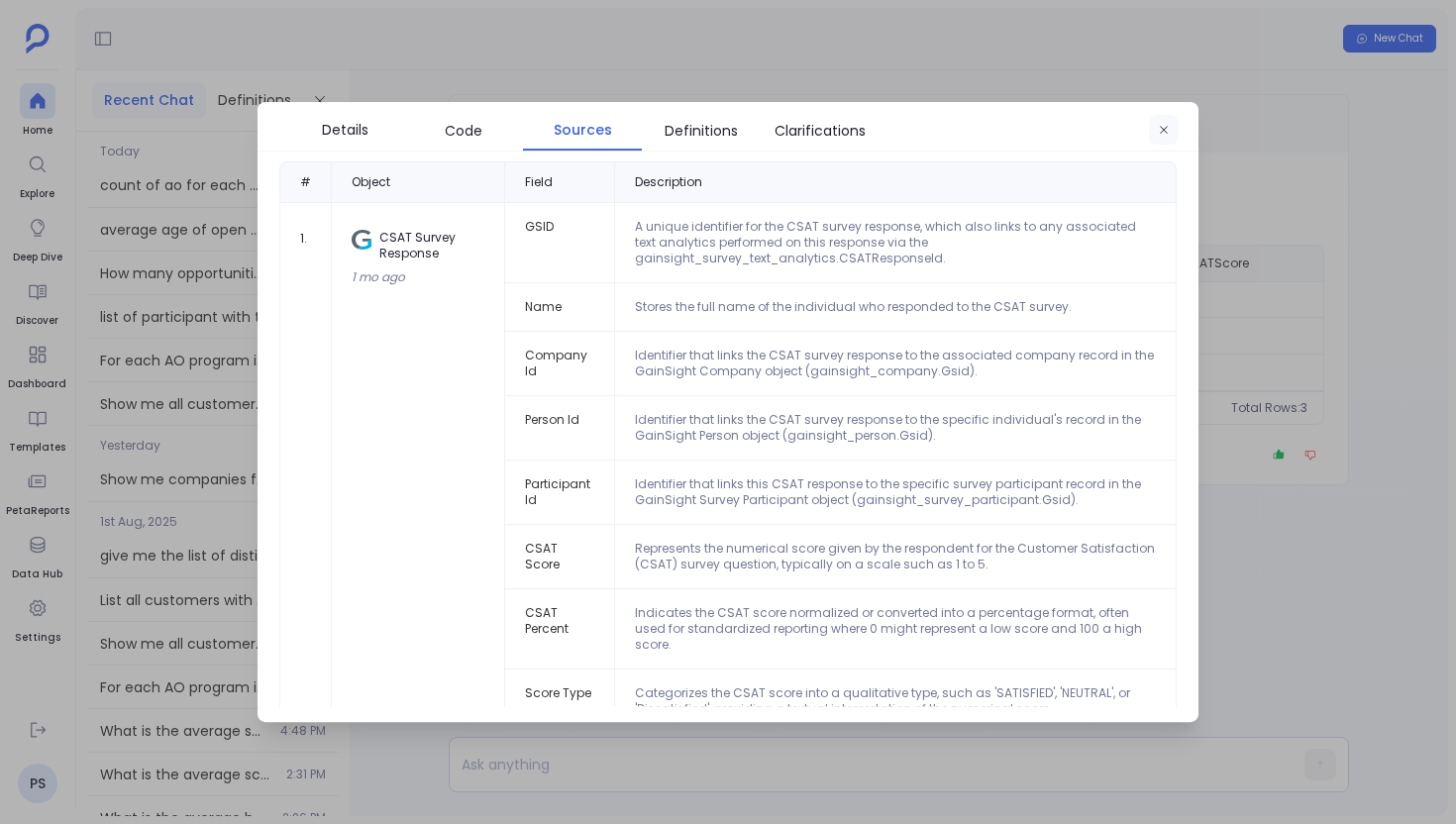 click at bounding box center (1164, 131) 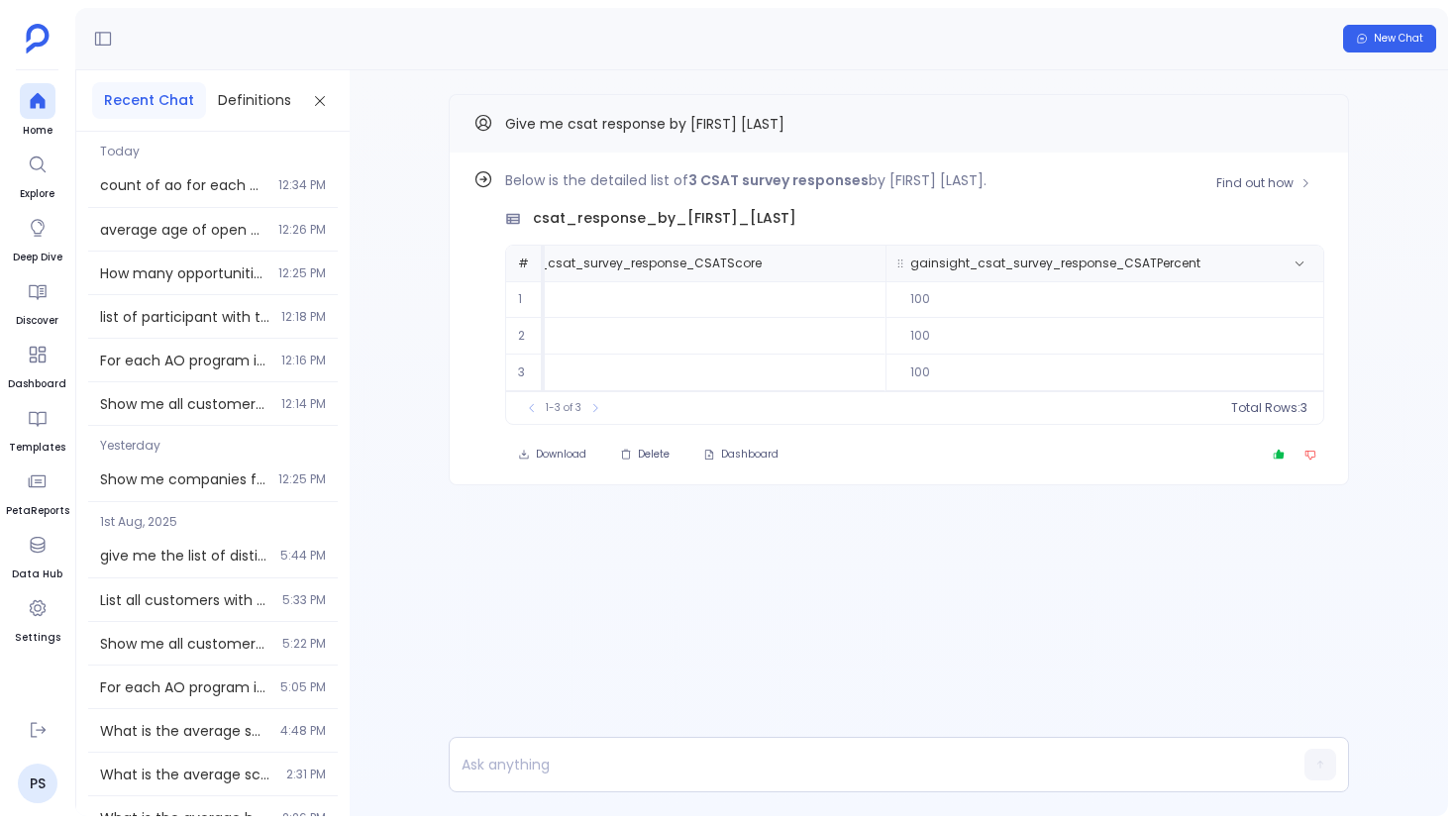 scroll, scrollTop: 0, scrollLeft: 507, axis: horizontal 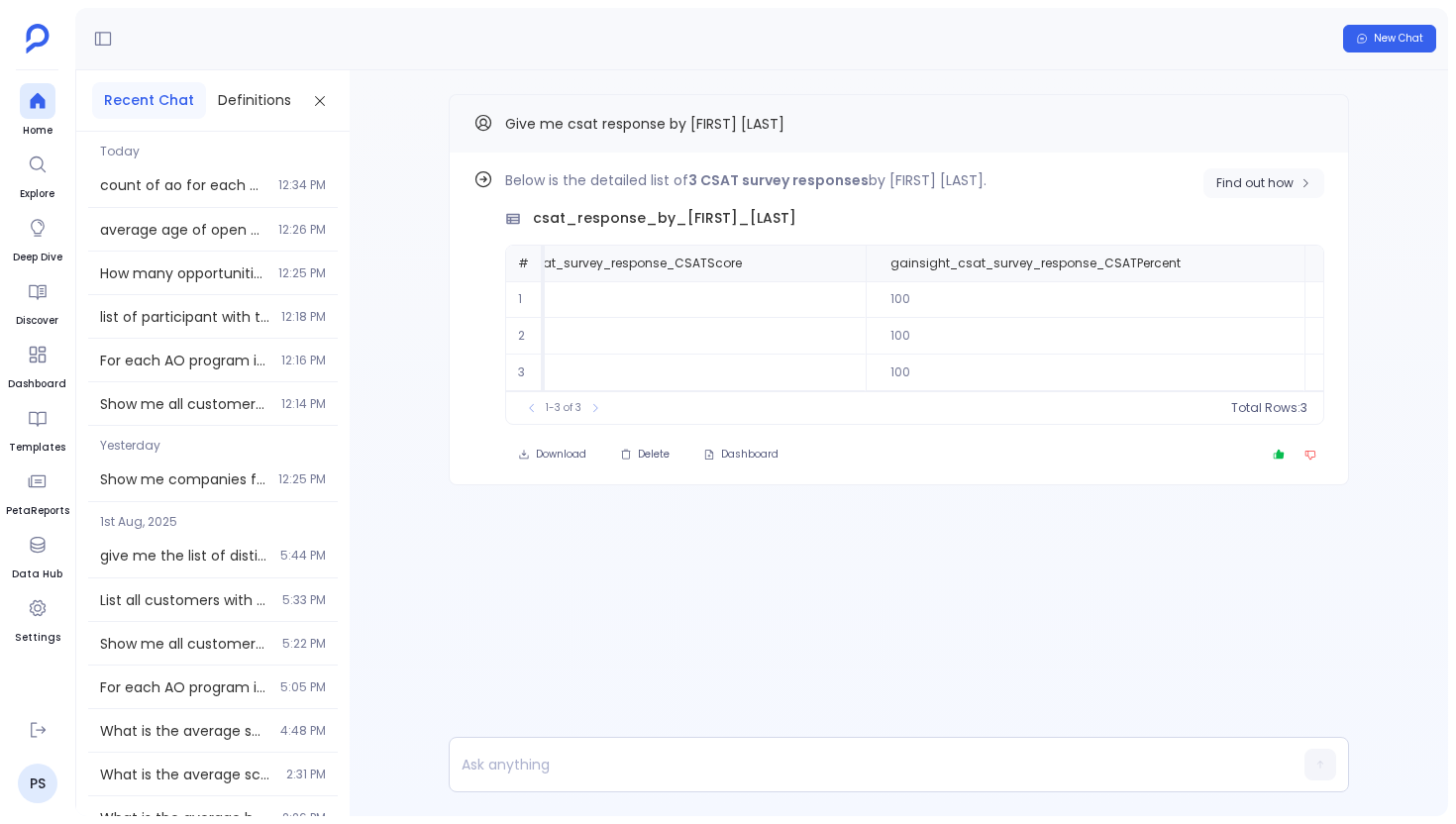 click 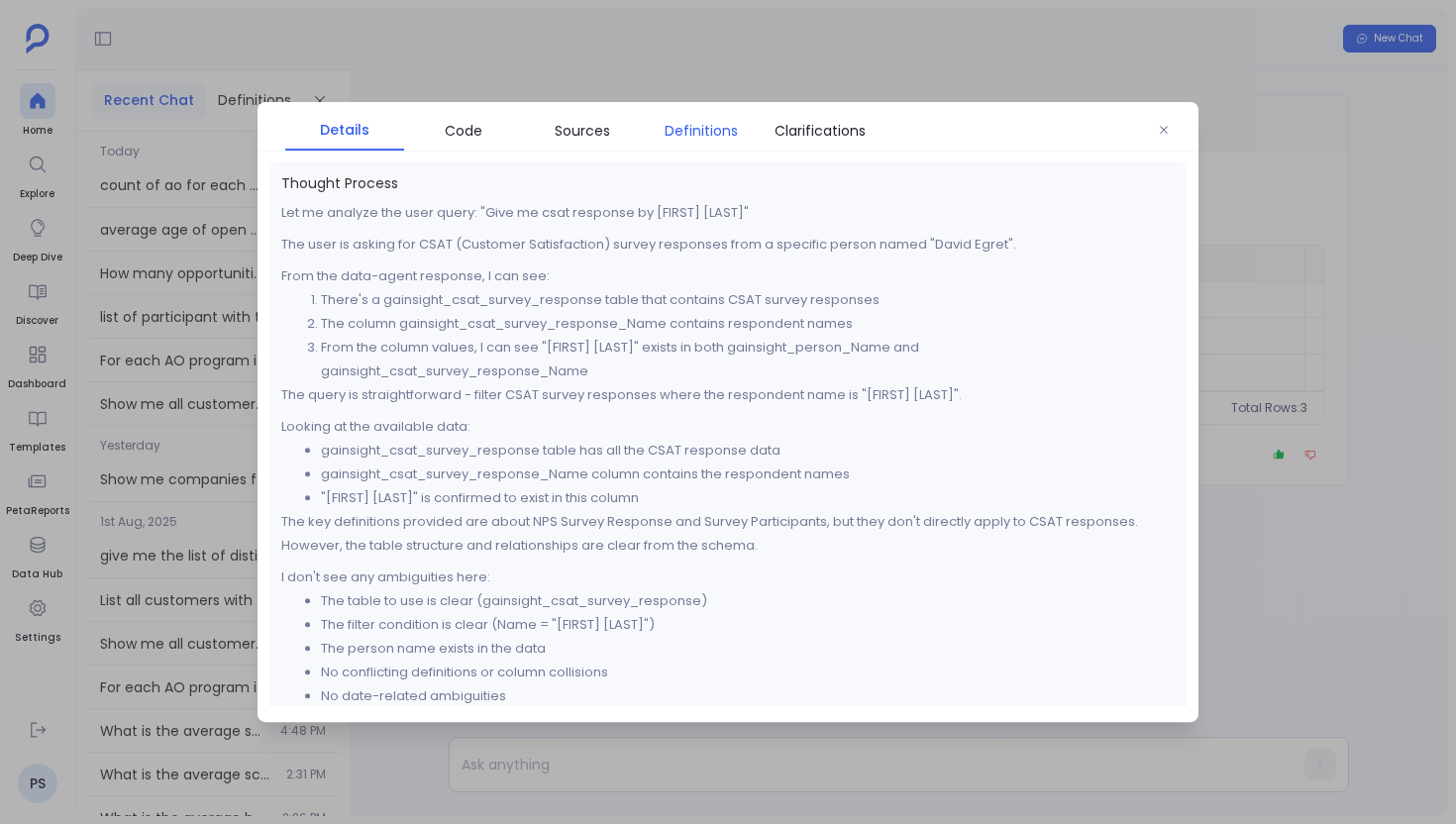 click on "Definitions" at bounding box center [701, 131] 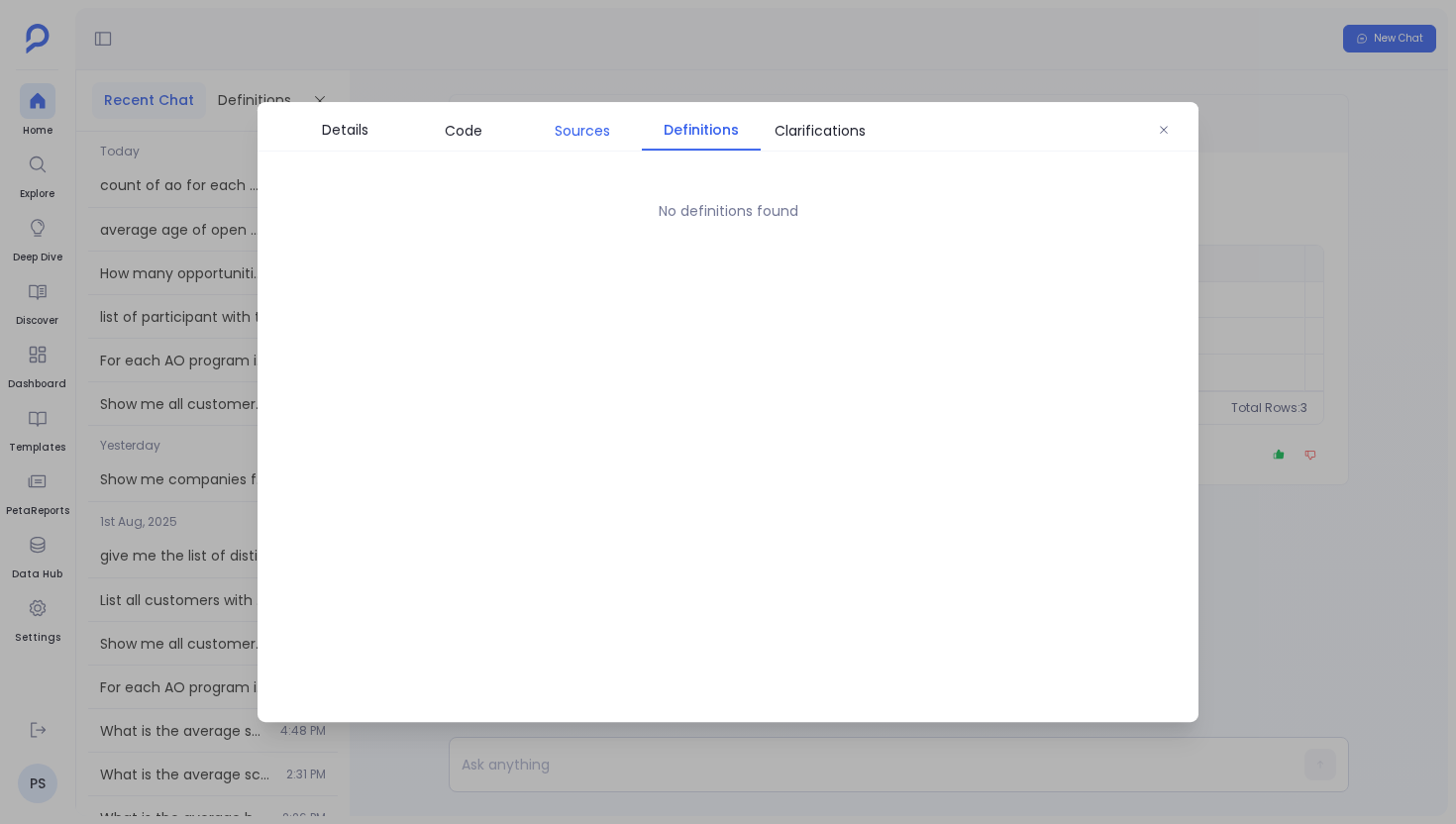 click on "Sources" at bounding box center (582, 131) 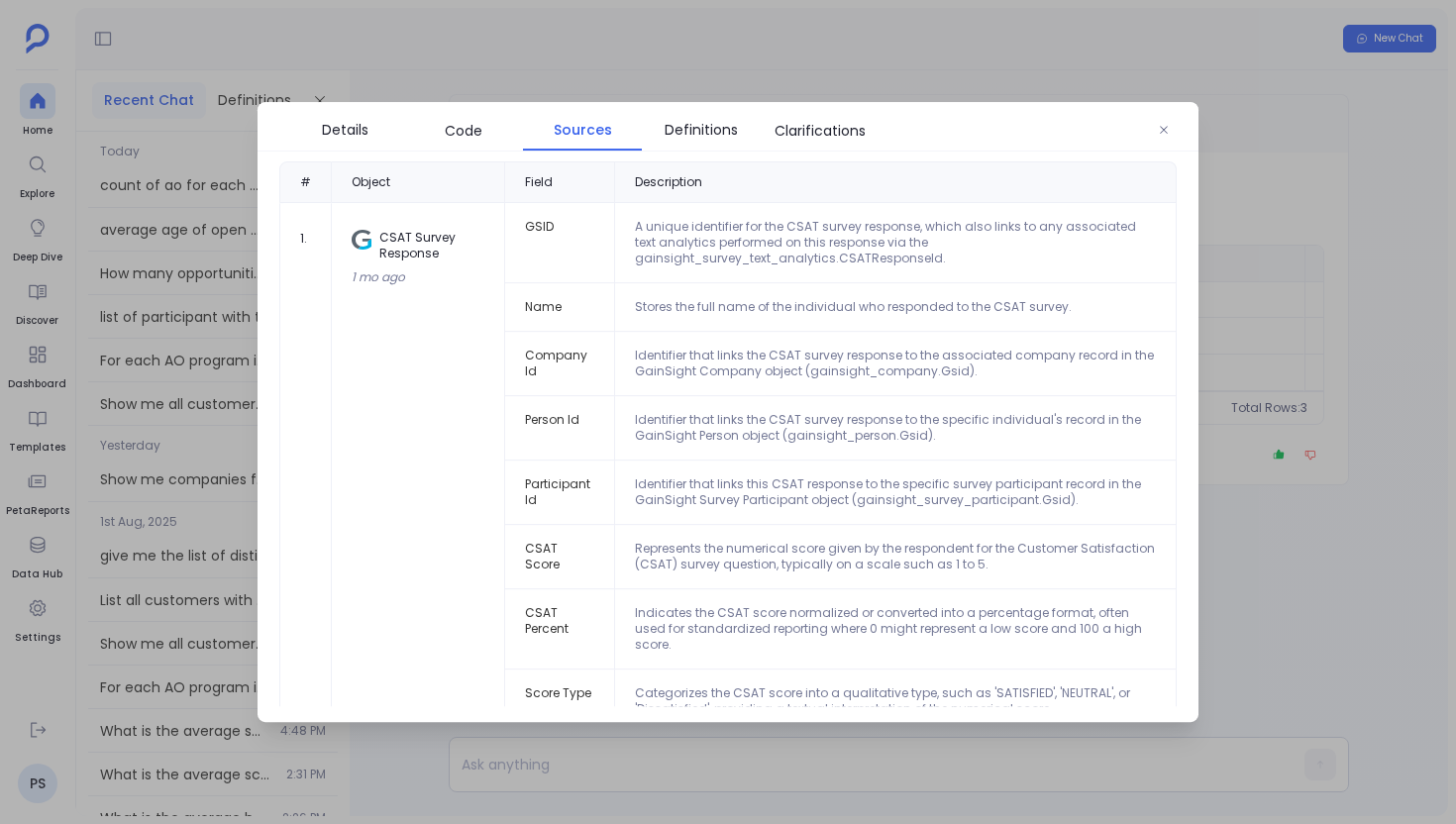 scroll, scrollTop: 88, scrollLeft: 0, axis: vertical 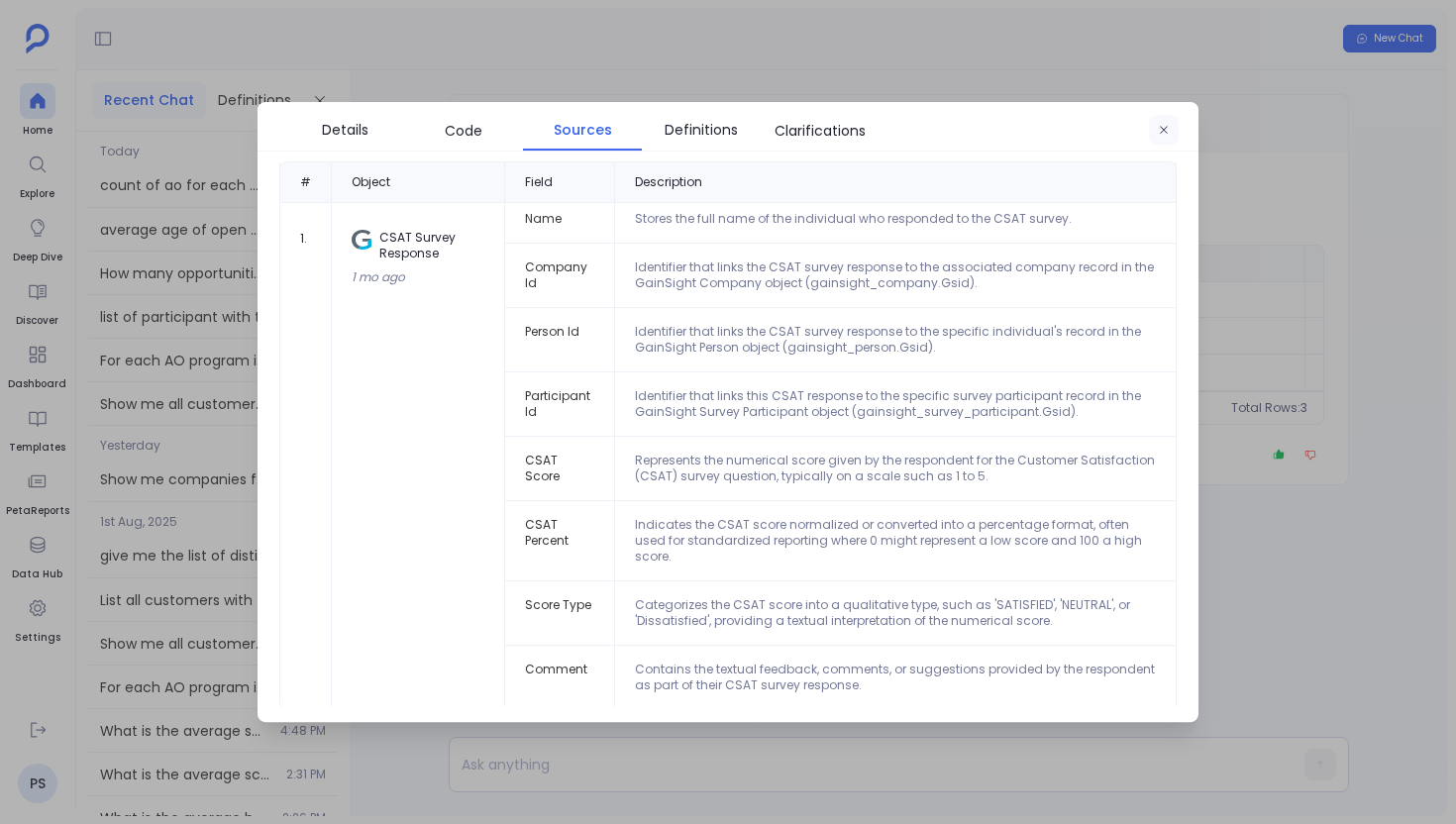 click at bounding box center (1164, 131) 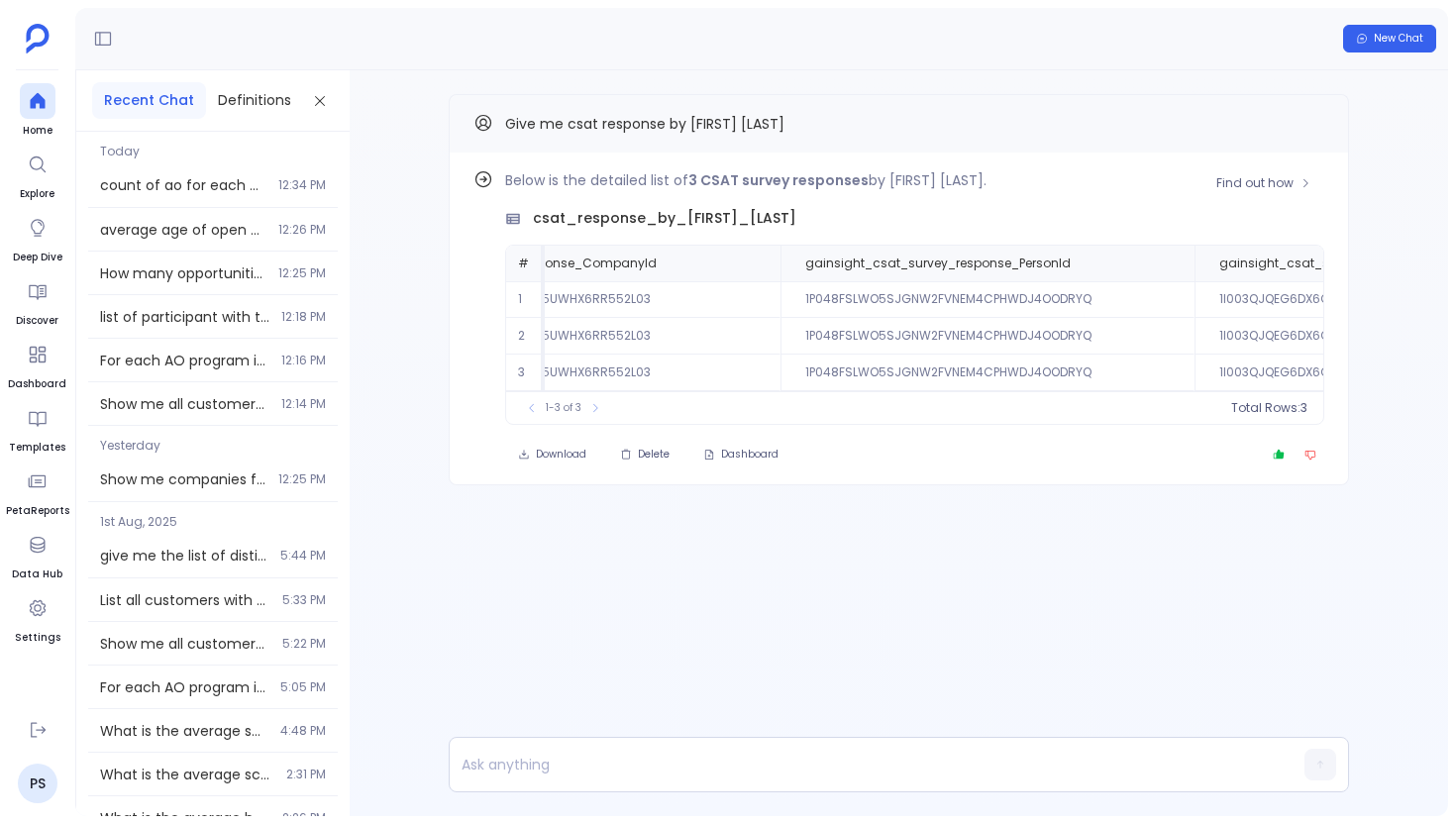 scroll, scrollTop: 0, scrollLeft: 2585, axis: horizontal 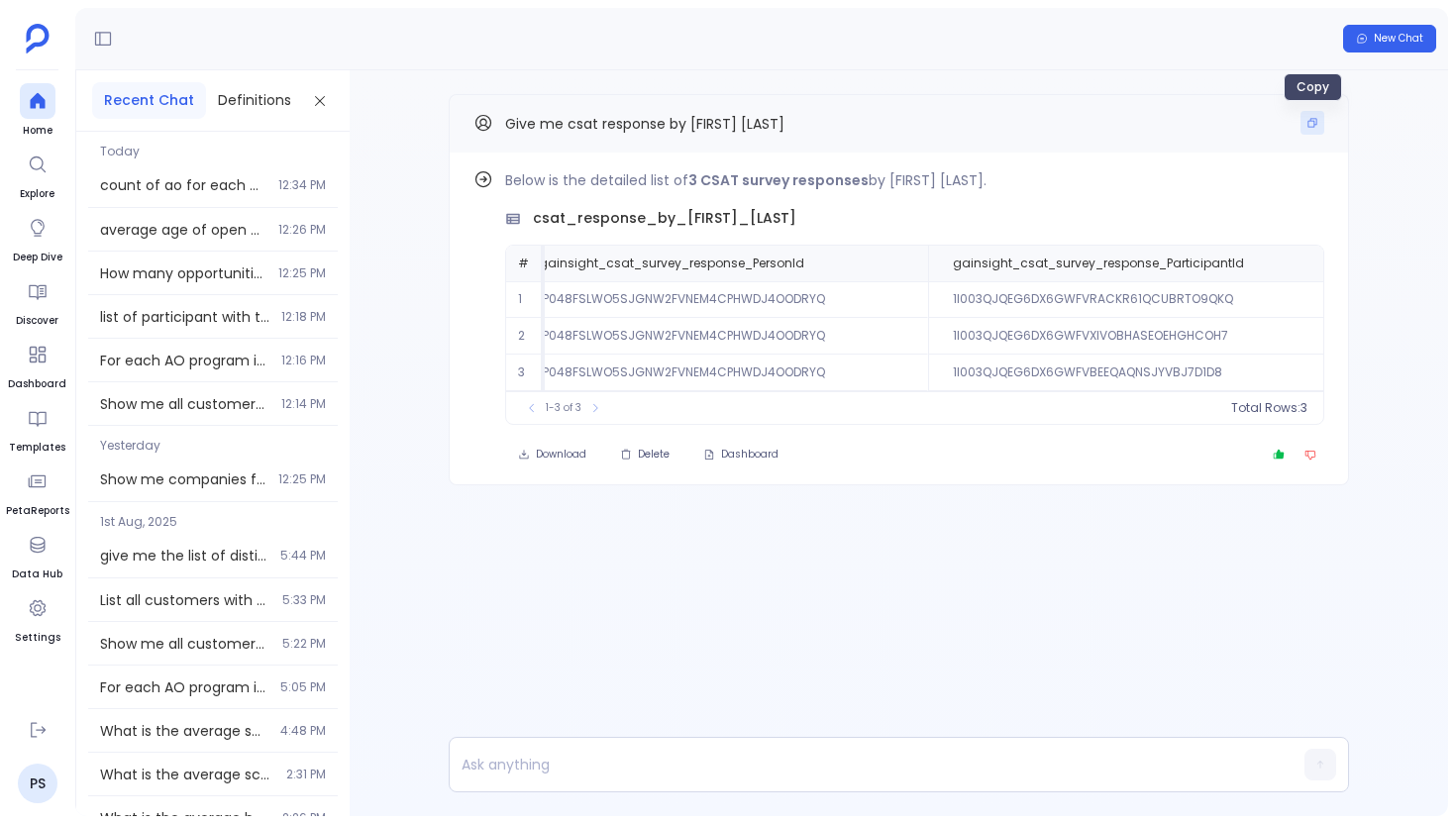 click at bounding box center [1312, 123] 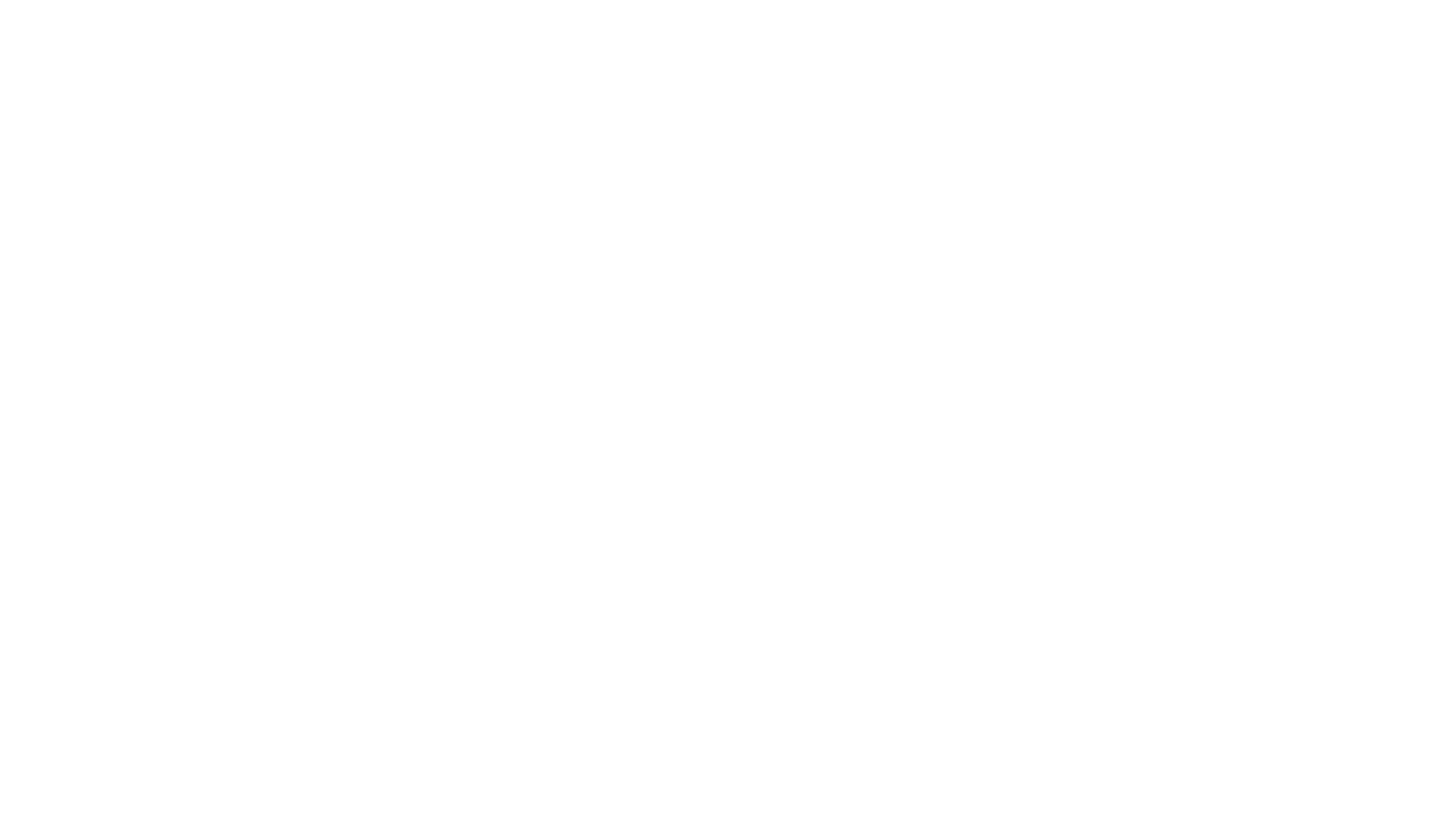 scroll, scrollTop: 0, scrollLeft: 0, axis: both 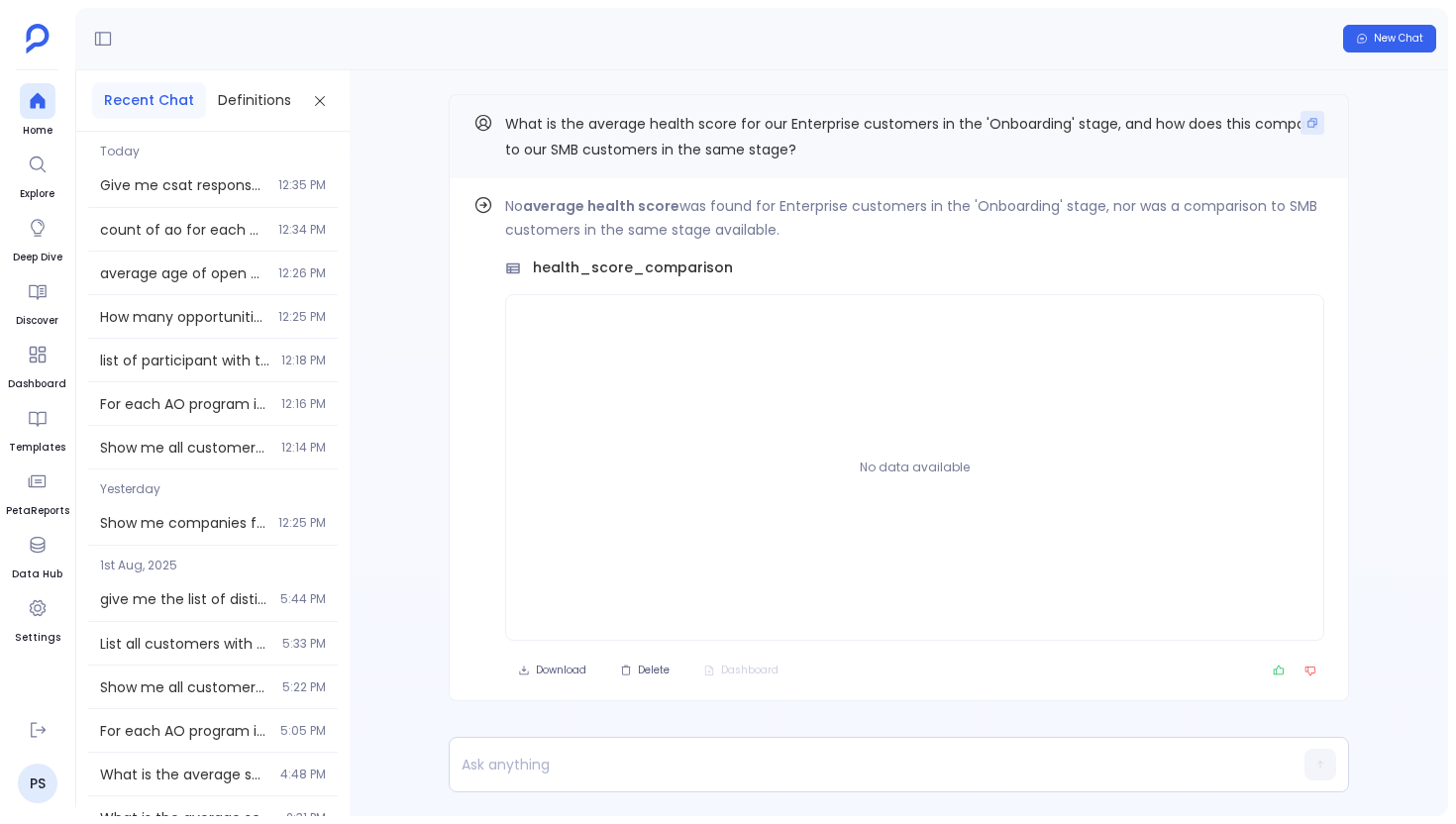 click at bounding box center [1312, 123] 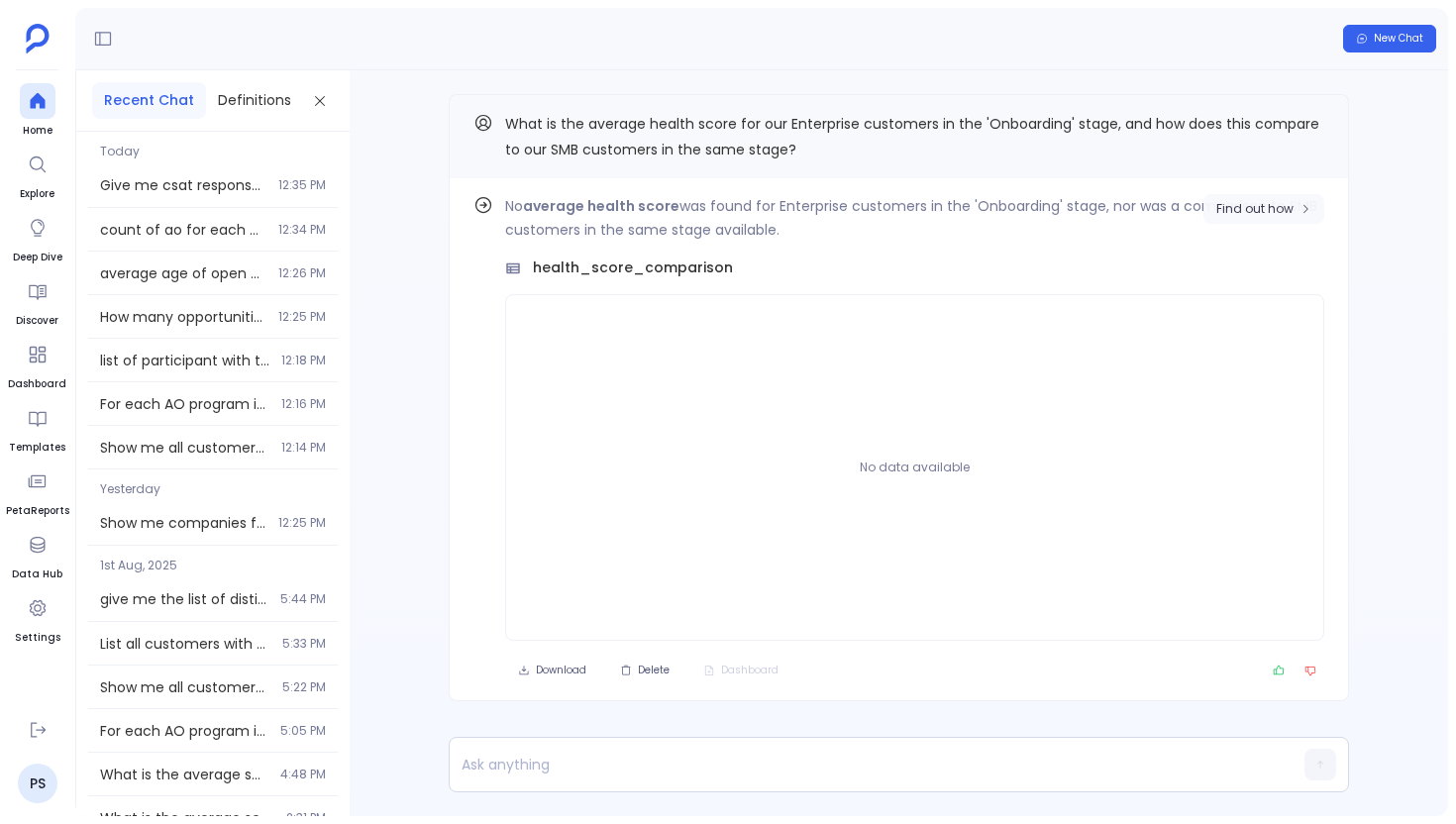 click on "Find out how" at bounding box center (1255, 209) 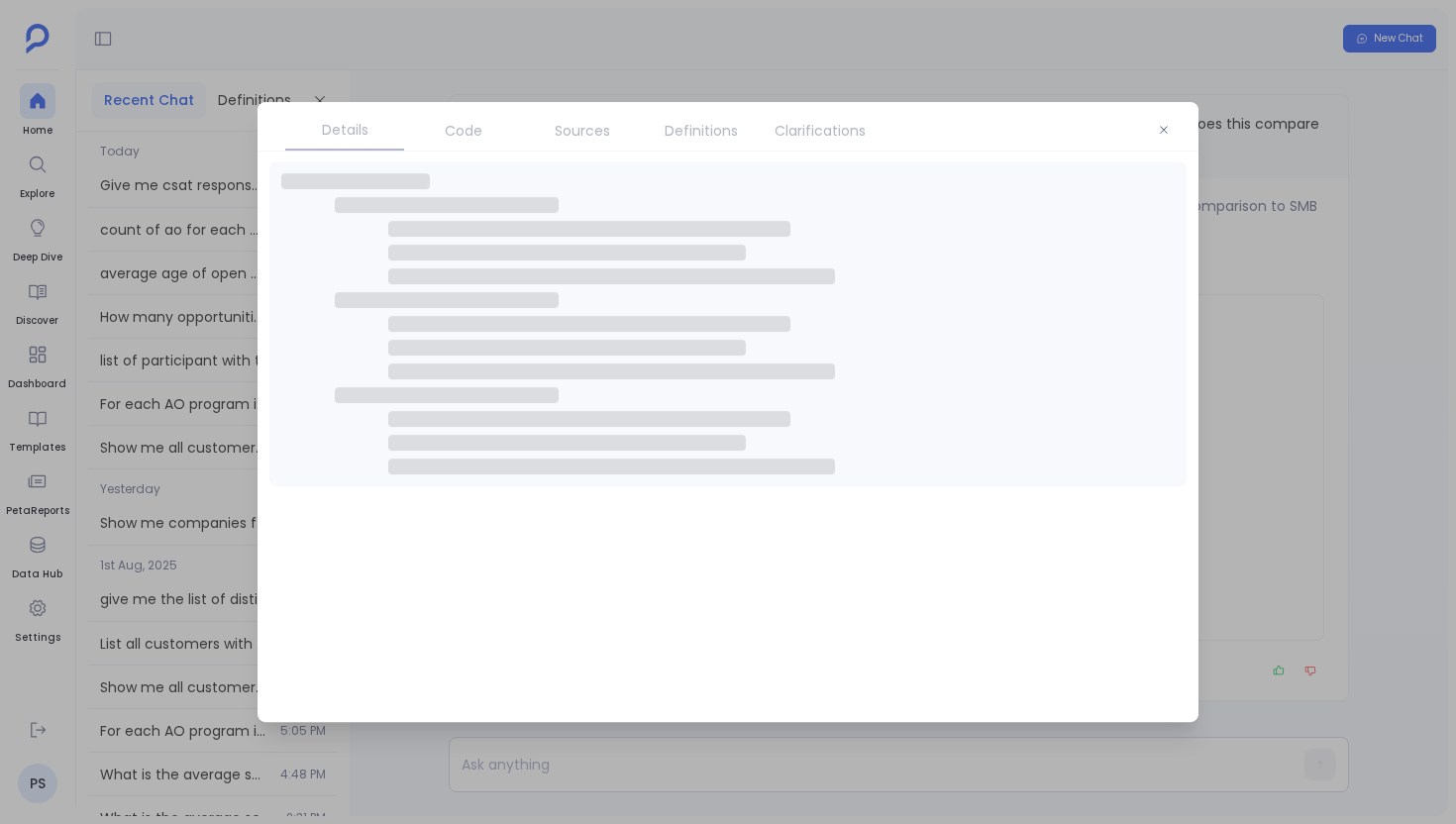 click on "Definitions" at bounding box center (701, 131) 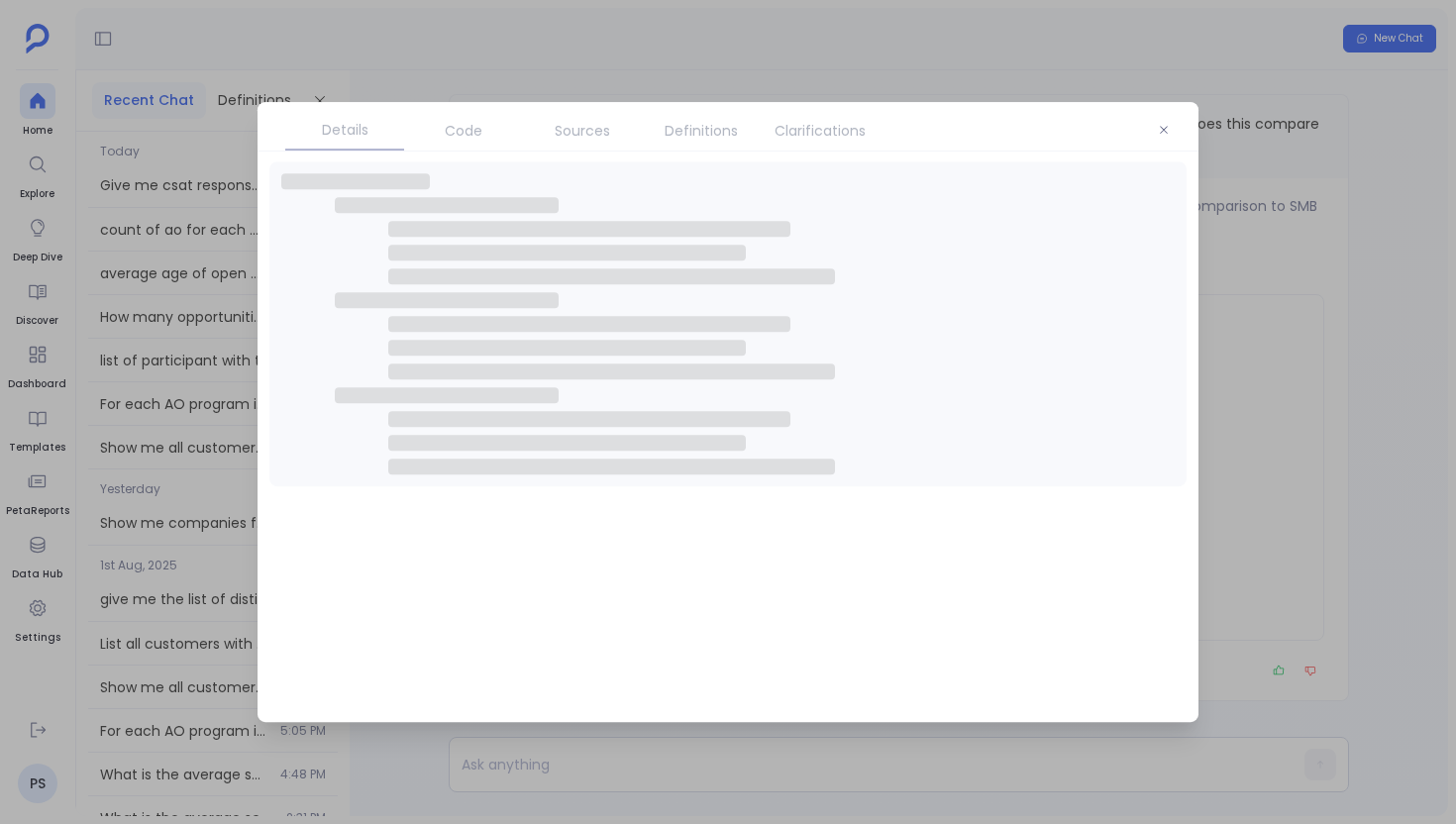 click on "Clarifications" at bounding box center [820, 131] 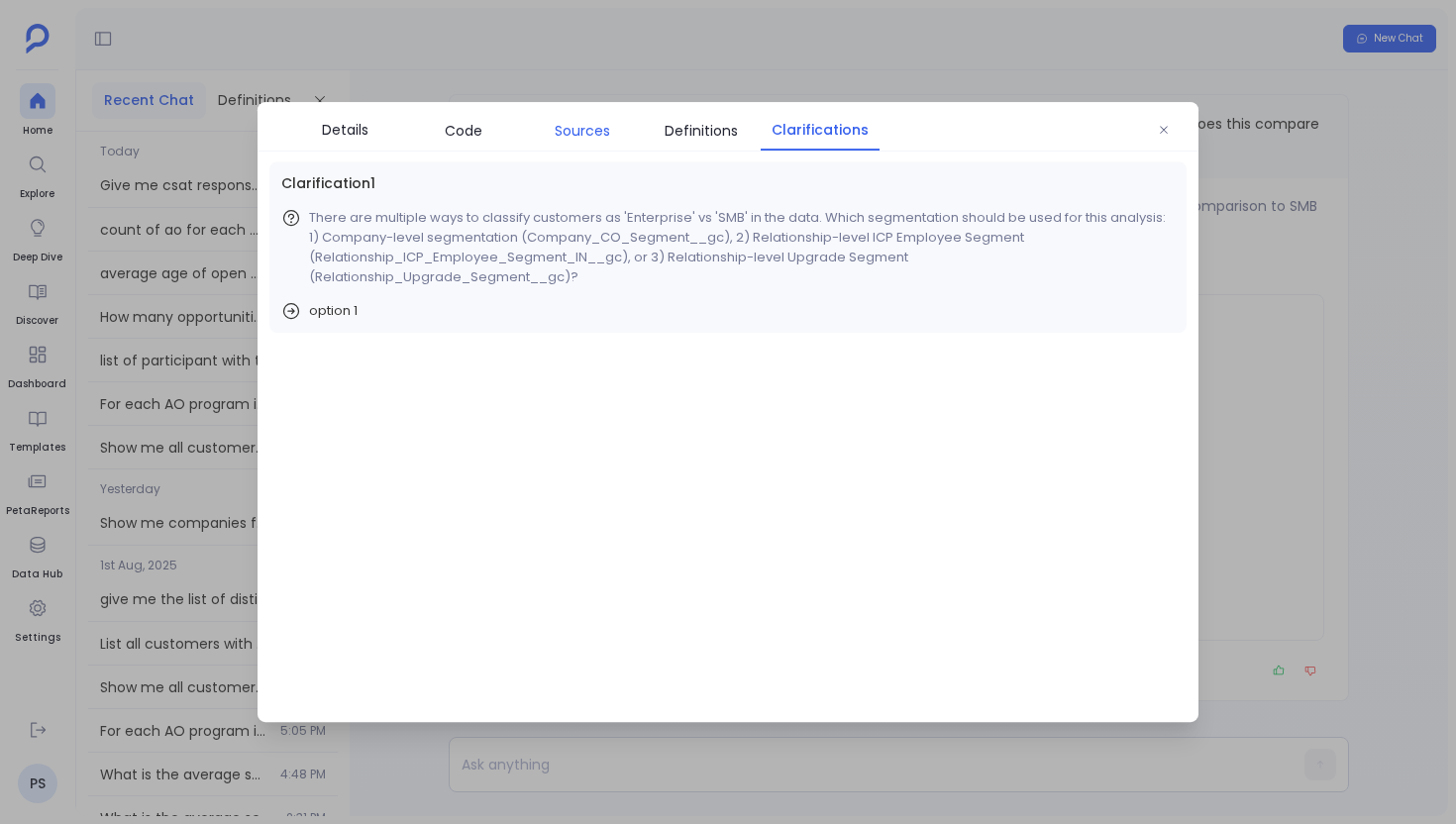 click on "Sources" at bounding box center [582, 131] 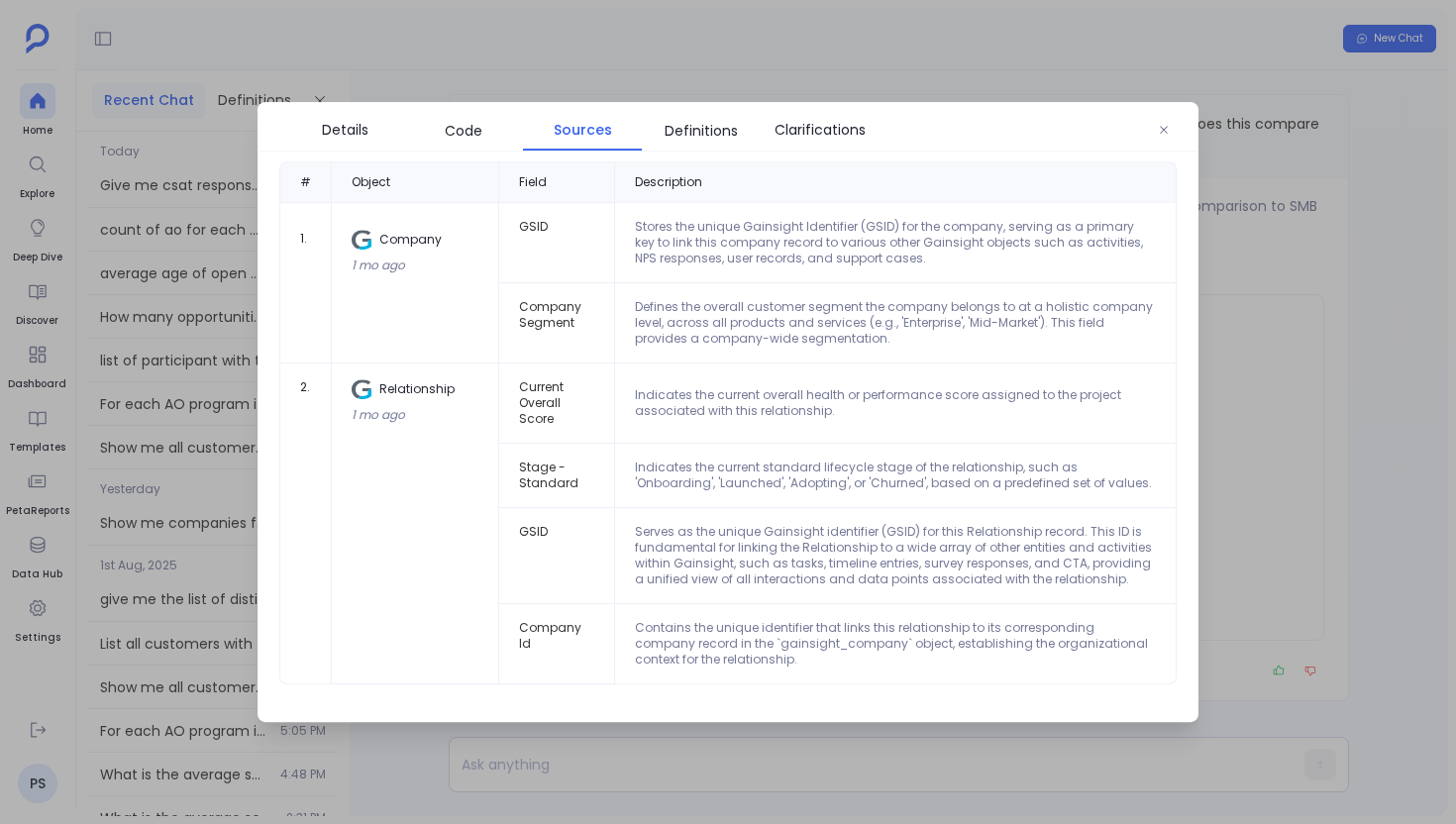 click on "Company Segment" at bounding box center (557, 323) 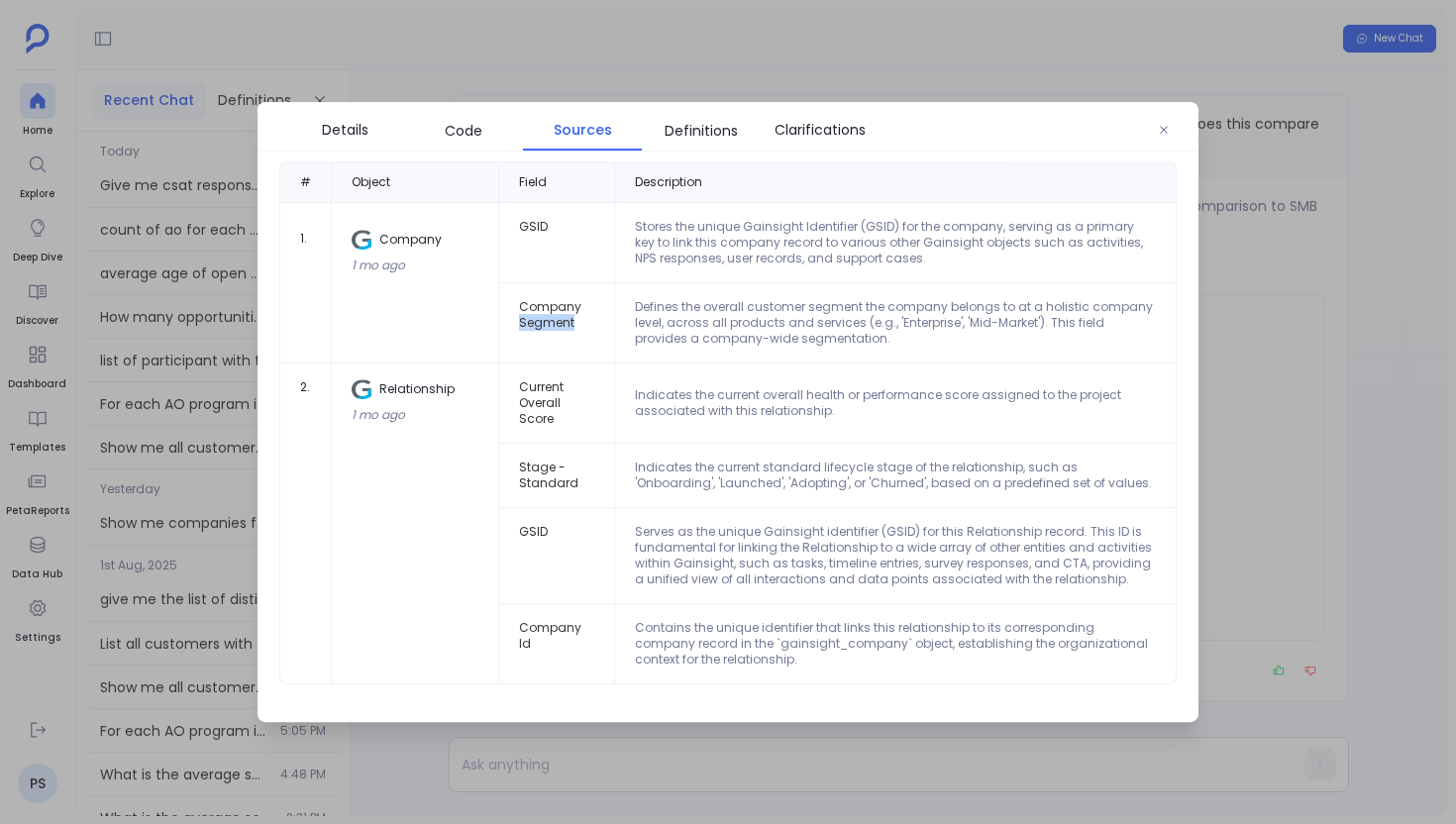 click on "Company Segment" at bounding box center [557, 323] 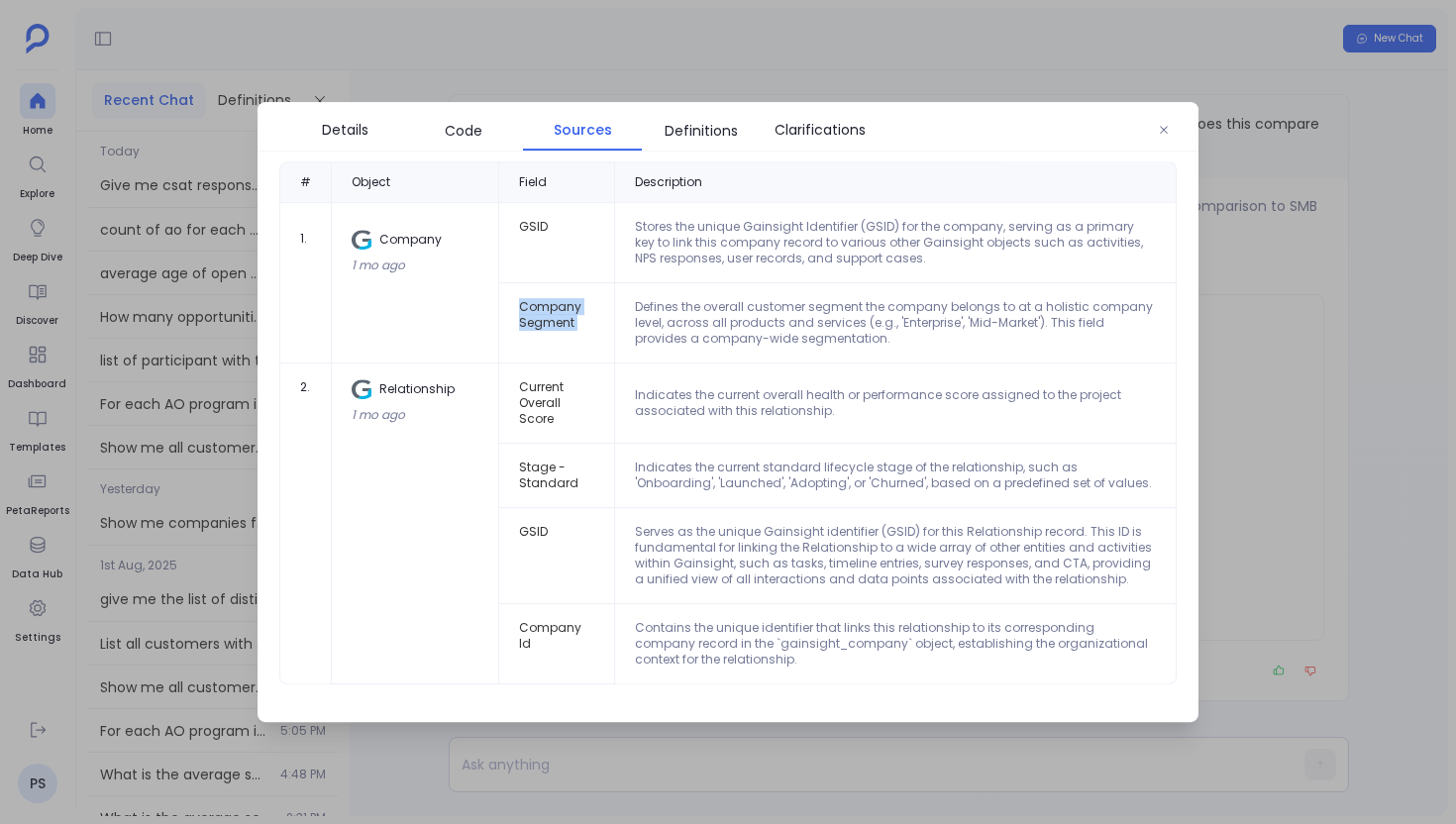 click on "Company Segment" at bounding box center [557, 323] 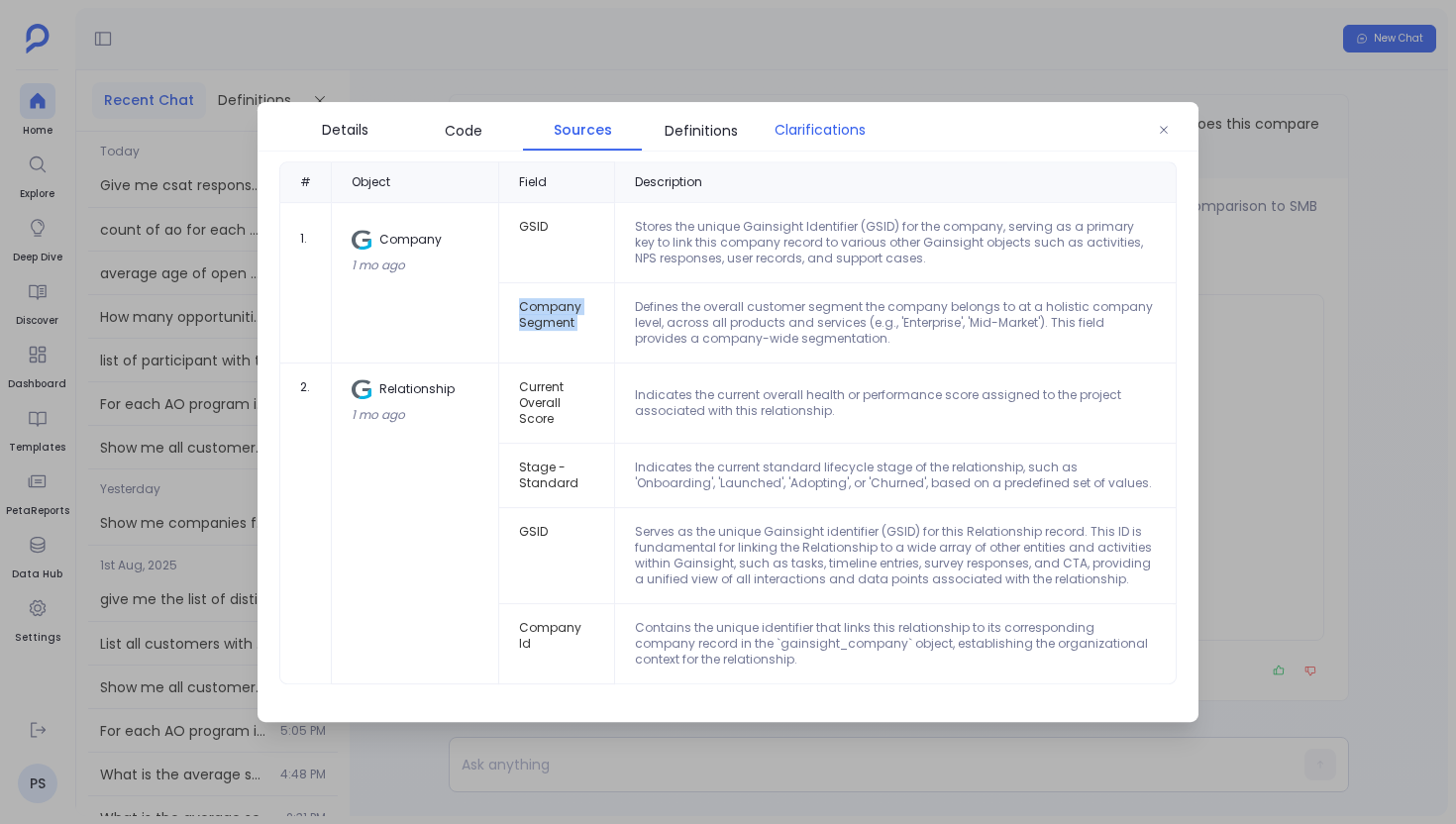 click on "Clarifications" at bounding box center (820, 130) 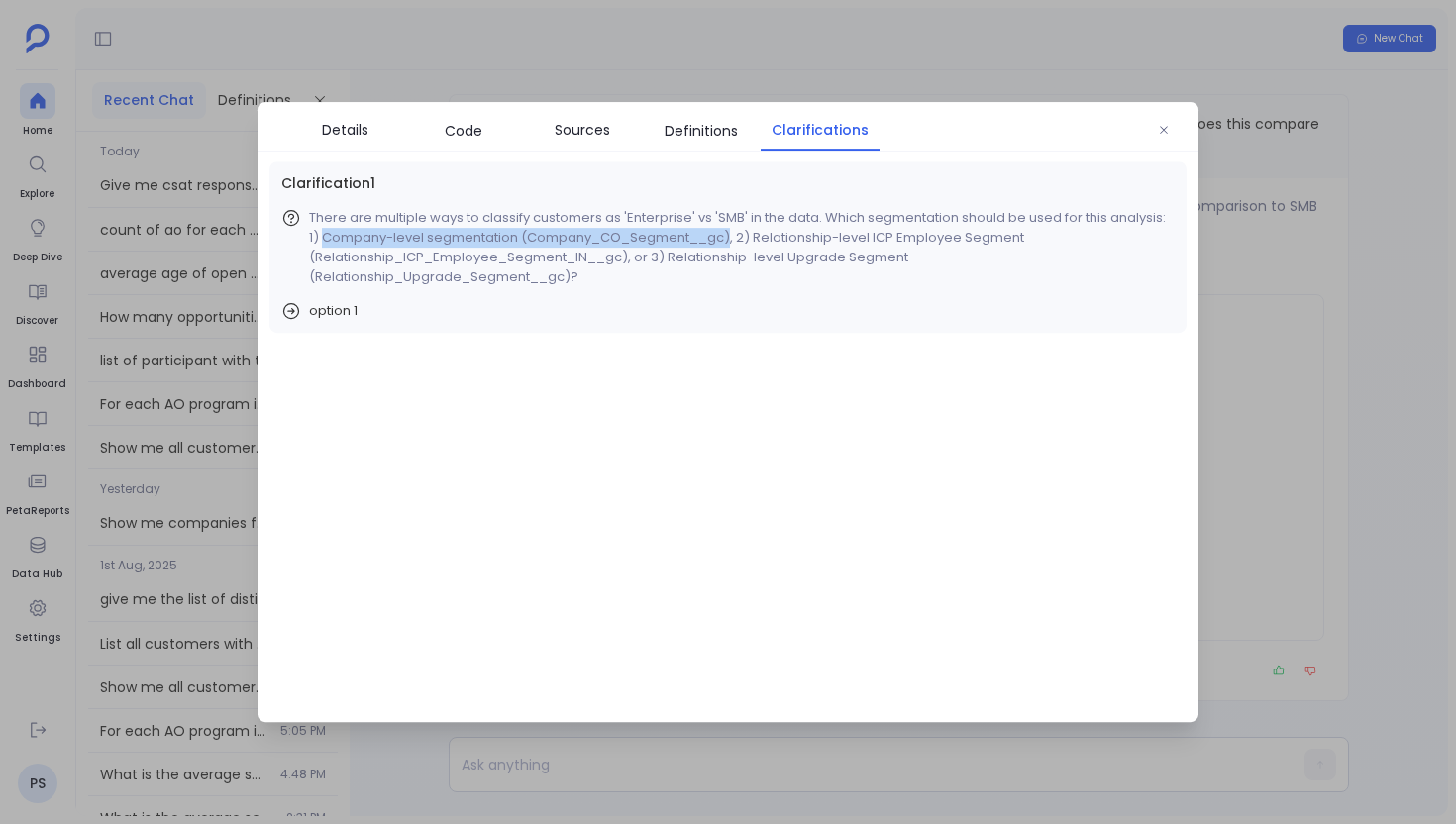 drag, startPoint x: 324, startPoint y: 238, endPoint x: 728, endPoint y: 238, distance: 404 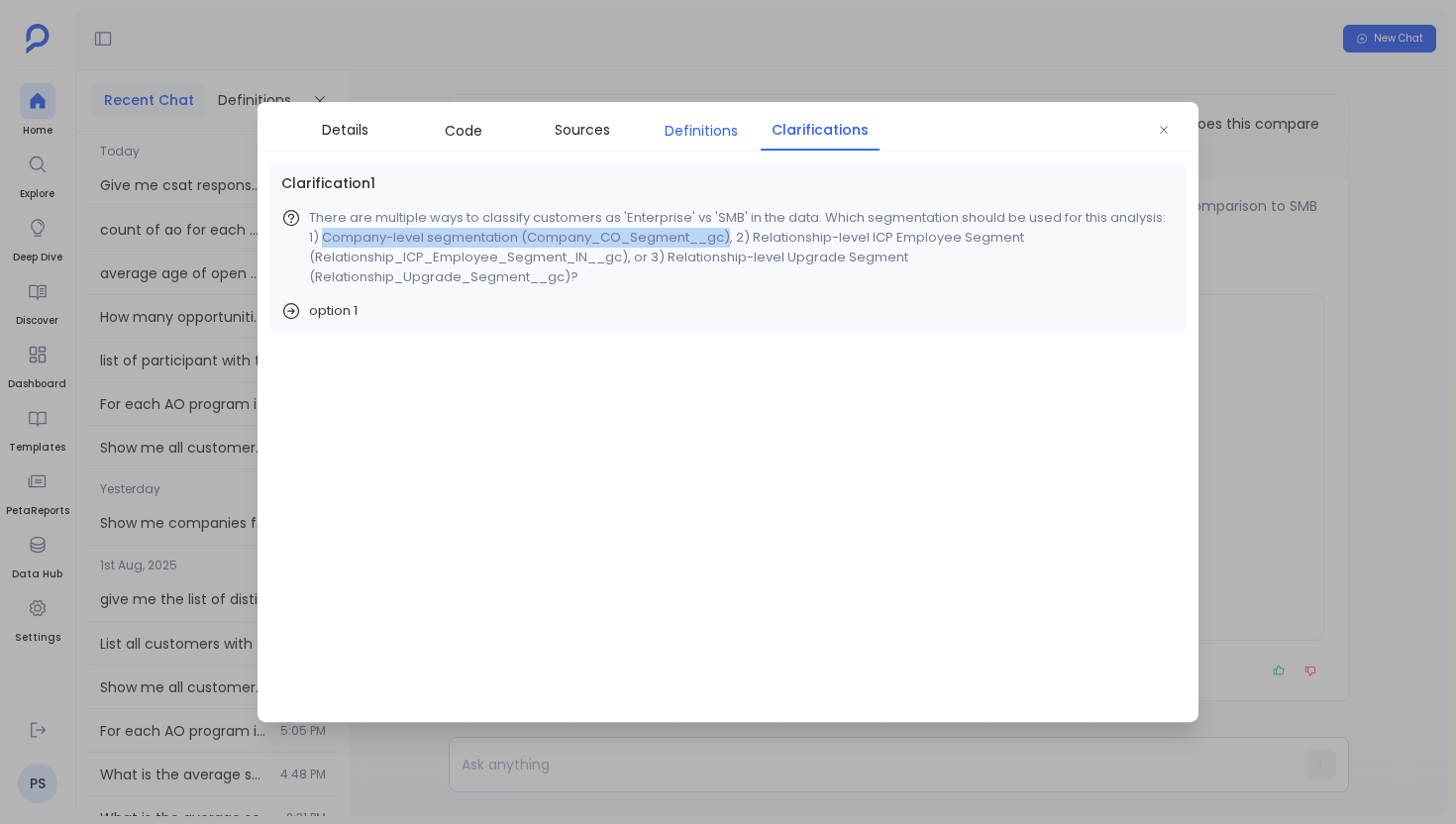 click on "Definitions" at bounding box center [701, 131] 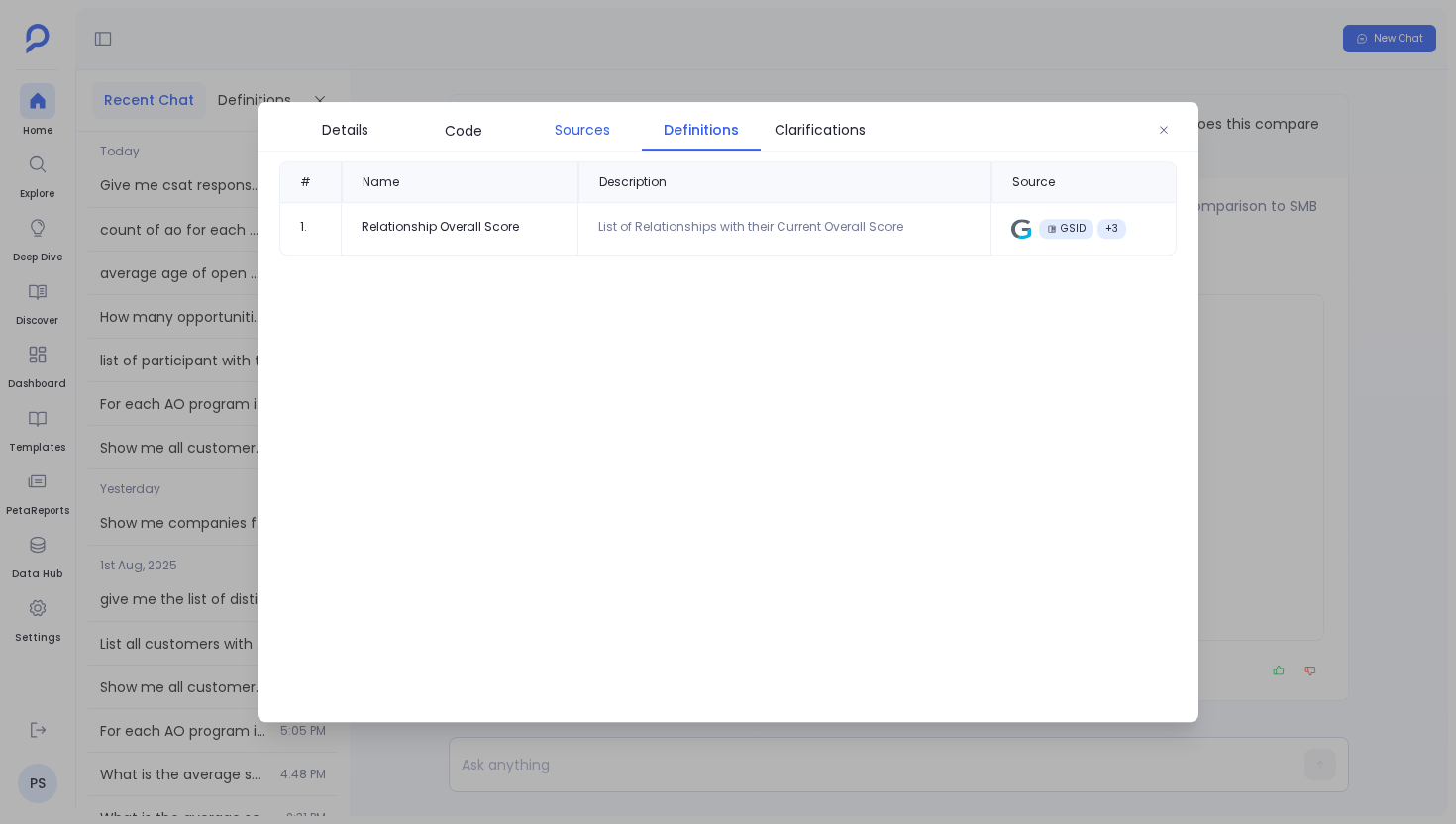 click on "Sources" at bounding box center [582, 130] 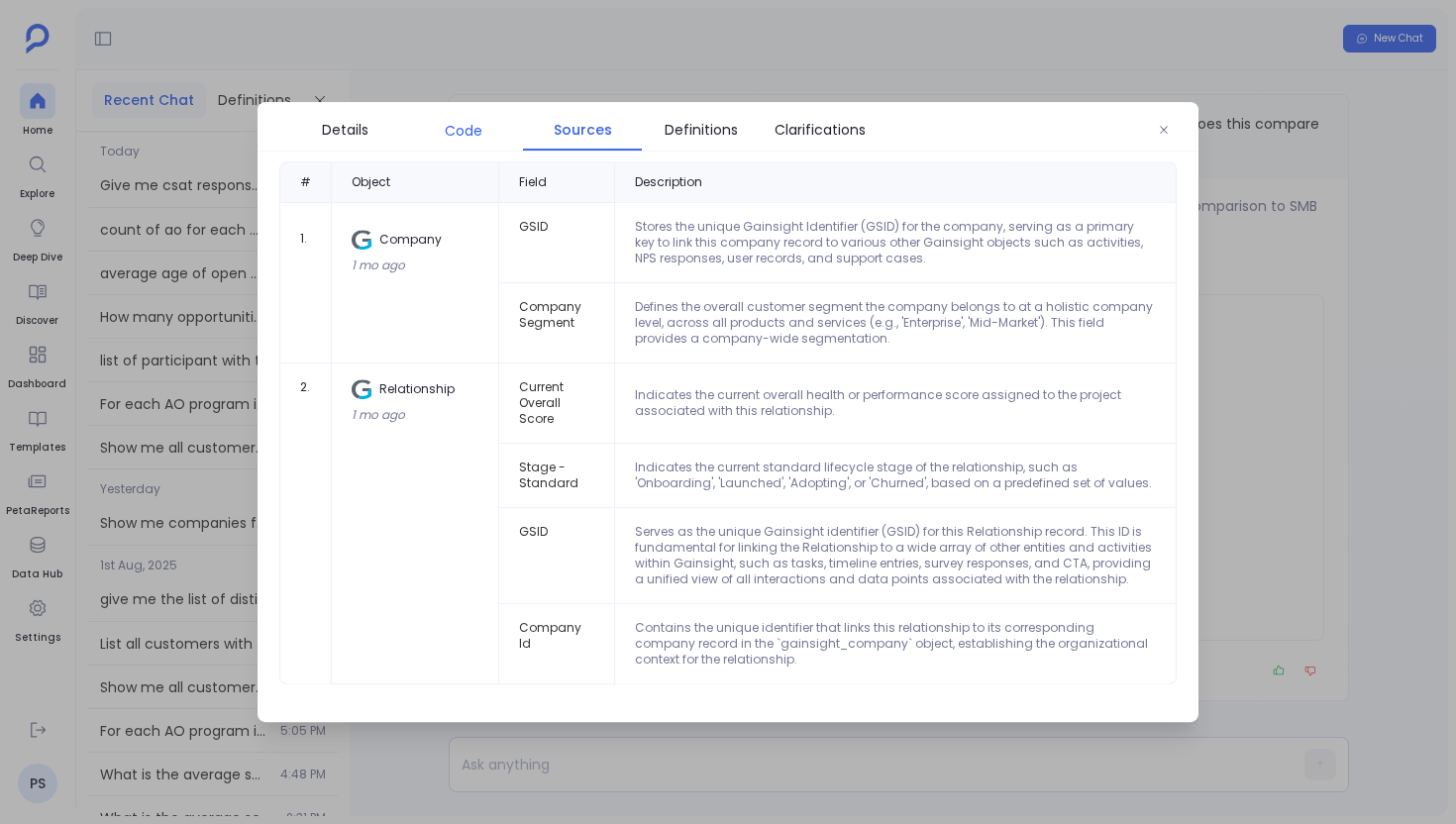 click on "Code" at bounding box center (464, 131) 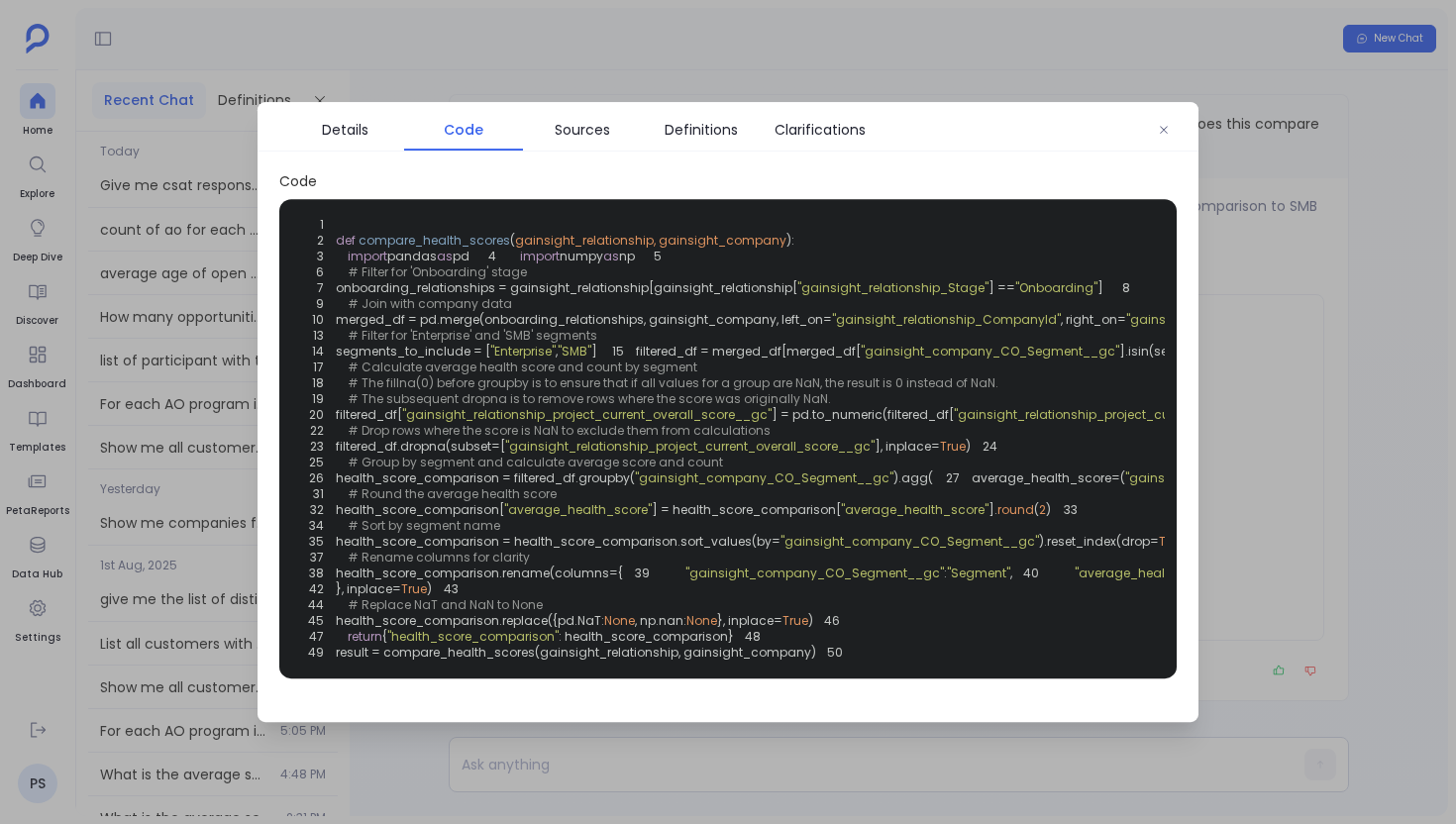 click on ""gainsight_relationship_Stage"" at bounding box center (892, 287) 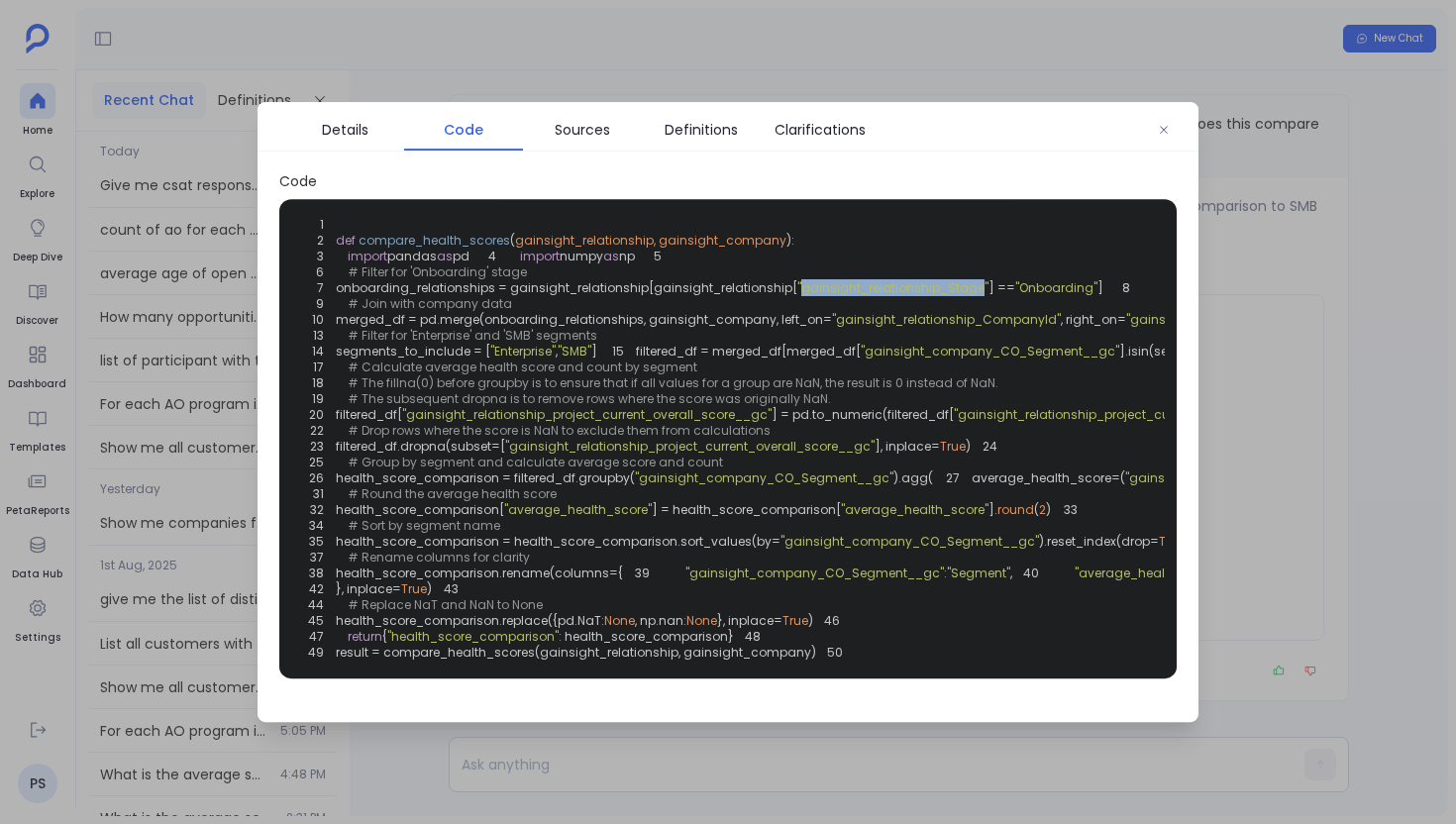 click on ""gainsight_relationship_Stage"" at bounding box center (892, 287) 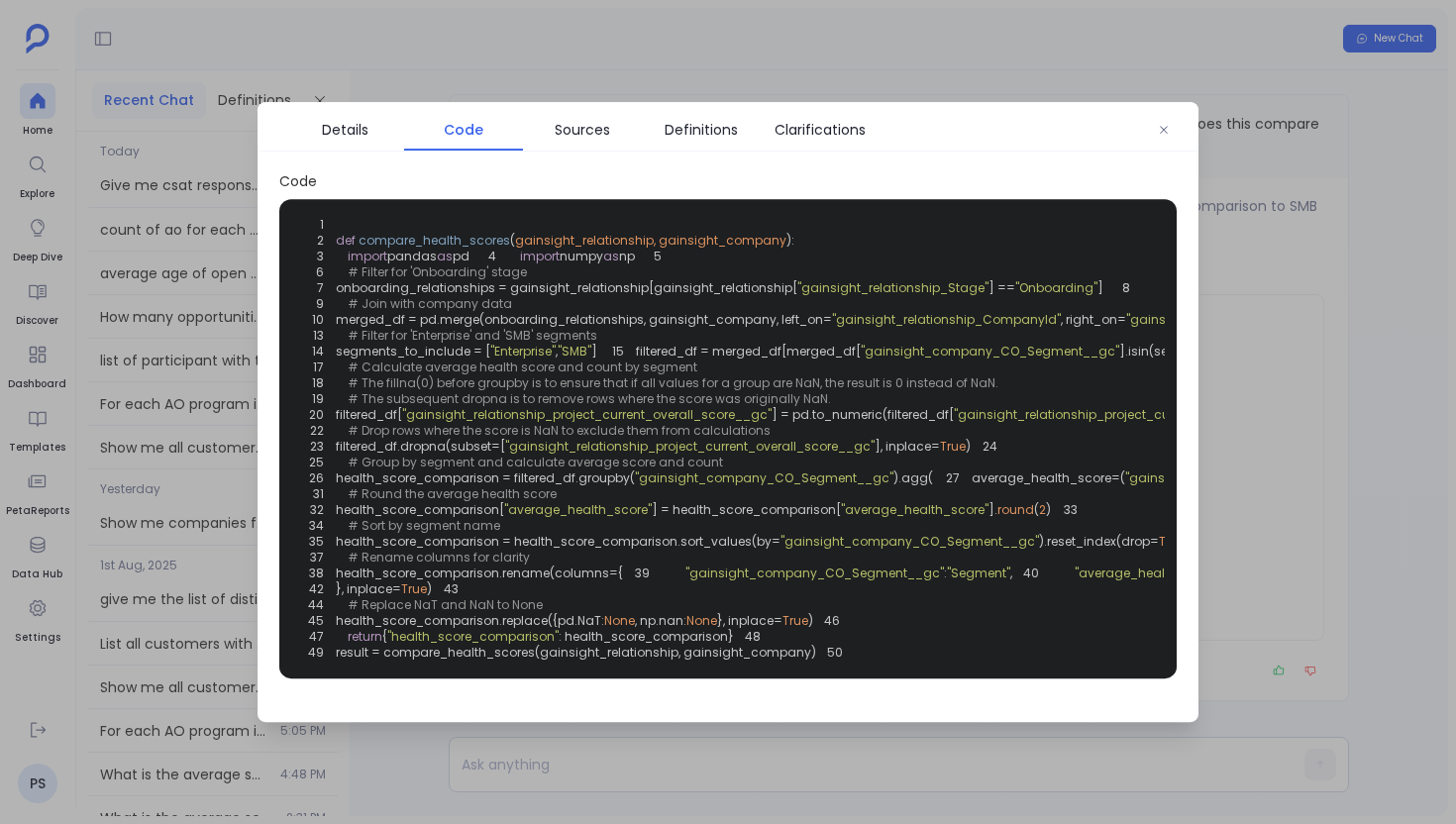 click on ""gainsight_relationship_CompanyId"" at bounding box center (946, 319) 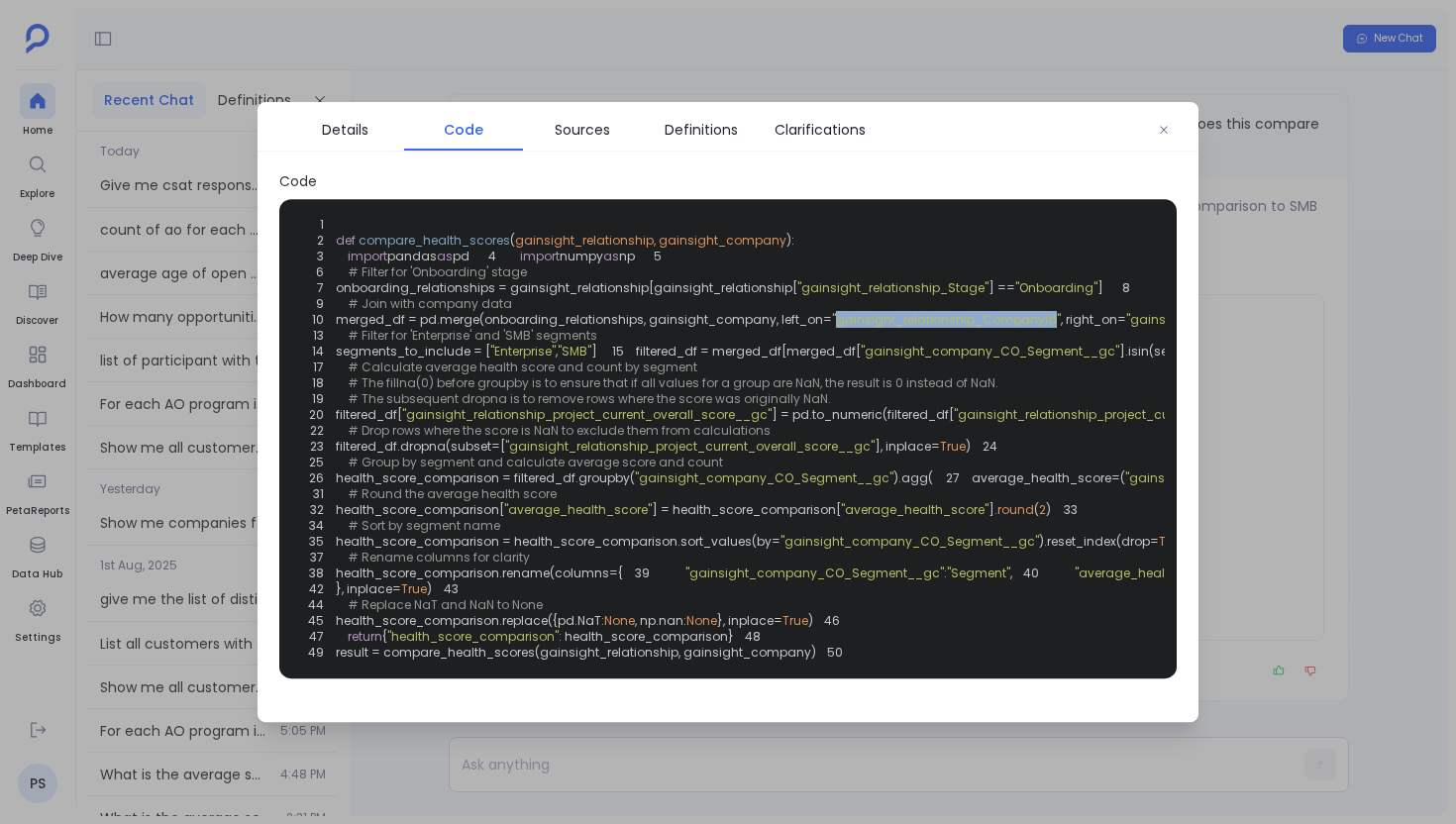 click on ""gainsight_relationship_CompanyId"" at bounding box center (946, 319) 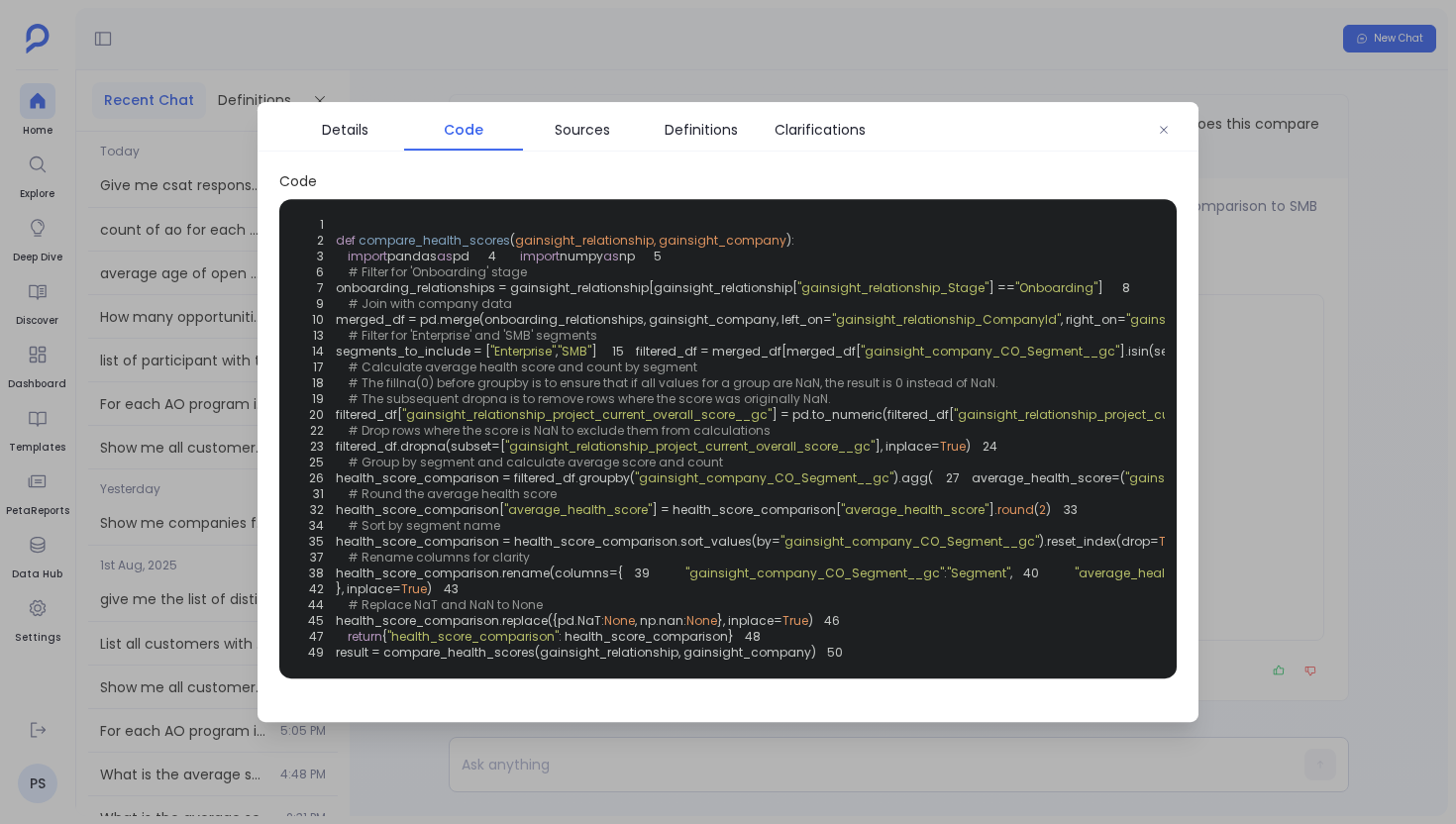 click on ""gainsight_company_CO_Segment__gc"" at bounding box center [989, 351] 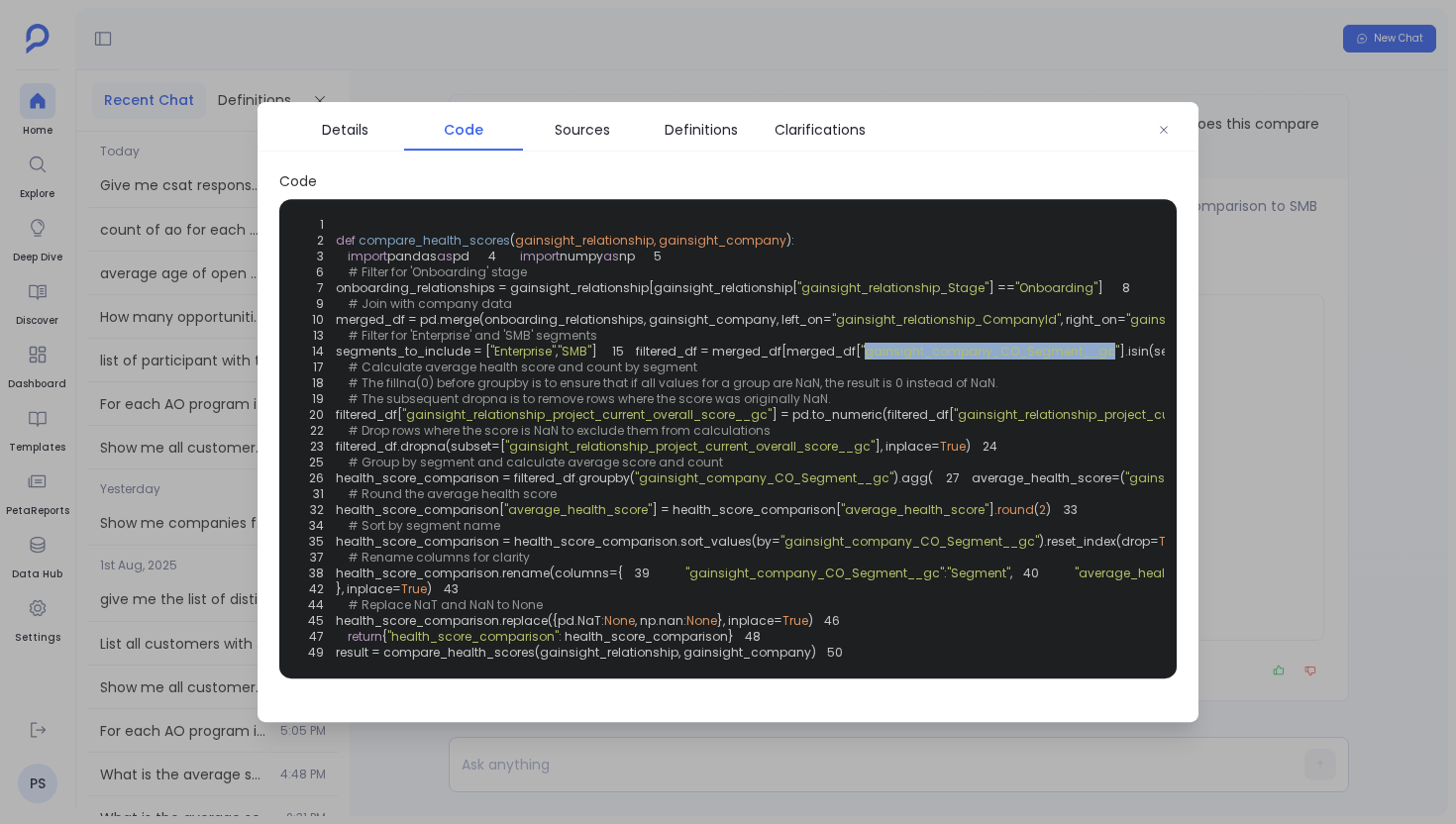 click on ""gainsight_company_CO_Segment__gc"" at bounding box center [989, 351] 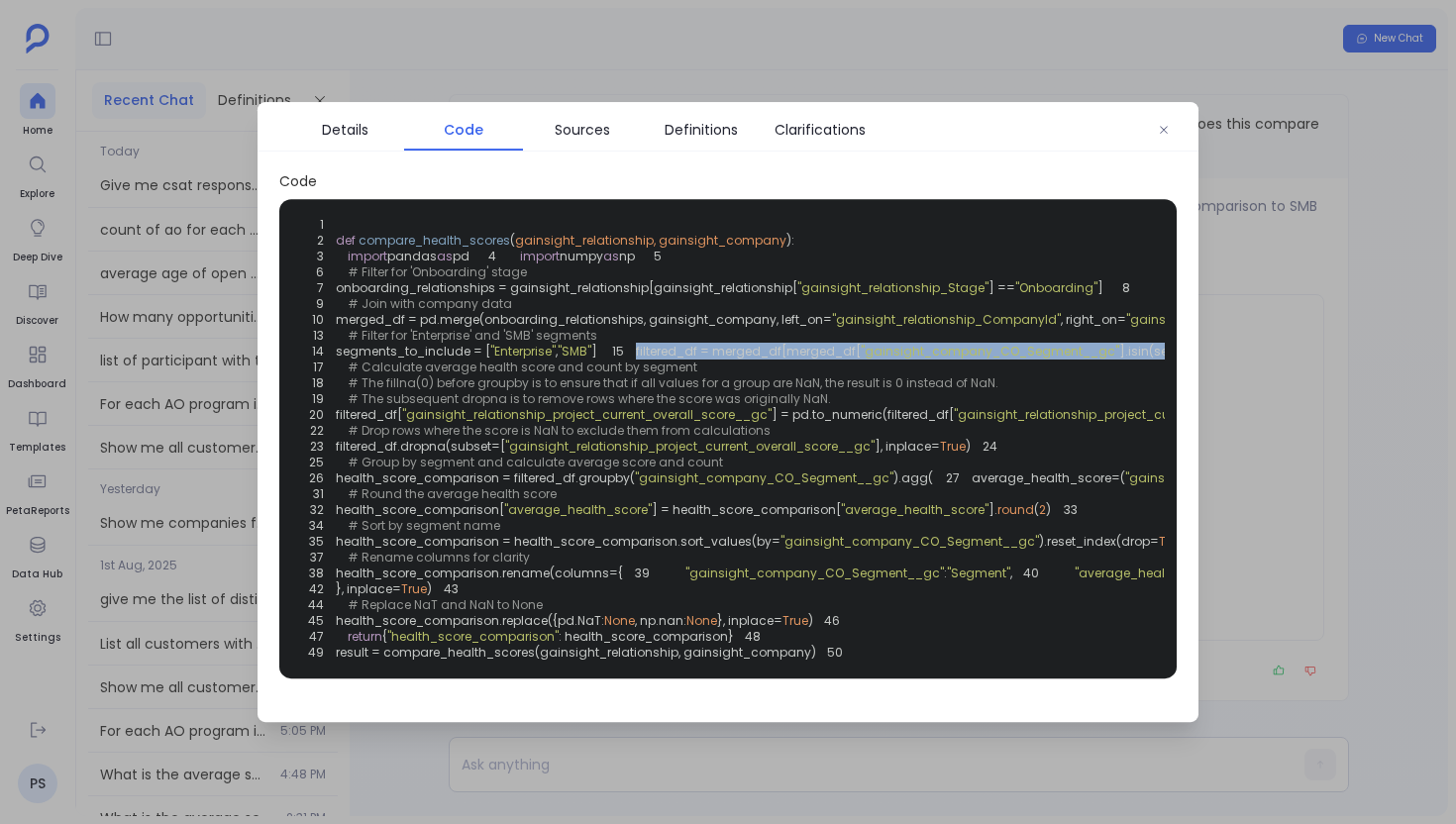 click on ""gainsight_company_CO_Segment__gc"" at bounding box center (989, 351) 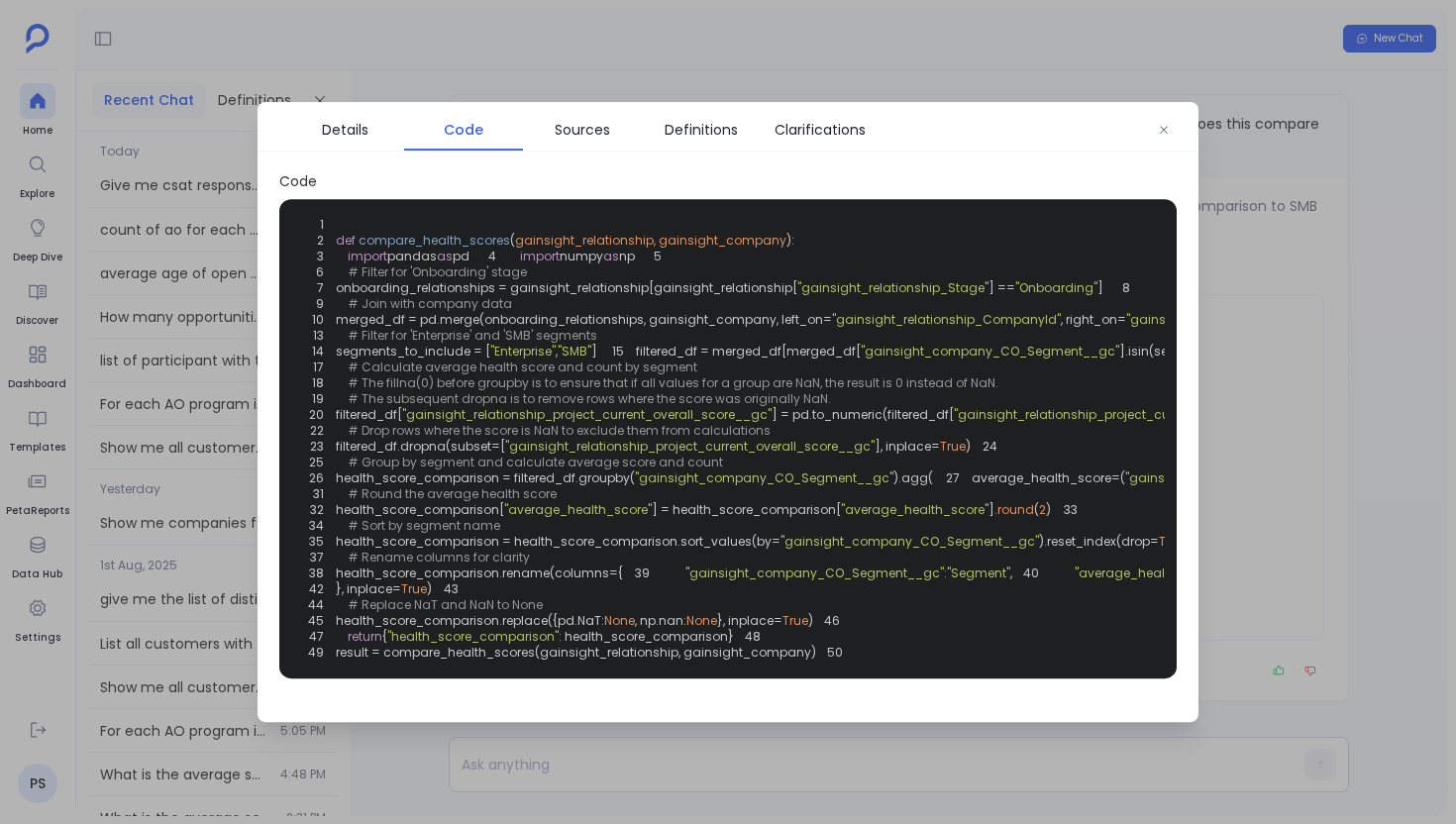 click on ""SMB"" at bounding box center (574, 351) 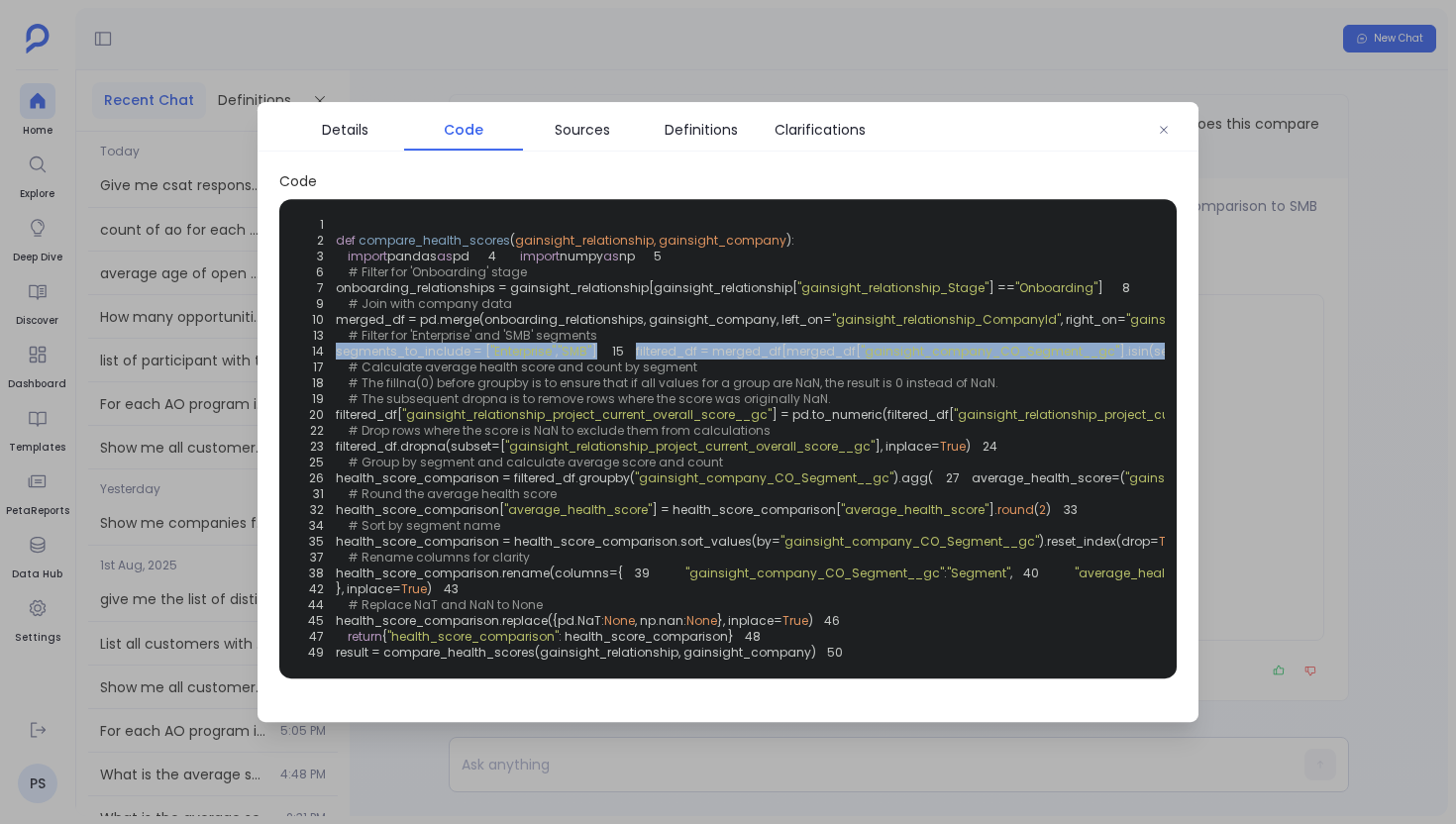 drag, startPoint x: 528, startPoint y: 460, endPoint x: 337, endPoint y: 427, distance: 193.82982 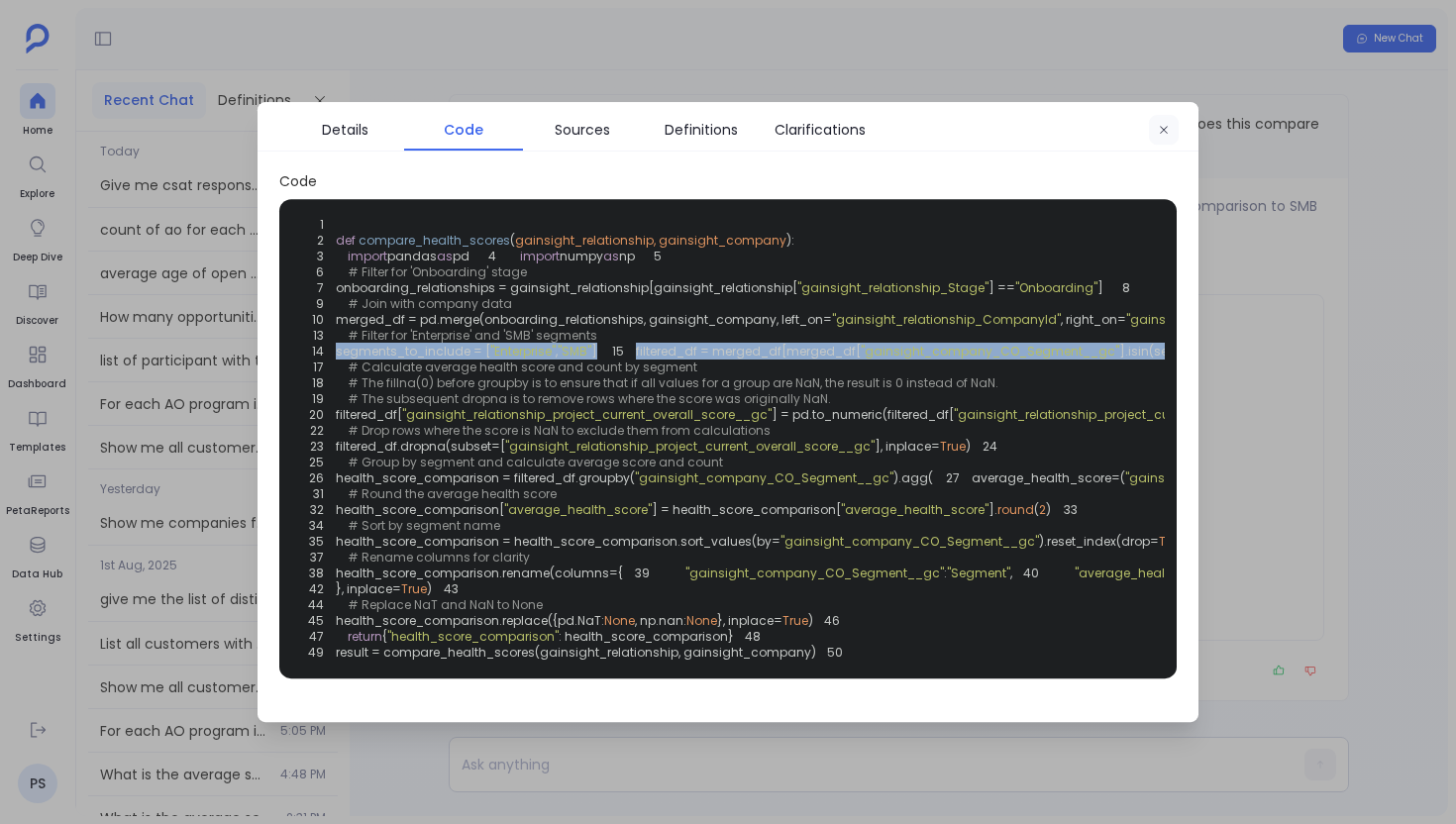 click at bounding box center [1164, 131] 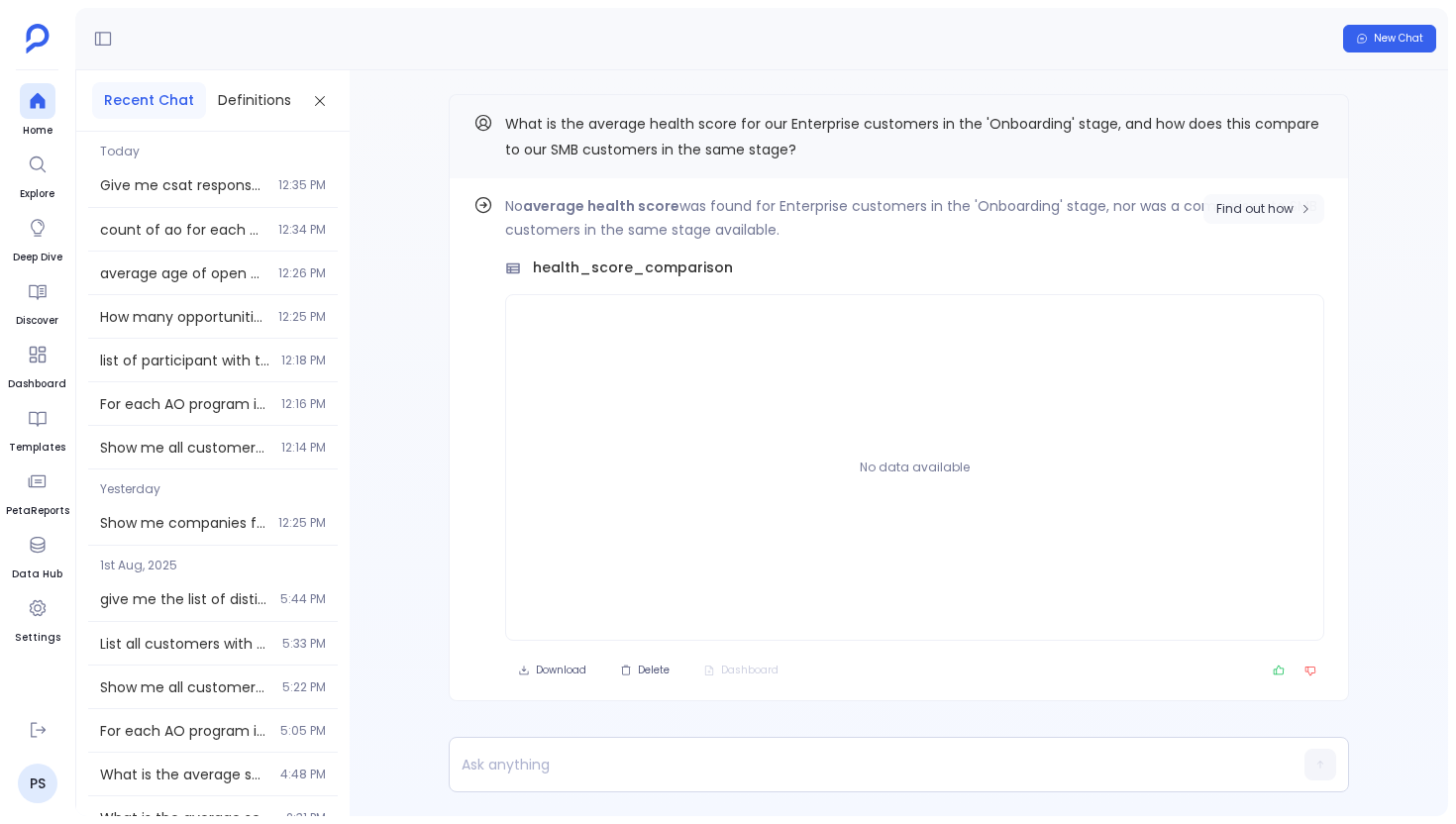 click on "Find out how" at bounding box center [1264, 209] 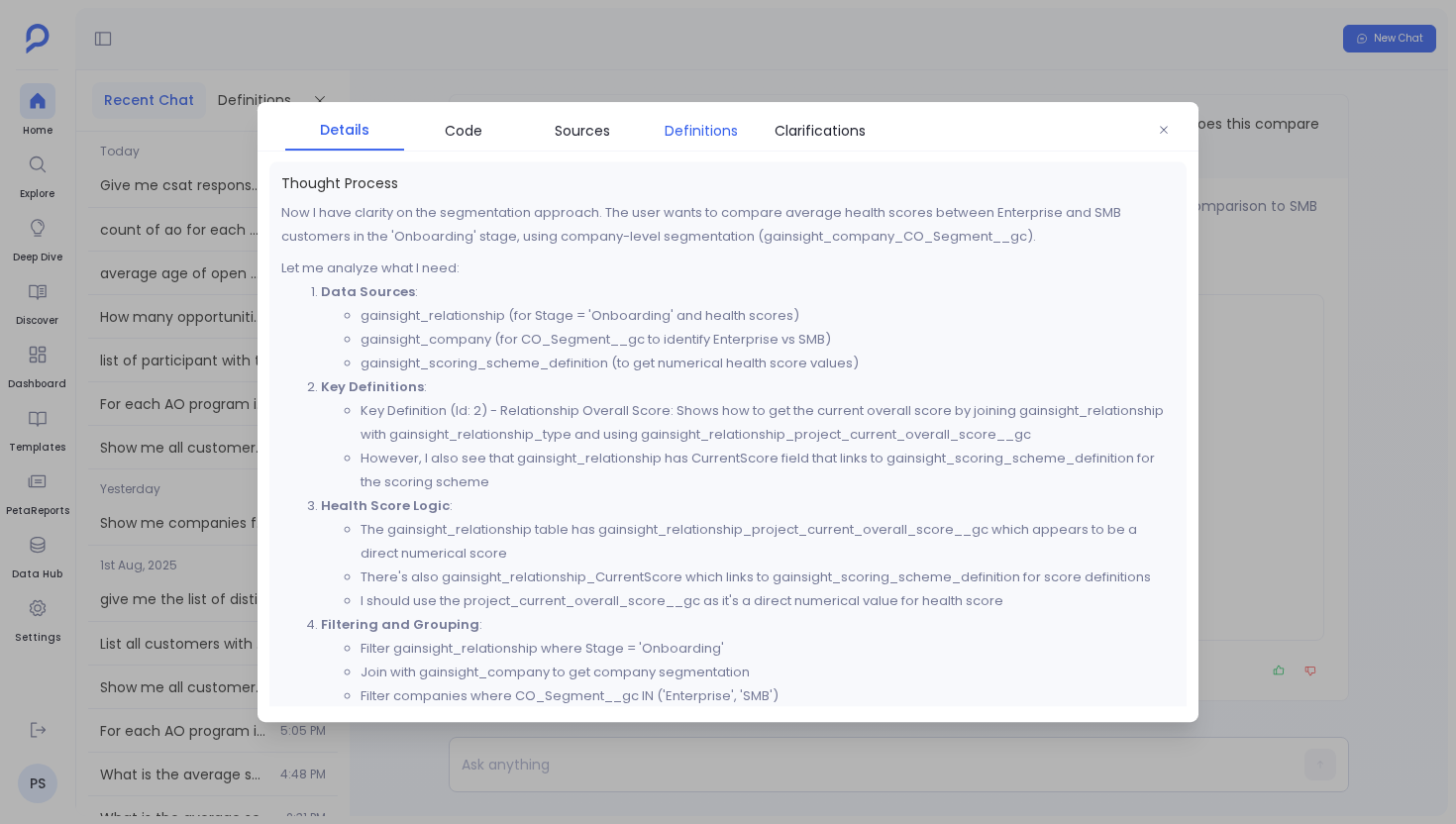 click on "Definitions" at bounding box center (701, 131) 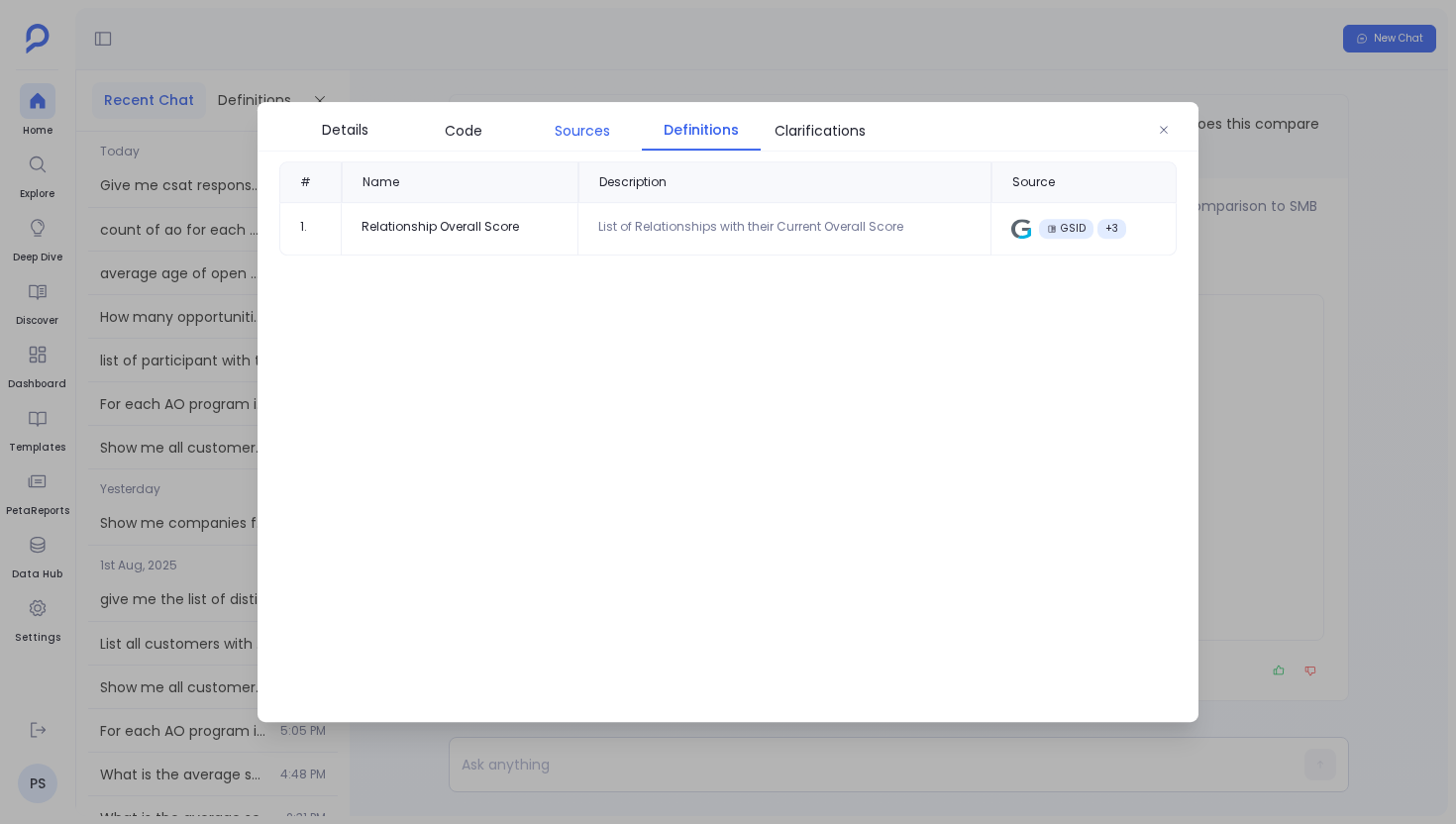 click on "Sources" at bounding box center [582, 131] 